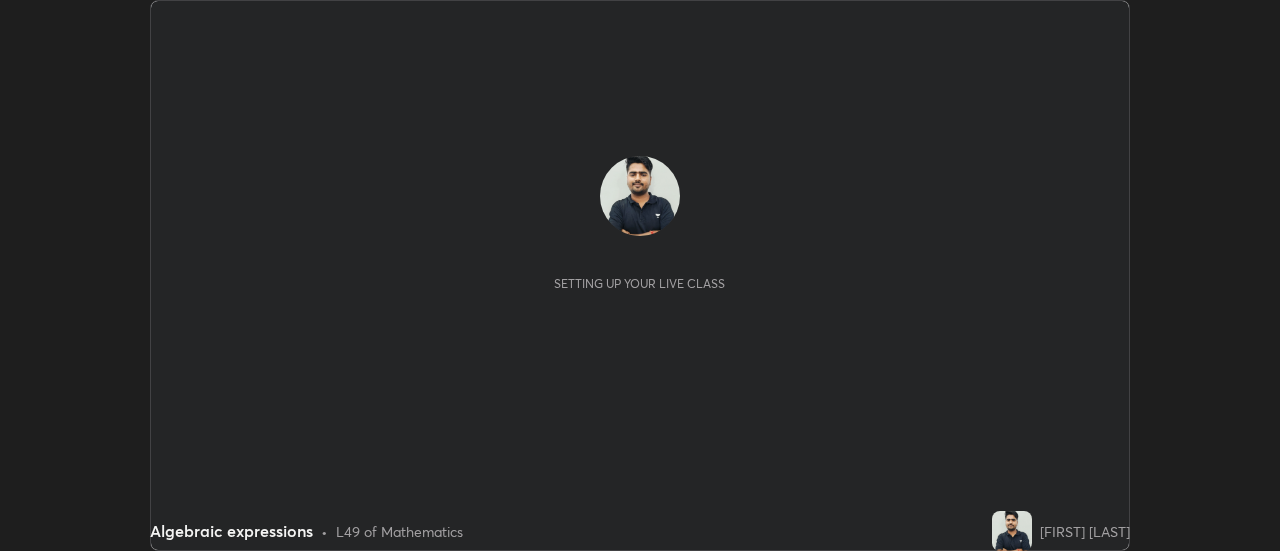 scroll, scrollTop: 0, scrollLeft: 0, axis: both 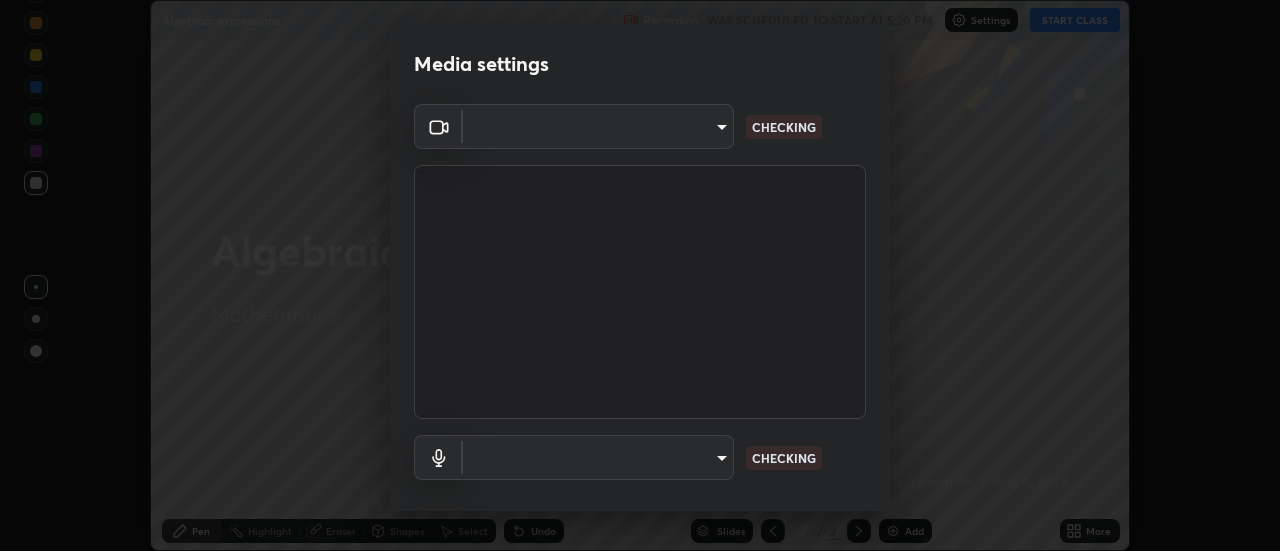 type on "0ade6c1a2b09329684cd28a63f80ec040423d12f5d12a0ebf447b2472701ef61" 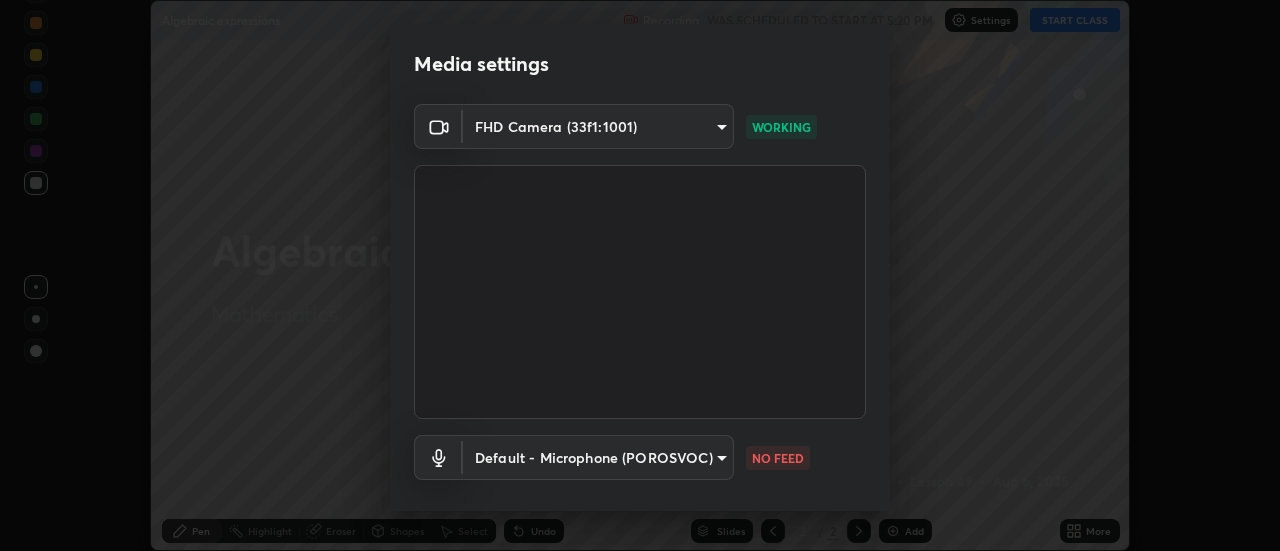click on "Erase all Algebraic expressions Recording WAS SCHEDULED TO START AT  5:20 PM Settings START CLASS Setting up your live class Algebraic expressions • L49 of Mathematics [FIRST] [LAST] Pen Highlight Eraser Shapes Select Undo Slides 2 / 2 Add More No doubts shared Encourage your learners to ask a doubt for better clarity Report an issue Reason for reporting Buffering Chat not working Audio - Video sync issue Educator video quality low ​ Attach an image Report Media settings FHD Camera (33f1:1001) 0ade6c1a2b09329684cd28a63f80ec040423d12f5d12a0ebf447b2472701ef61 WORKING Default - Microphone (POROSVOC) default NO FEED 1 / 5 Next" at bounding box center [640, 275] 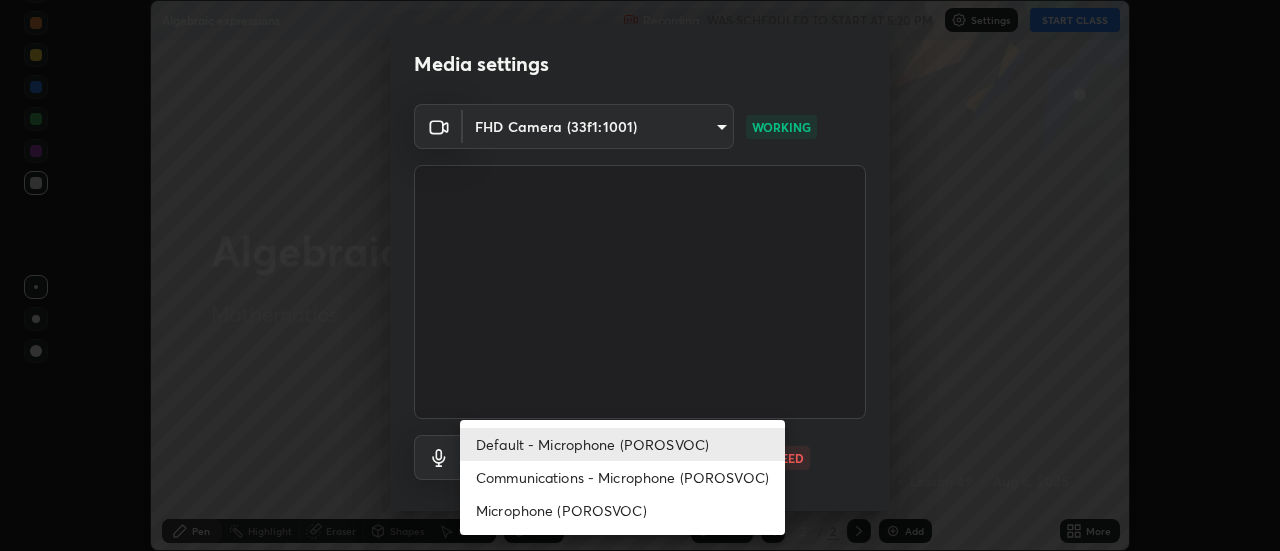 click on "Microphone (POROSVOC)" at bounding box center (622, 510) 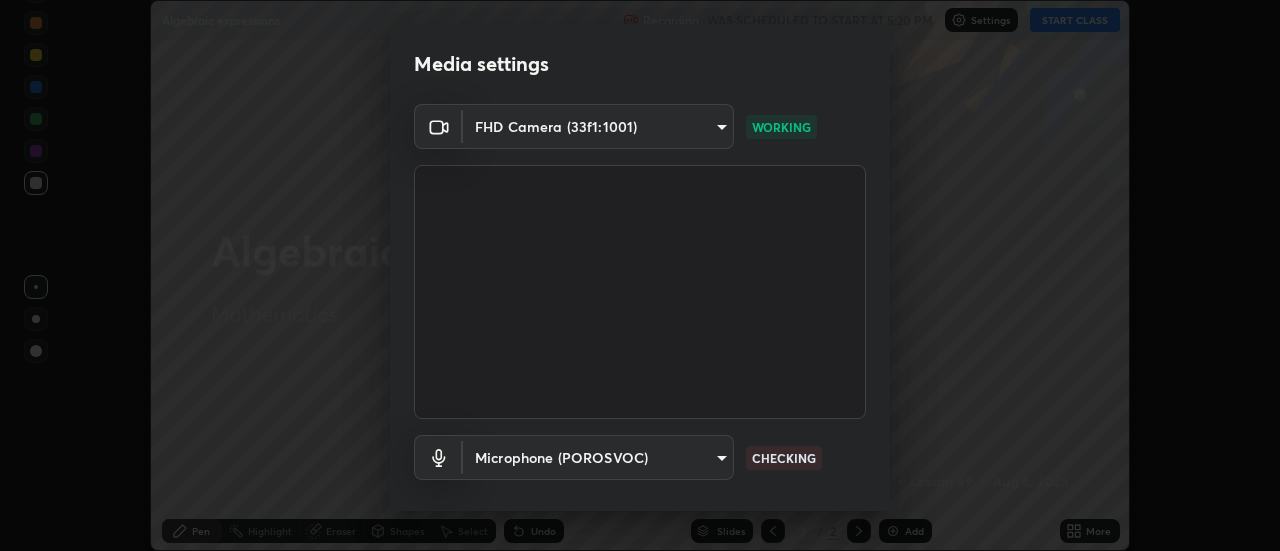 click on "Erase all Algebraic expressions Recording WAS SCHEDULED TO START AT  5:20 PM Settings START CLASS Setting up your live class Algebraic expressions • L49 of Mathematics [FIRST] [LAST] Pen Highlight Eraser Shapes Select Undo Slides 2 / 2 Add More No doubts shared Encourage your learners to ask a doubt for better clarity Report an issue Reason for reporting Buffering Chat not working Audio - Video sync issue Educator video quality low ​ Attach an image Report Media settings FHD Camera (33f1:1001) 0ade6c1a2b09329684cd28a63f80ec040423d12f5d12a0ebf447b2472701ef61 WORKING Microphone (POROSVOC) 4fee7906cbd88468099492e9113e5b8cda8388b2b0ccea4c086b60c984f27d0d CHECKING 1 / 5 Next" at bounding box center [640, 275] 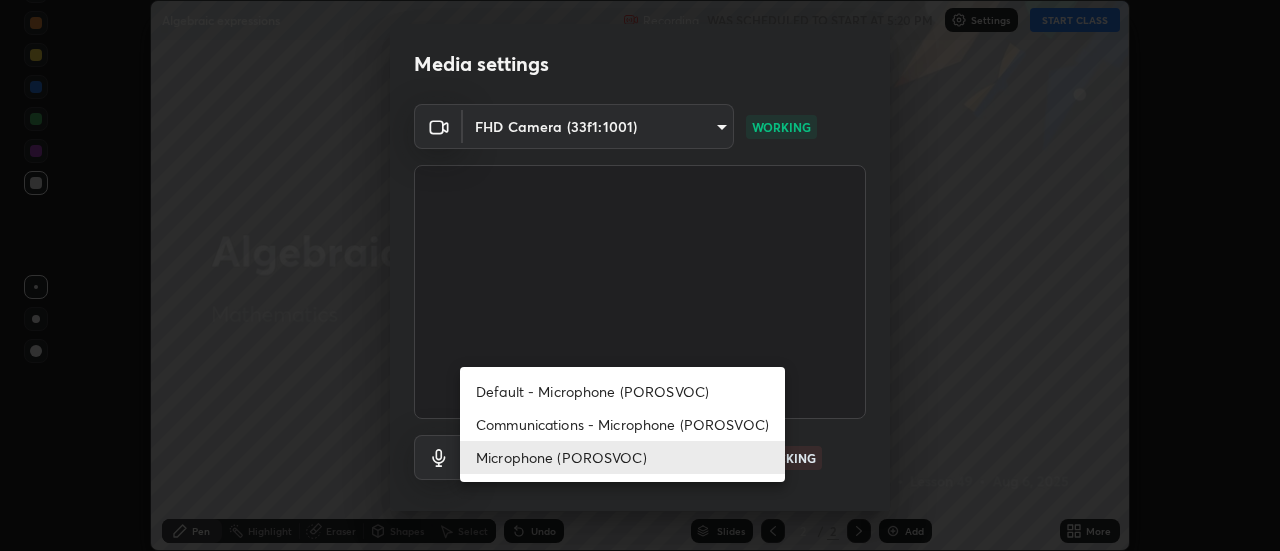 click on "Default - Microphone (POROSVOC)" at bounding box center (622, 391) 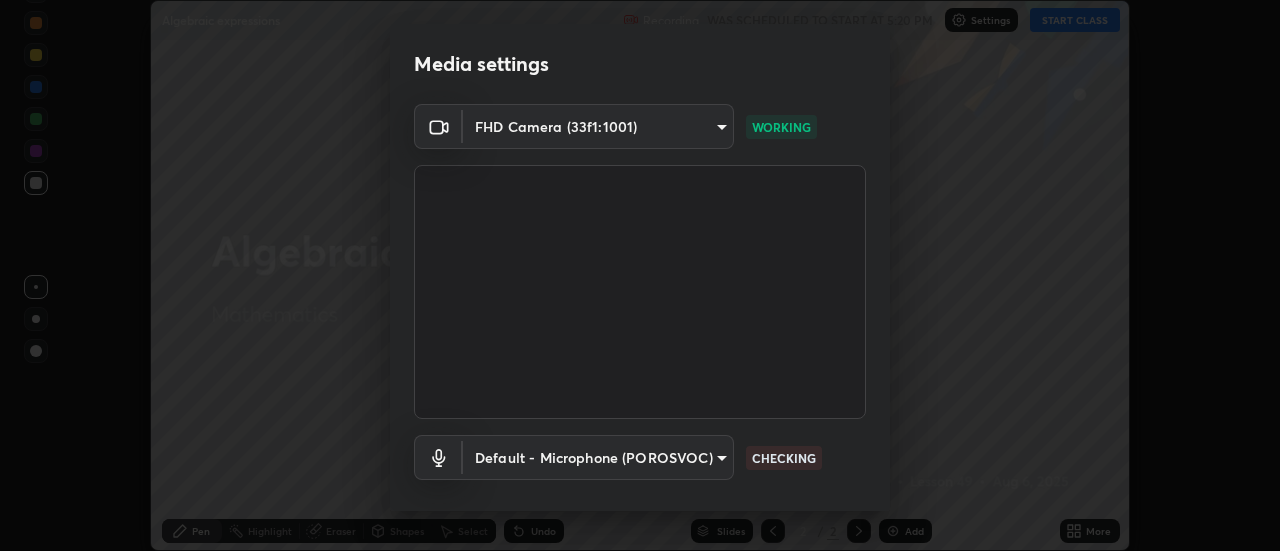 scroll, scrollTop: 105, scrollLeft: 0, axis: vertical 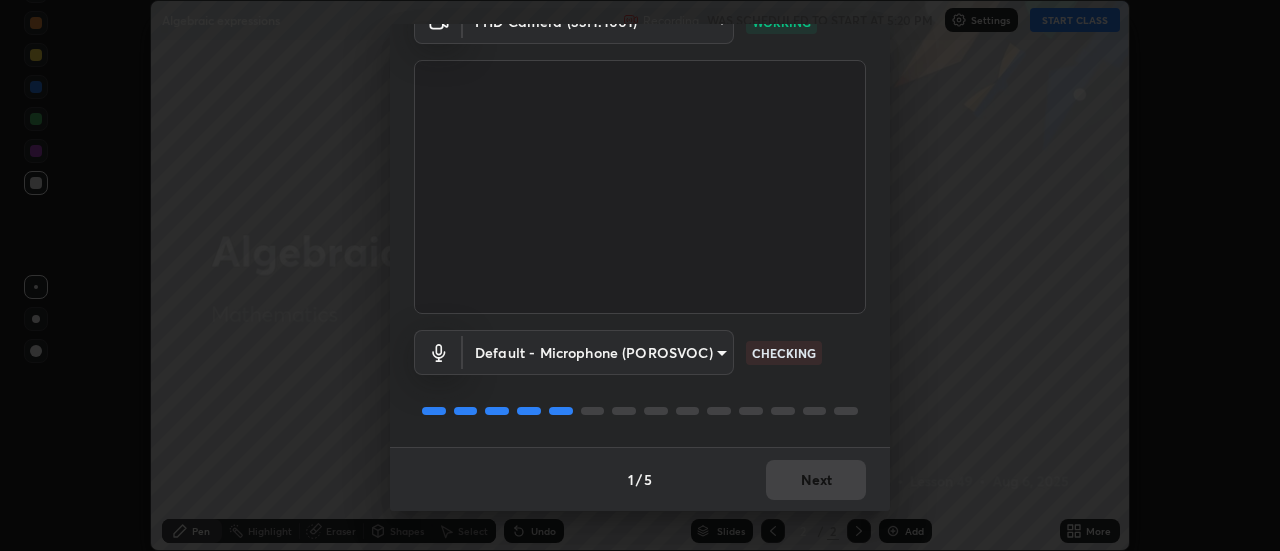 click at bounding box center (640, 411) 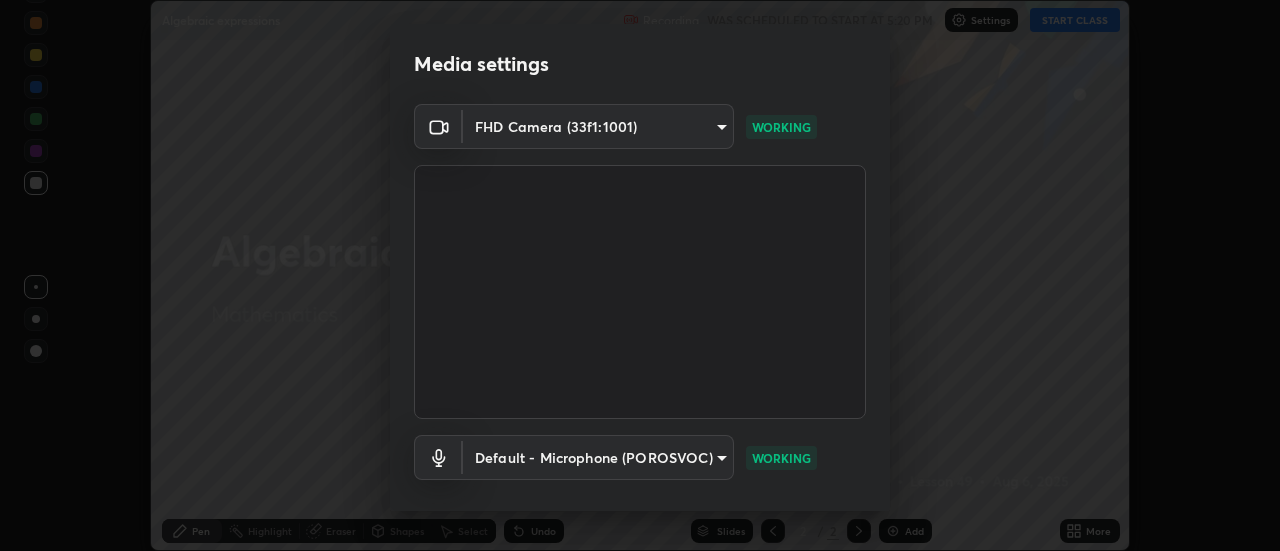 scroll, scrollTop: 105, scrollLeft: 0, axis: vertical 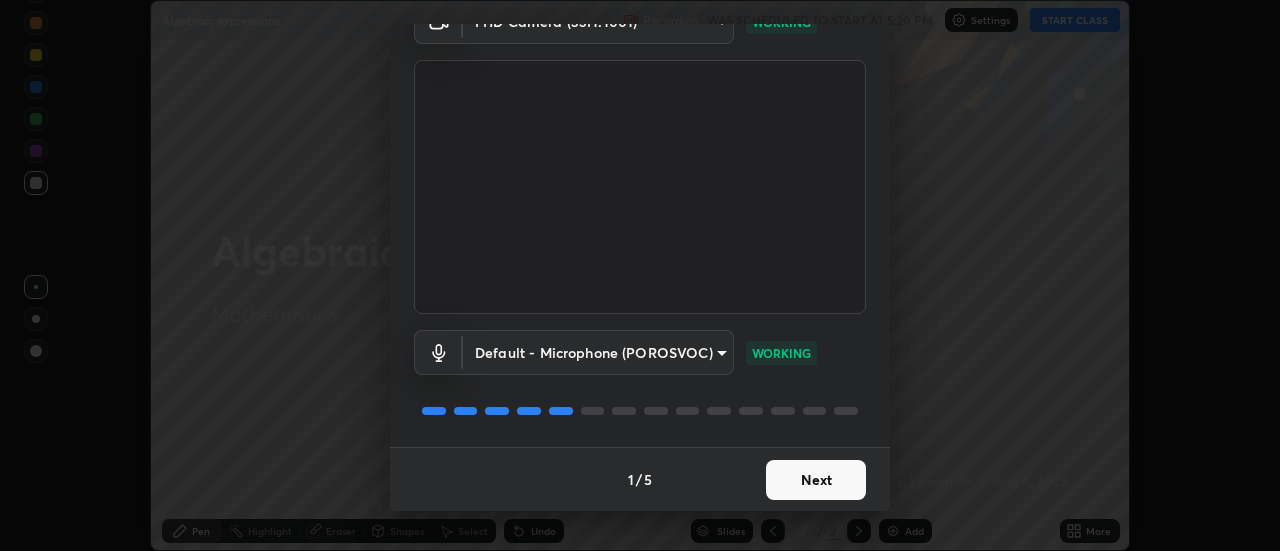 click on "Next" at bounding box center (816, 480) 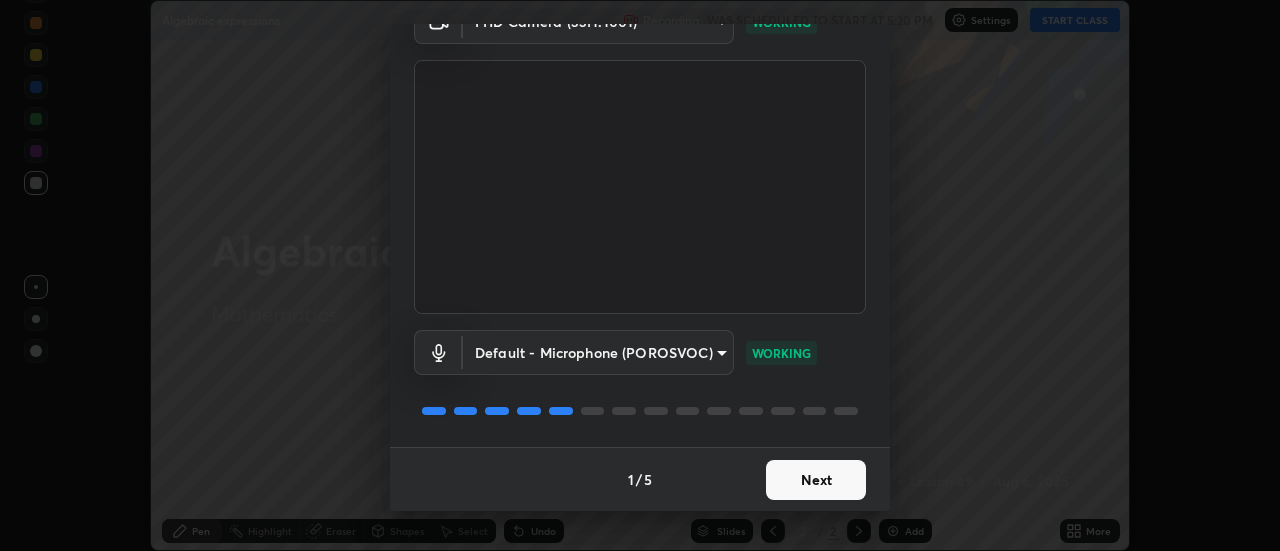 scroll, scrollTop: 0, scrollLeft: 0, axis: both 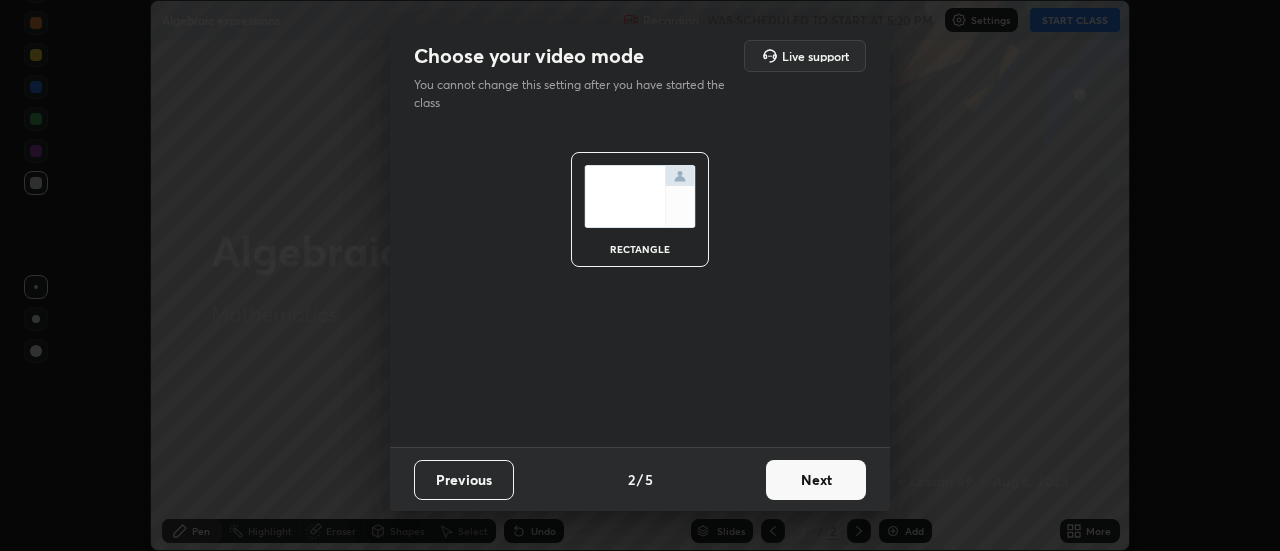 click on "Next" at bounding box center [816, 480] 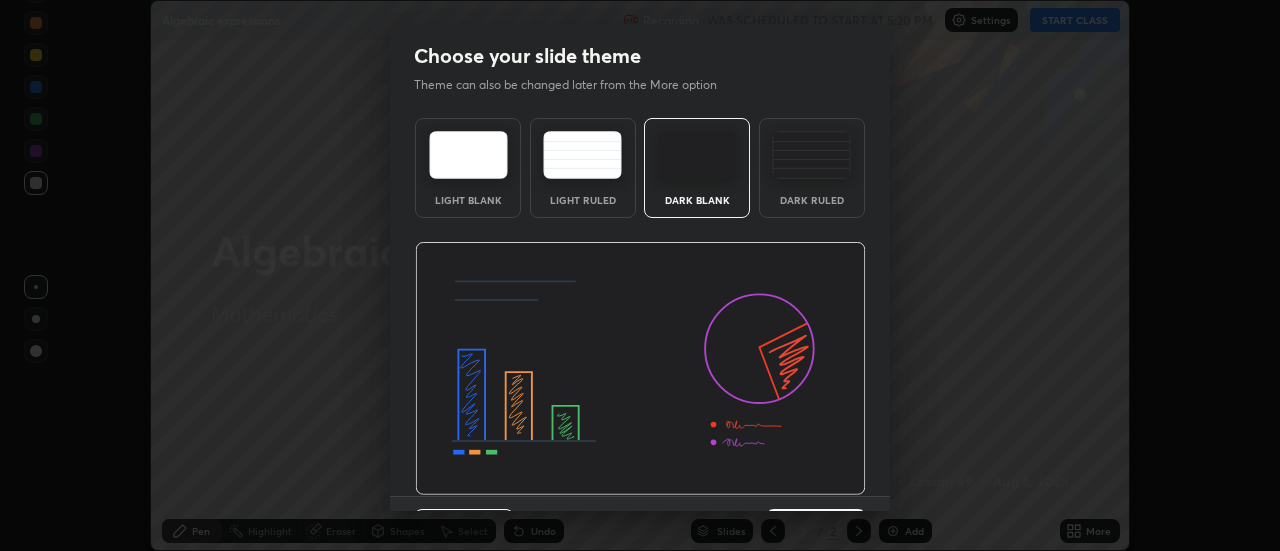 click at bounding box center (640, 369) 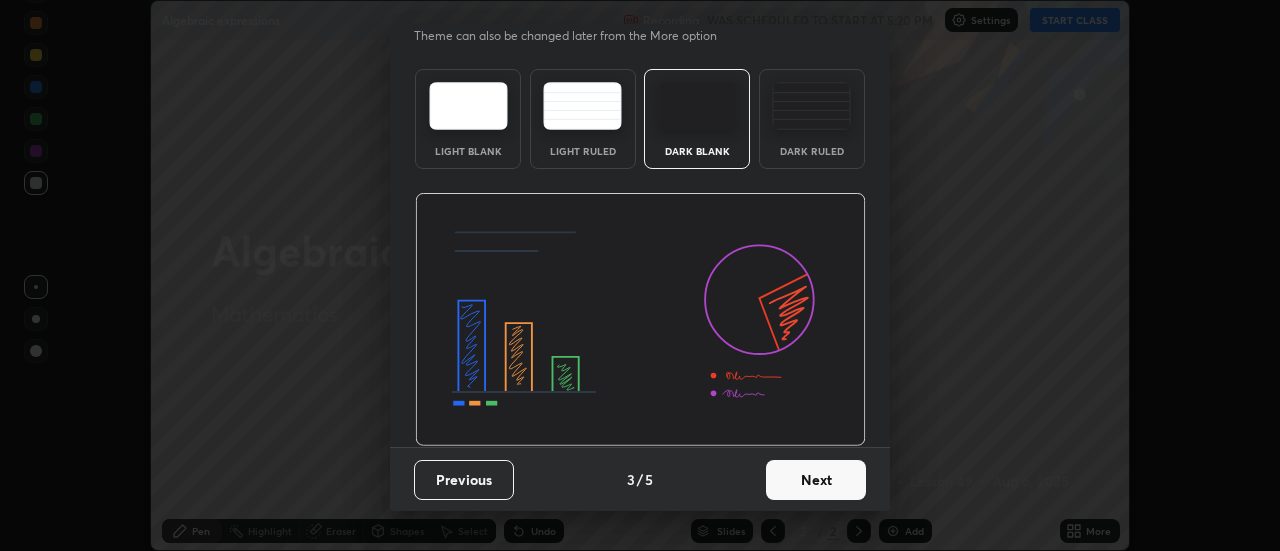 click on "Next" at bounding box center [816, 480] 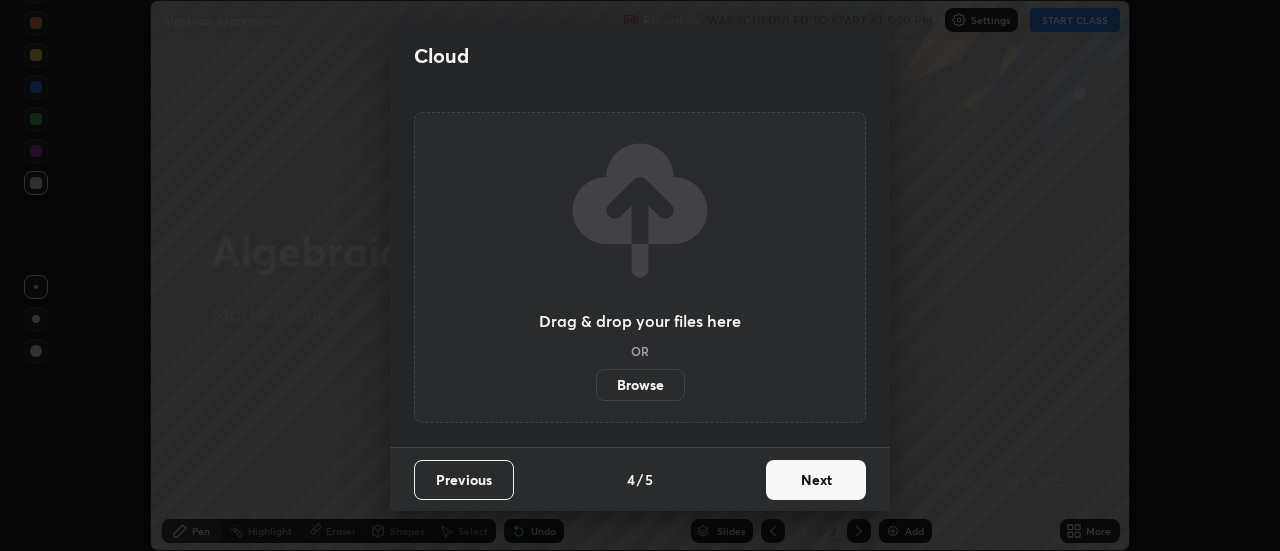 scroll, scrollTop: 0, scrollLeft: 0, axis: both 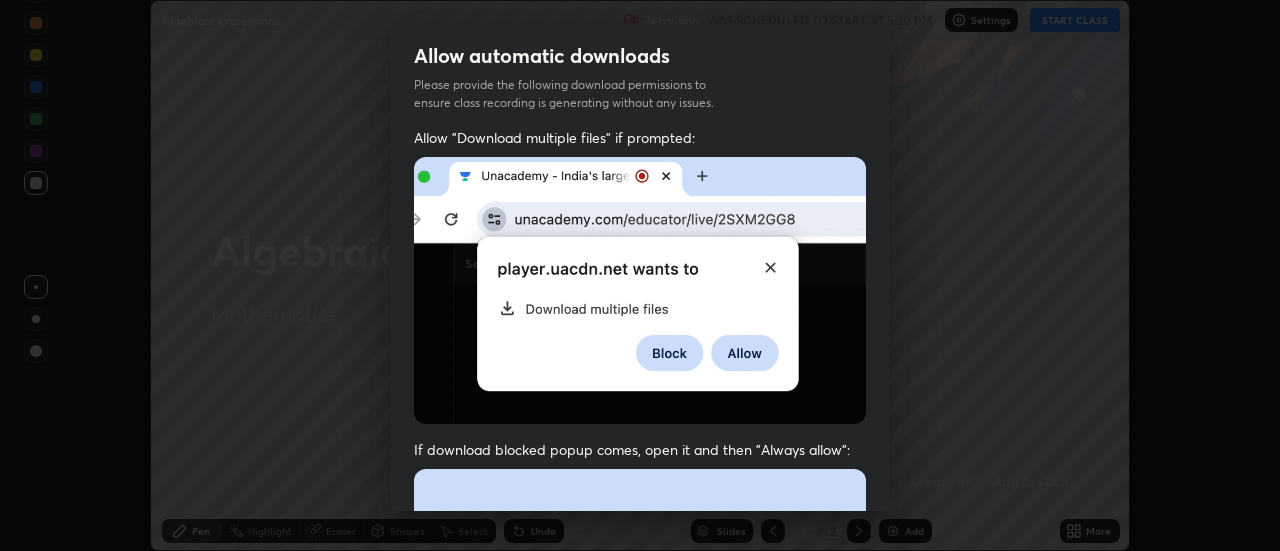 click at bounding box center (640, 687) 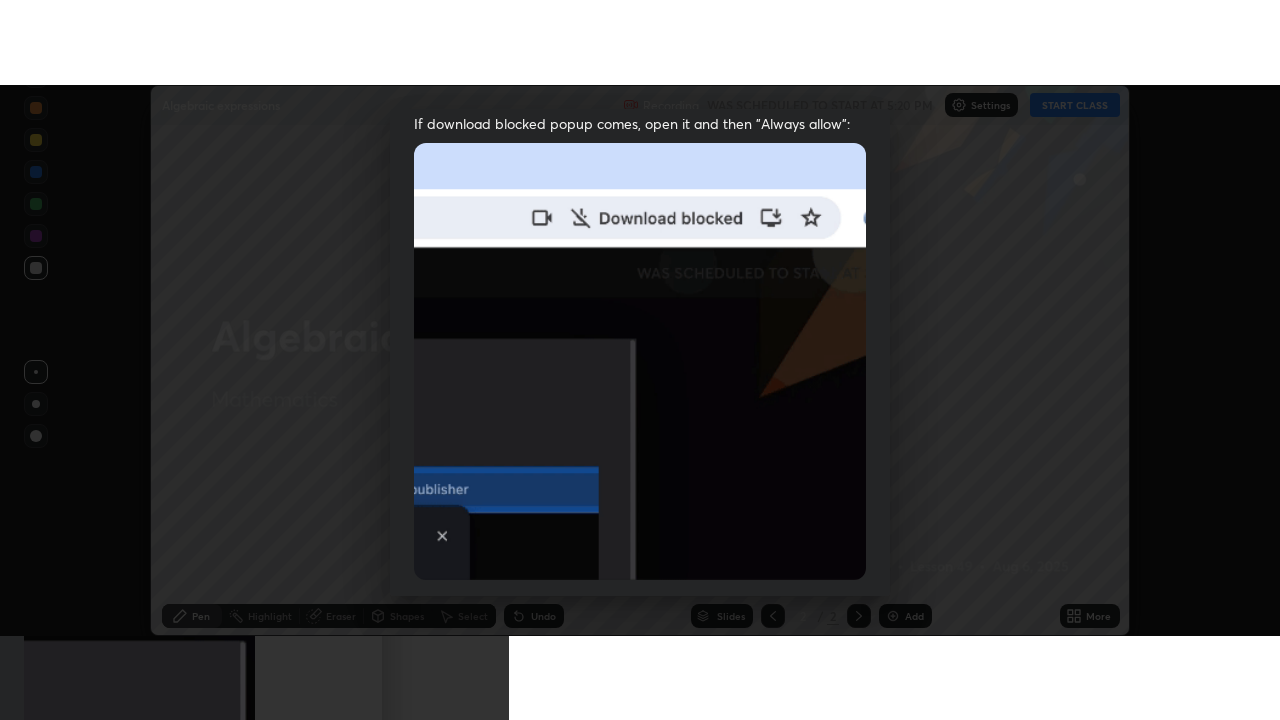 scroll, scrollTop: 513, scrollLeft: 0, axis: vertical 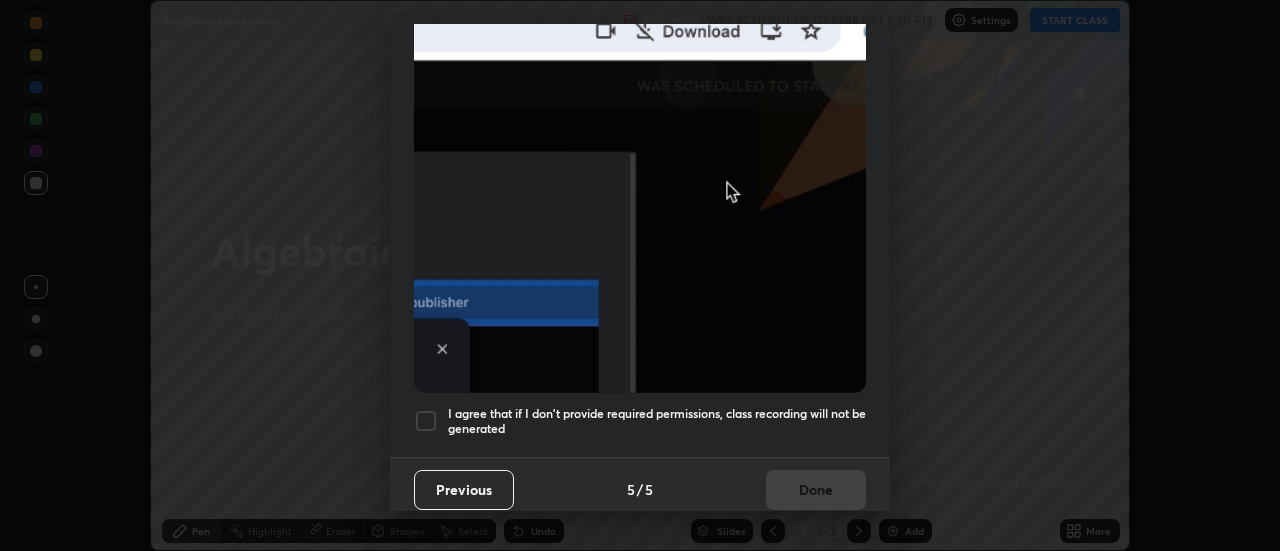 click on "I agree that if I don't provide required permissions, class recording will not be generated" at bounding box center (657, 421) 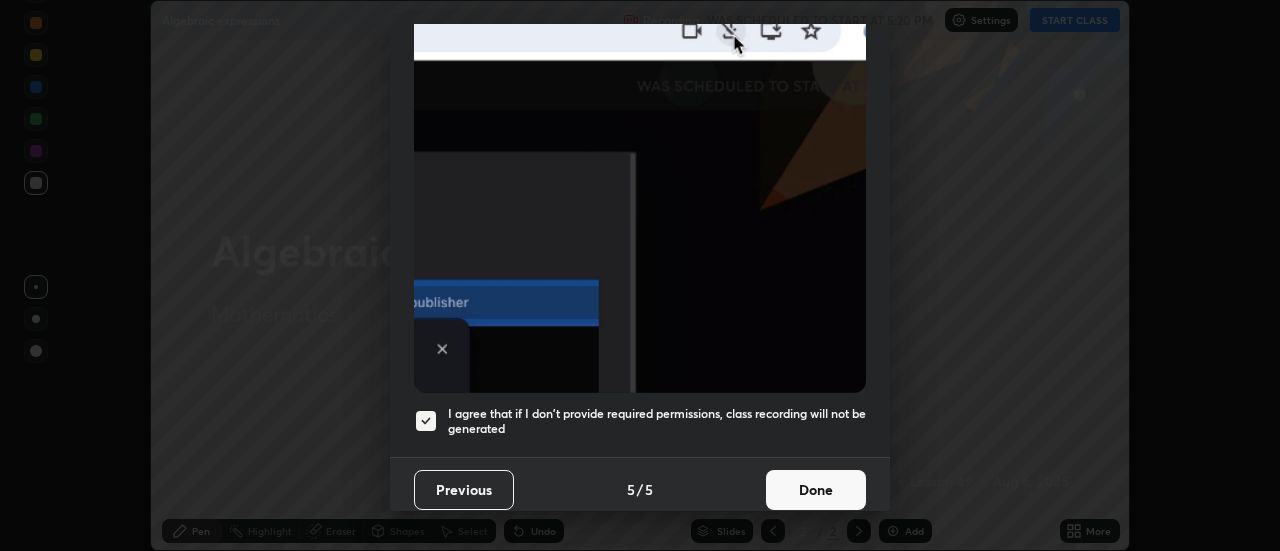 click on "Done" at bounding box center (816, 490) 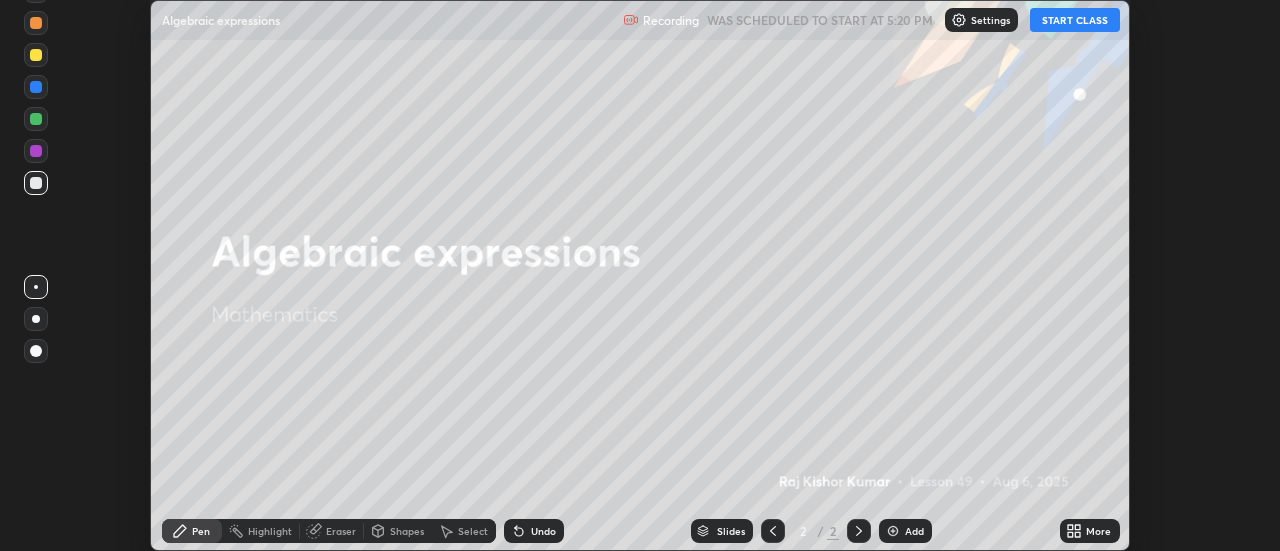 click on "START CLASS" at bounding box center [1075, 20] 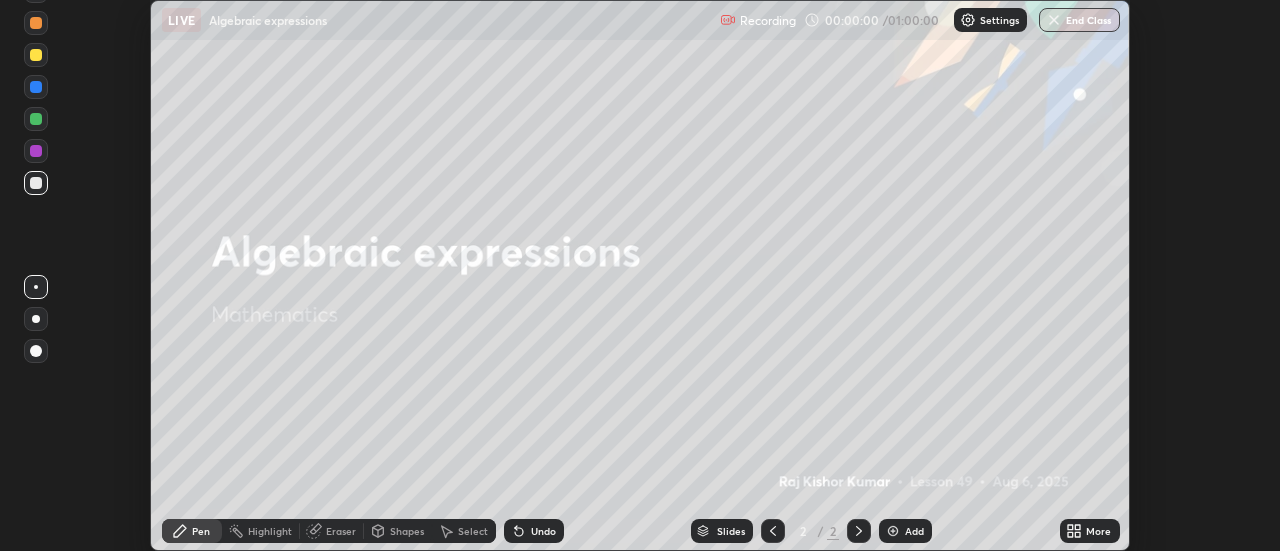 click 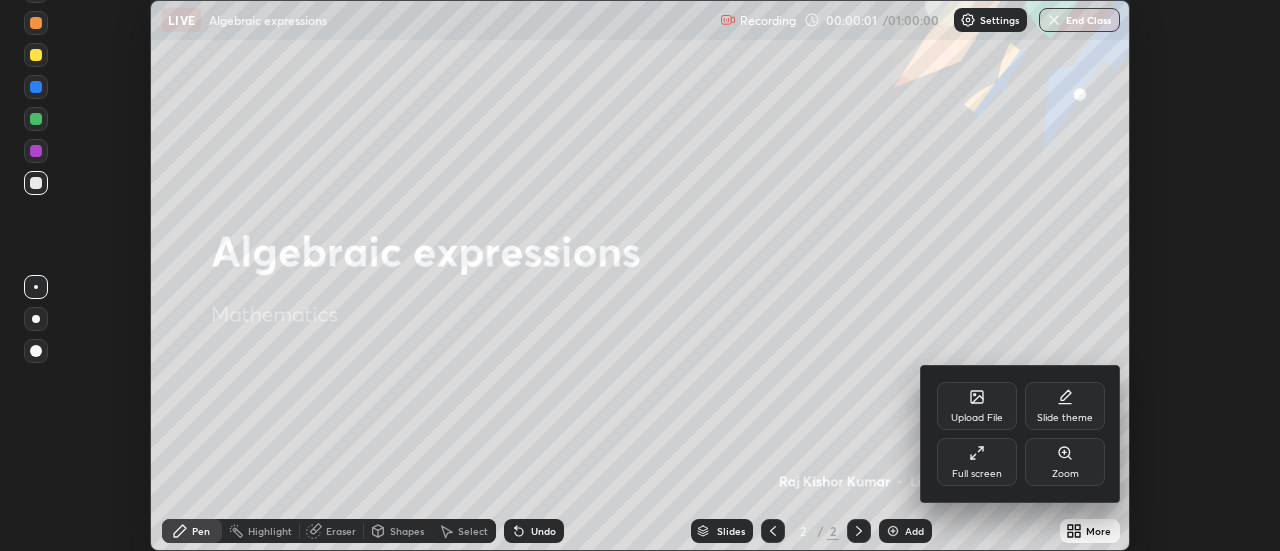 click 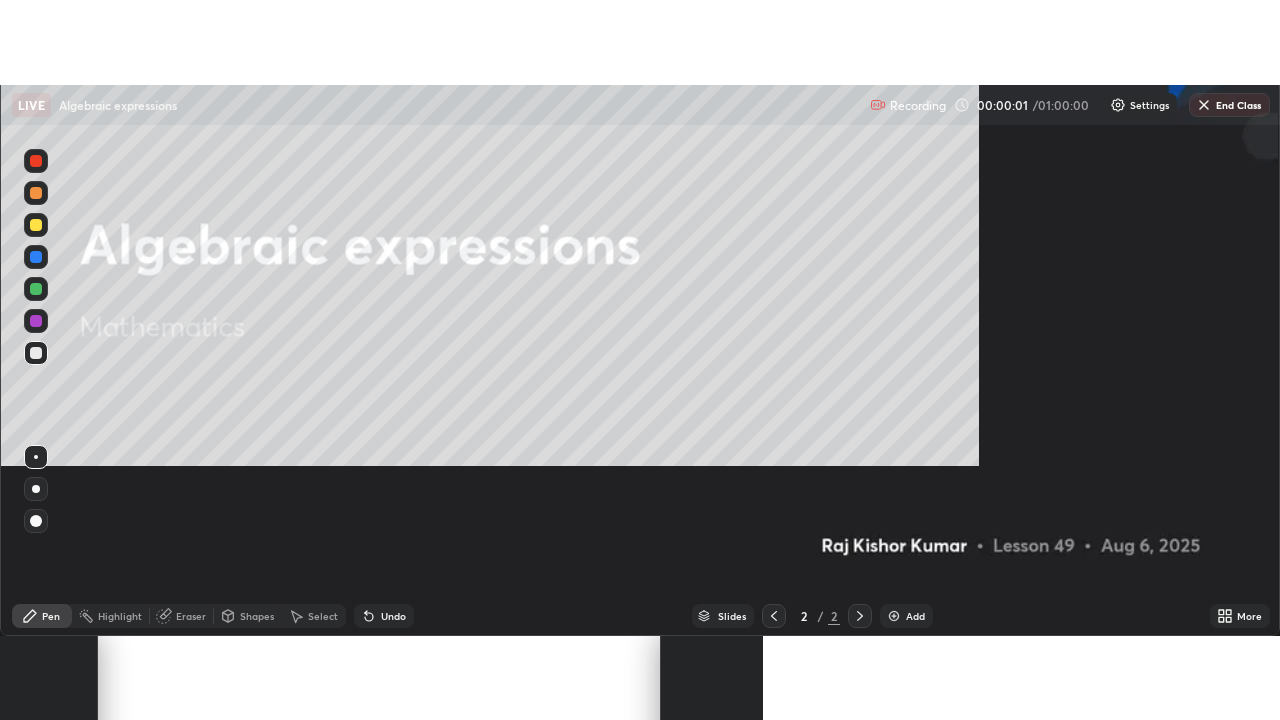 scroll, scrollTop: 99280, scrollLeft: 98720, axis: both 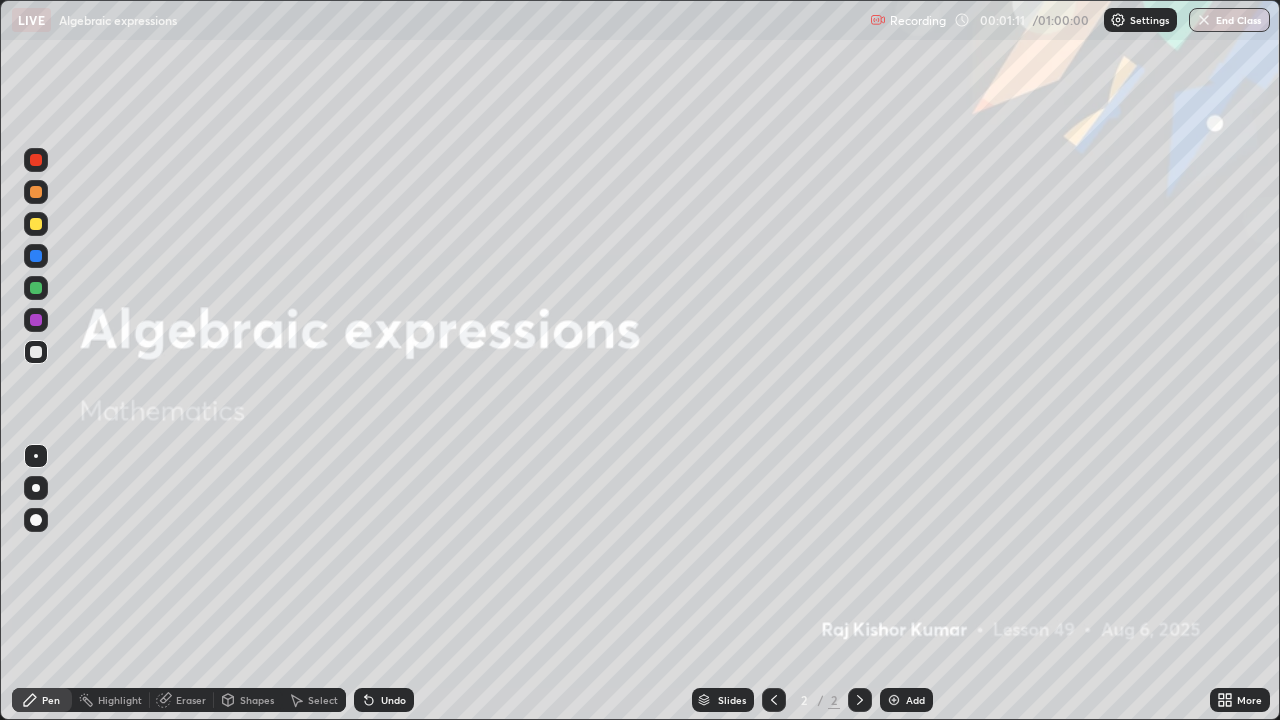 click at bounding box center (36, 520) 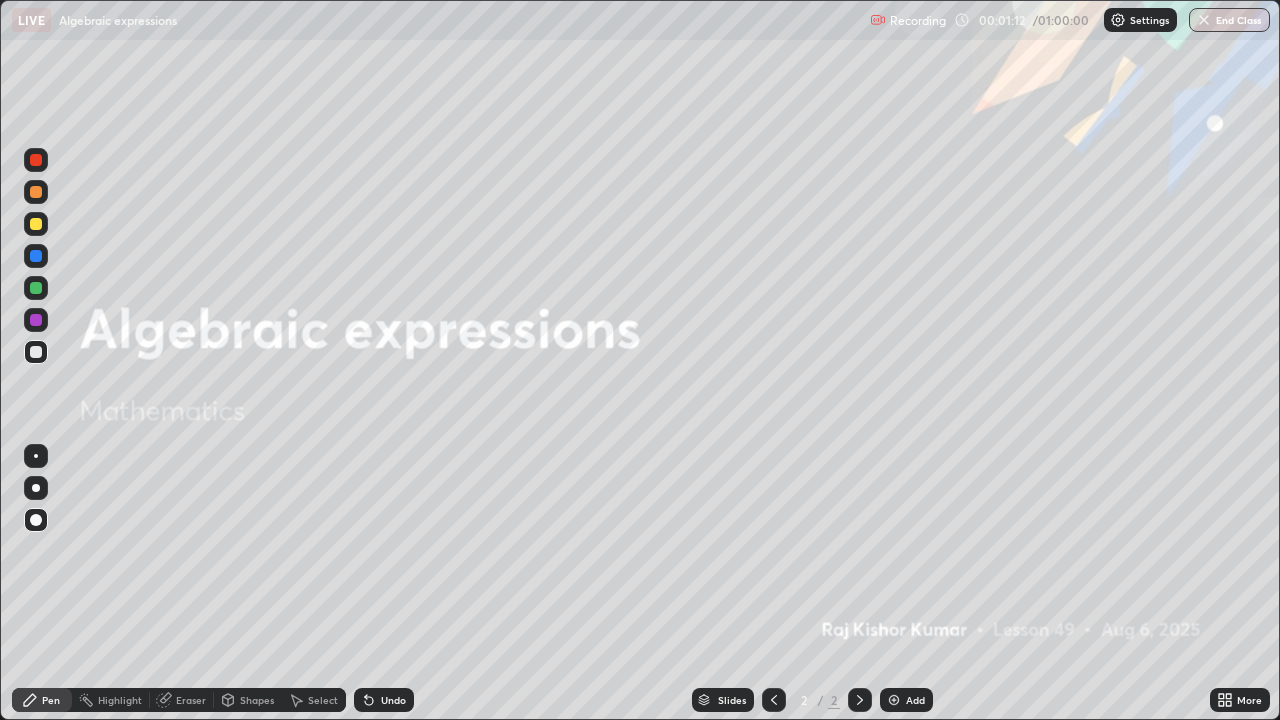 click at bounding box center (36, 224) 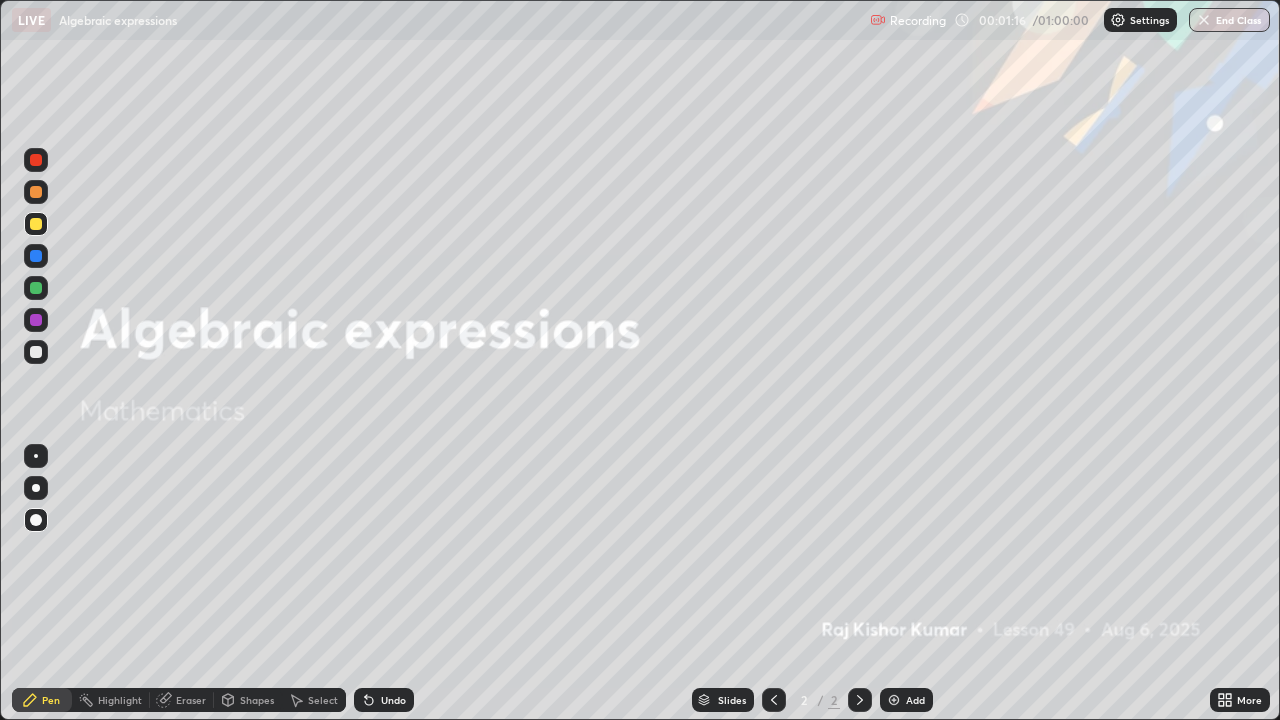 click on "Add" at bounding box center [906, 700] 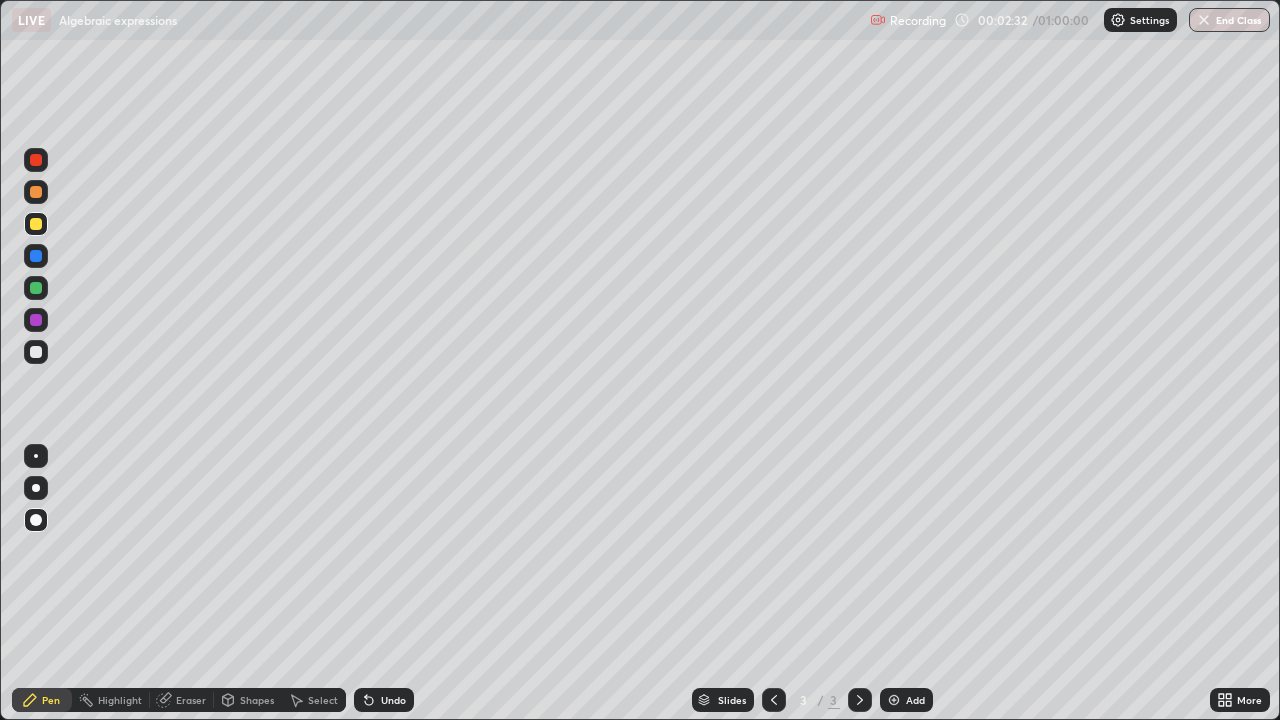 click at bounding box center (36, 352) 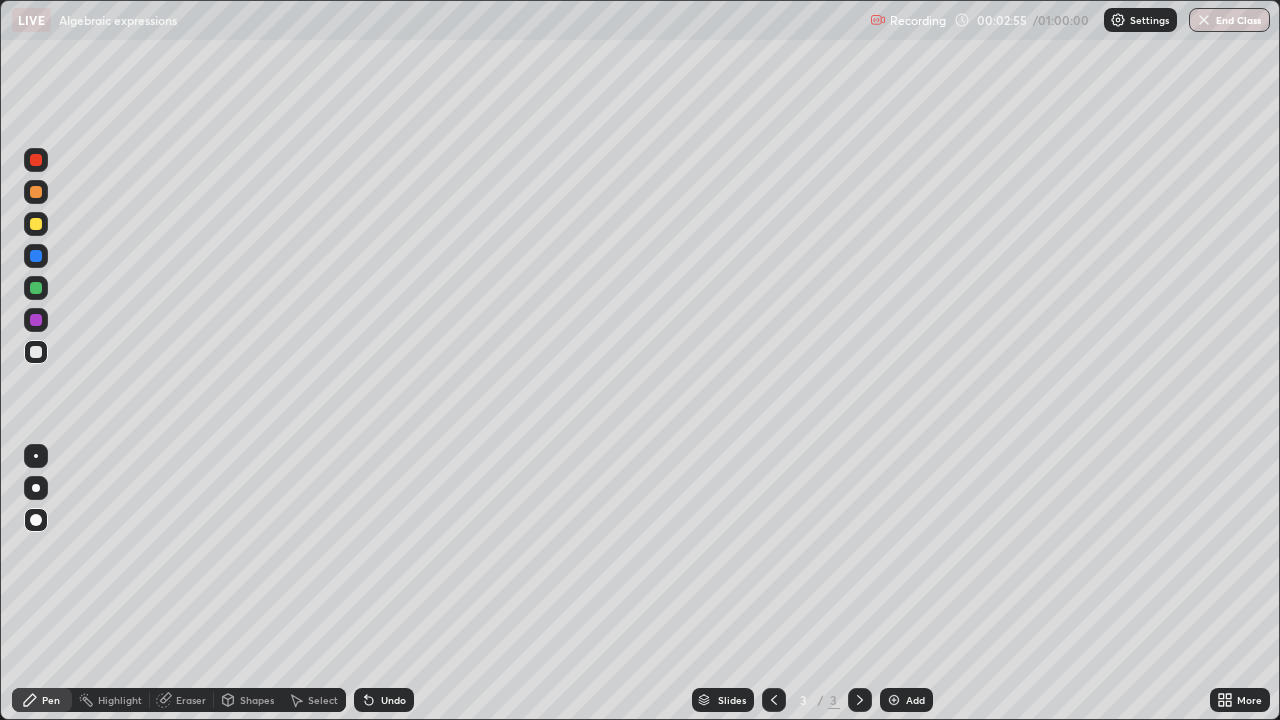 click at bounding box center [36, 320] 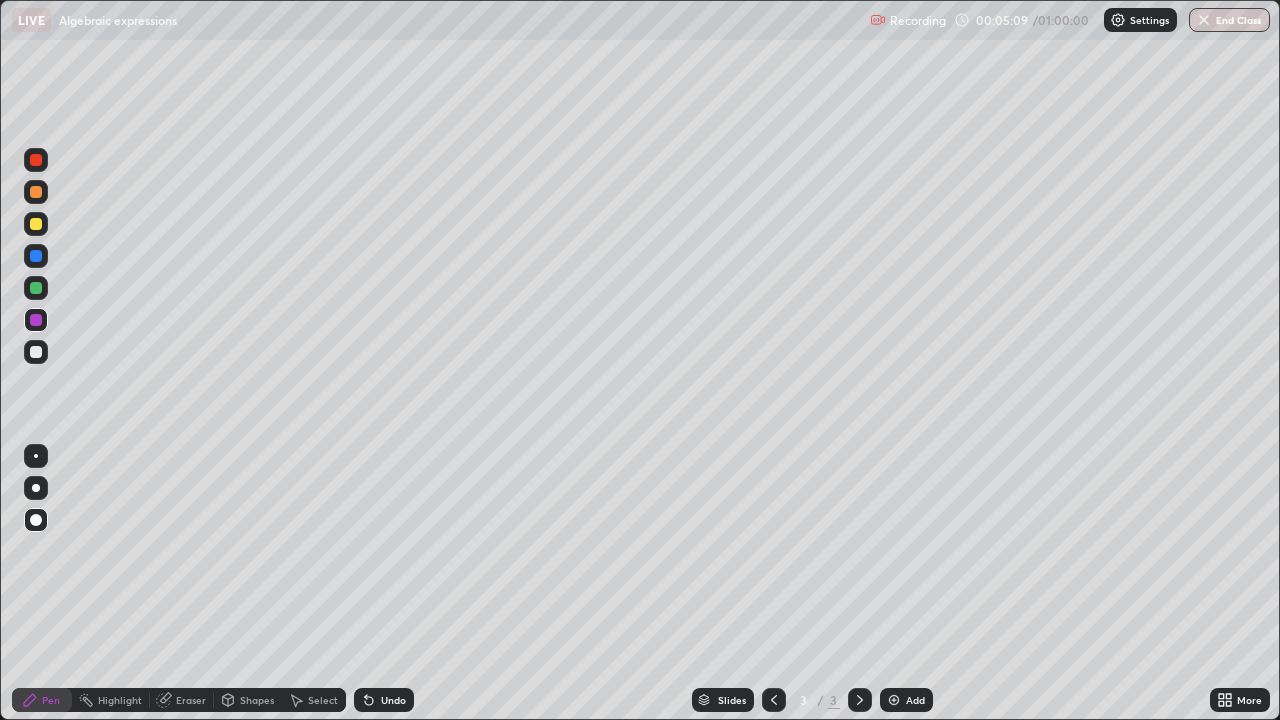 click at bounding box center (36, 224) 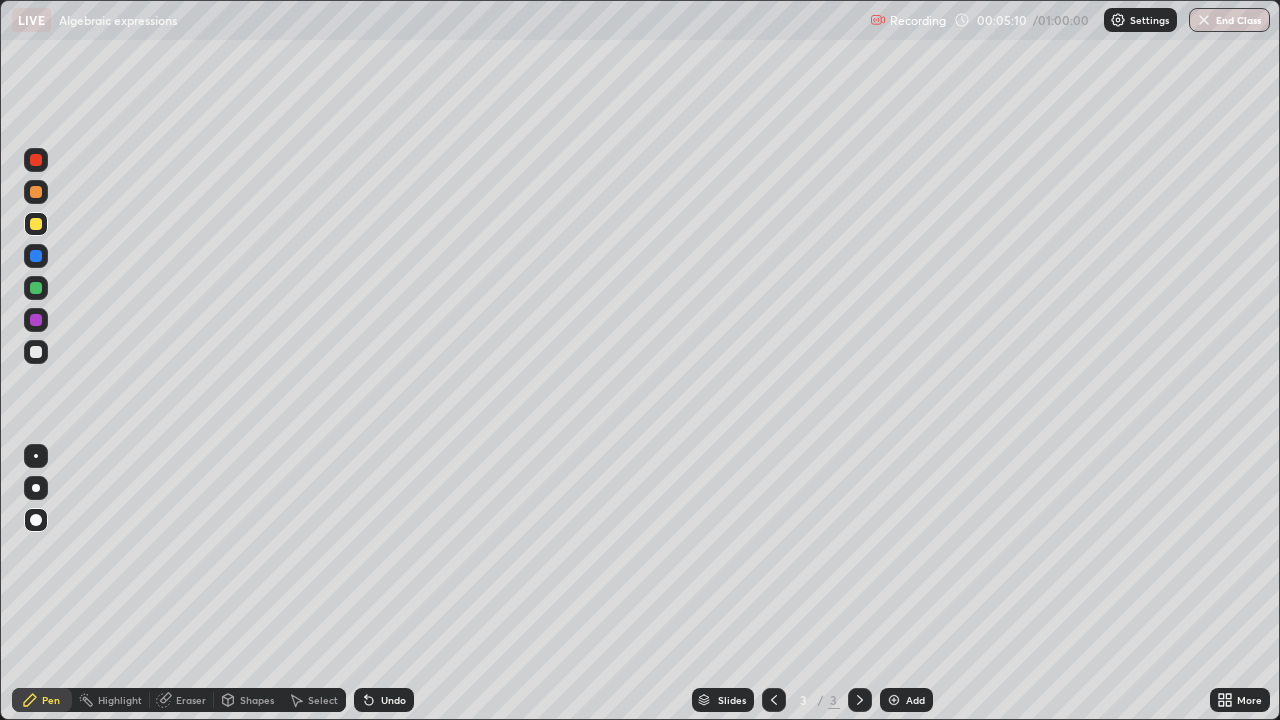 click at bounding box center [36, 288] 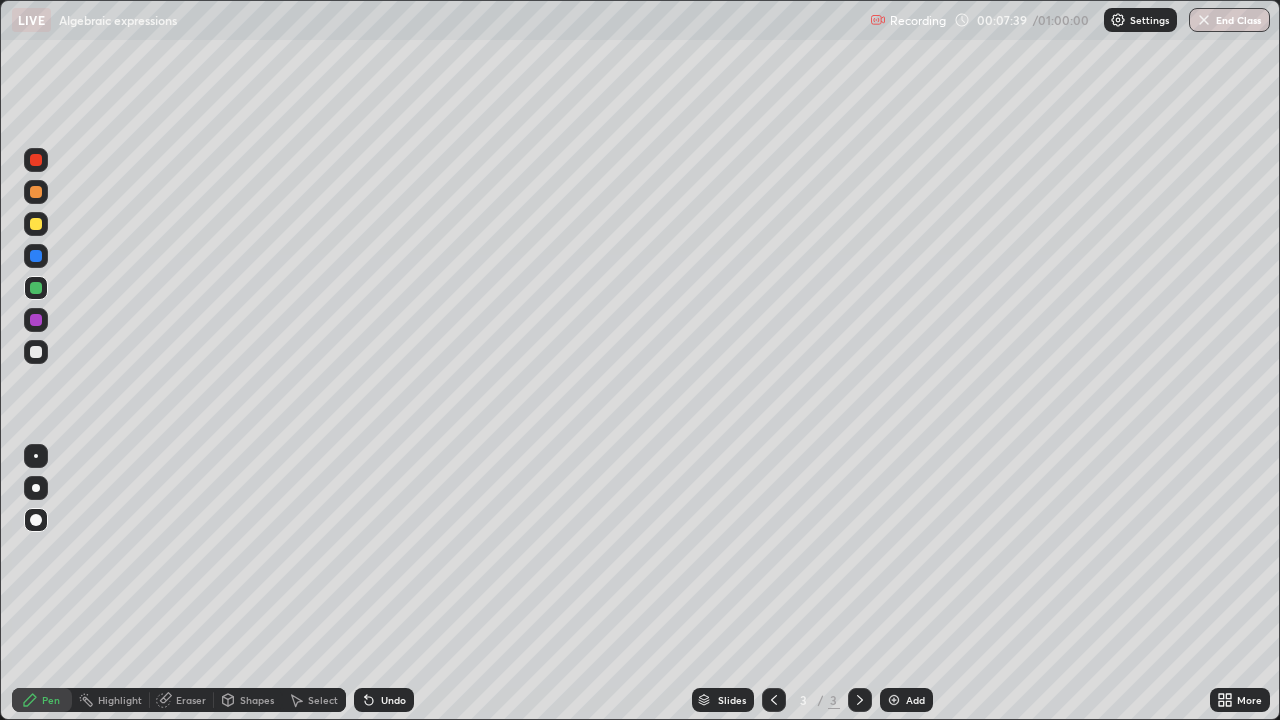 click on "Add" at bounding box center [906, 700] 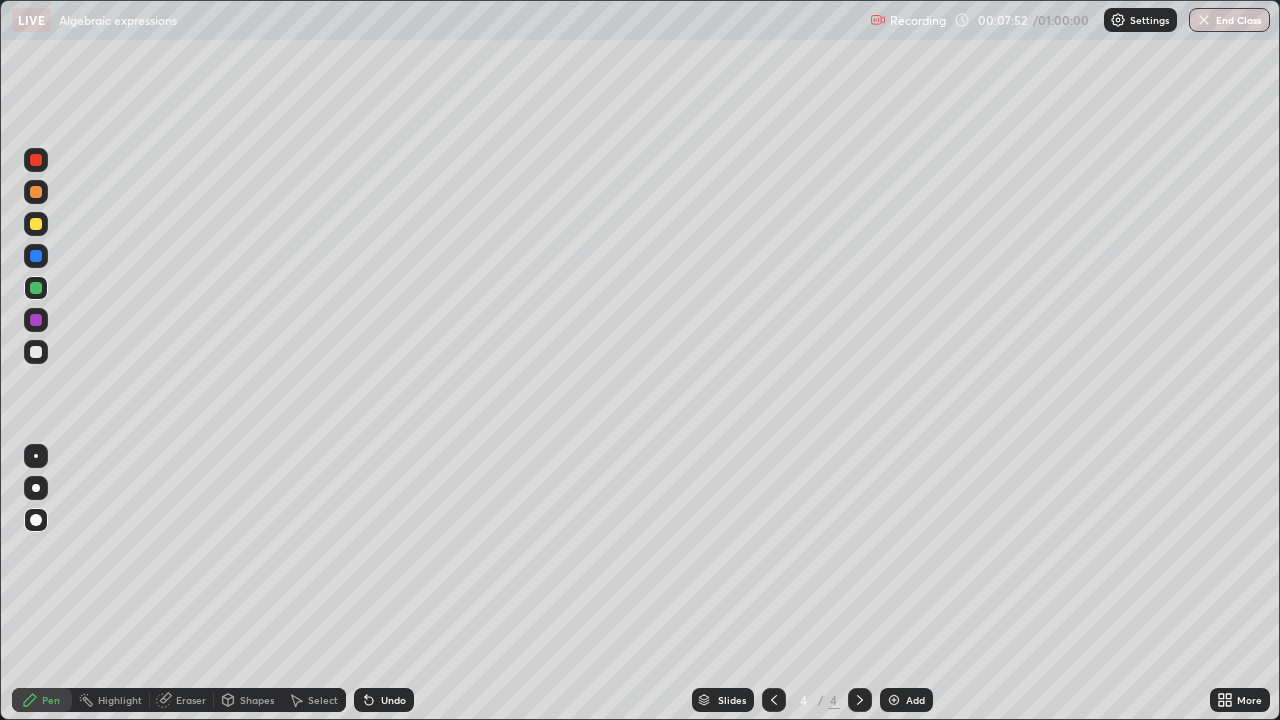 click at bounding box center [36, 224] 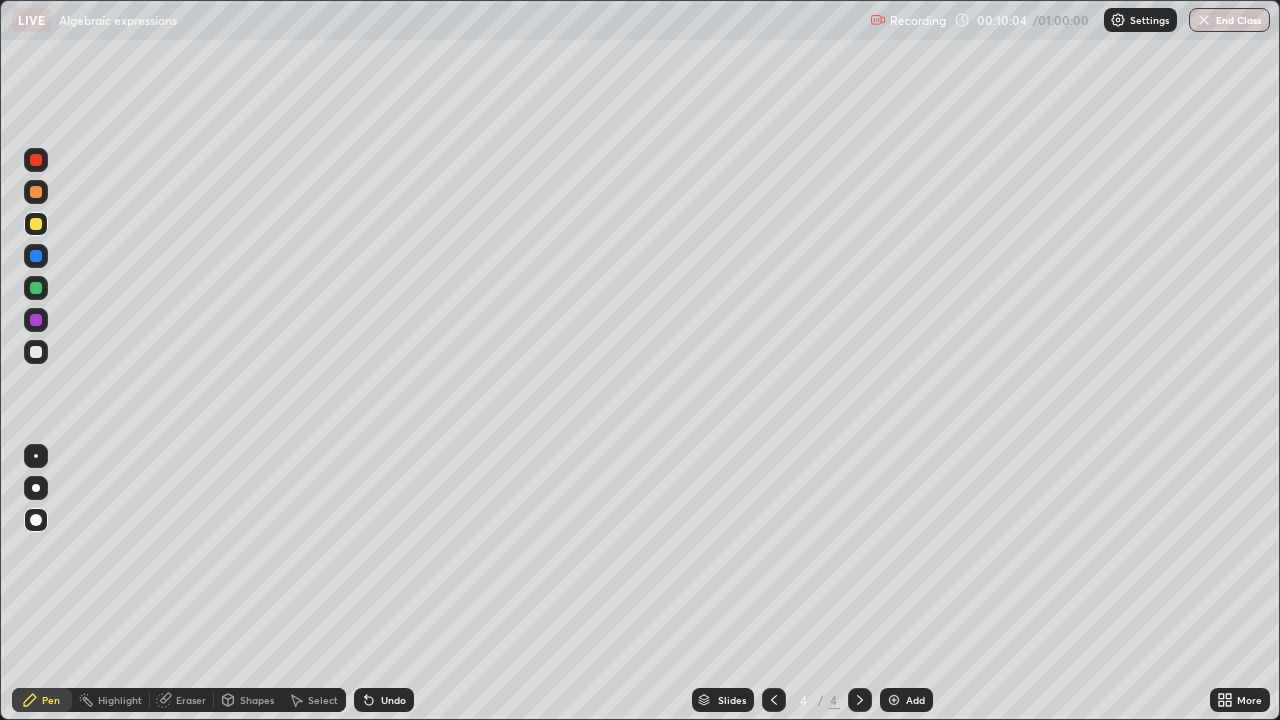 click at bounding box center [36, 288] 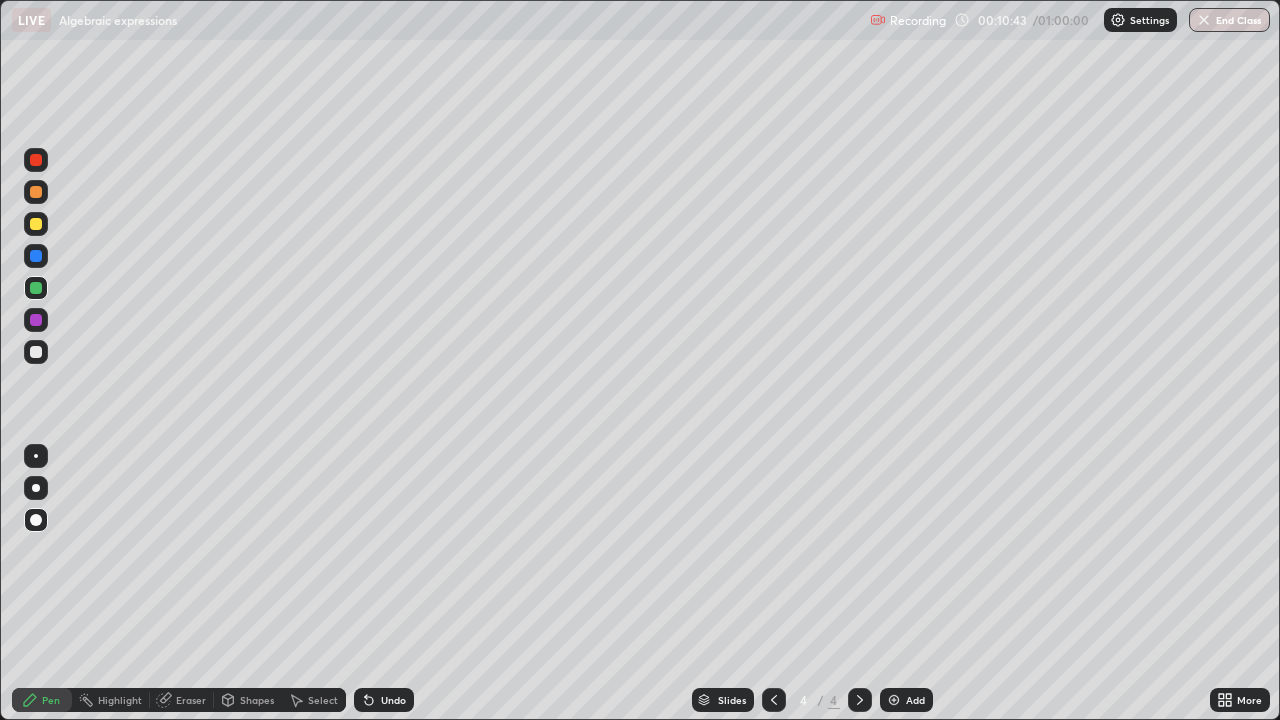click on "Undo" at bounding box center [393, 700] 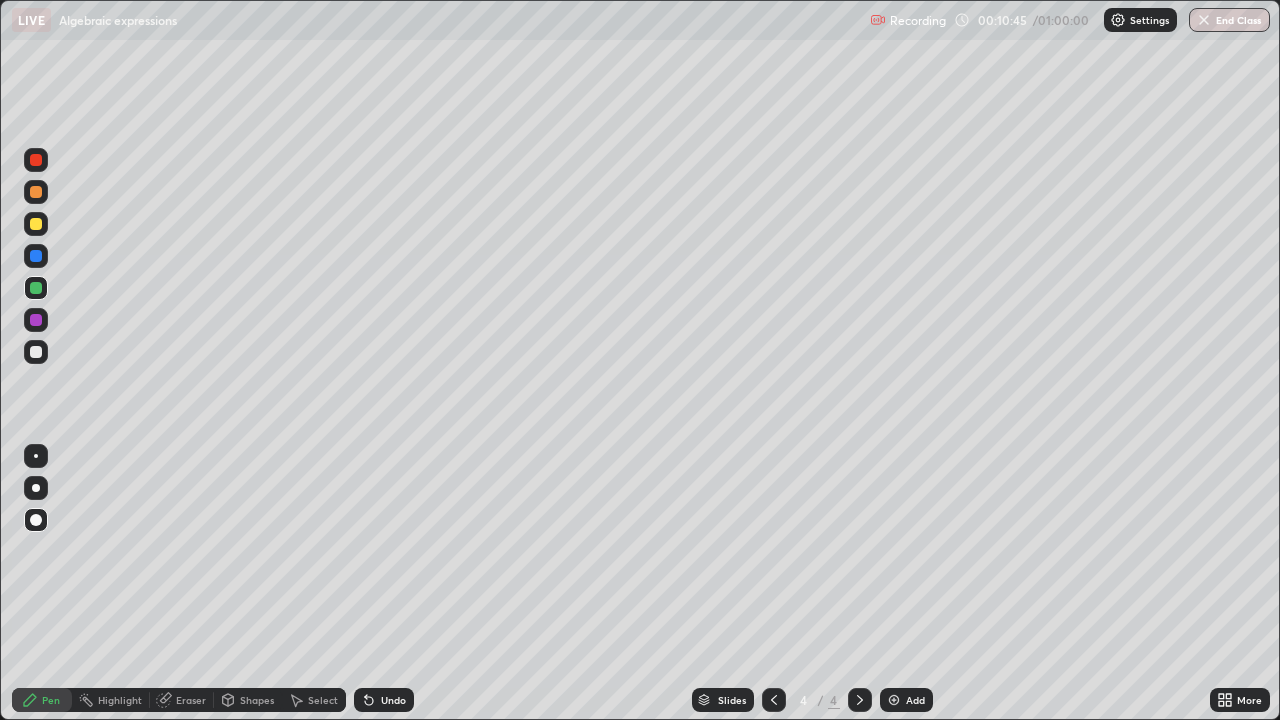 click on "Undo" at bounding box center (393, 700) 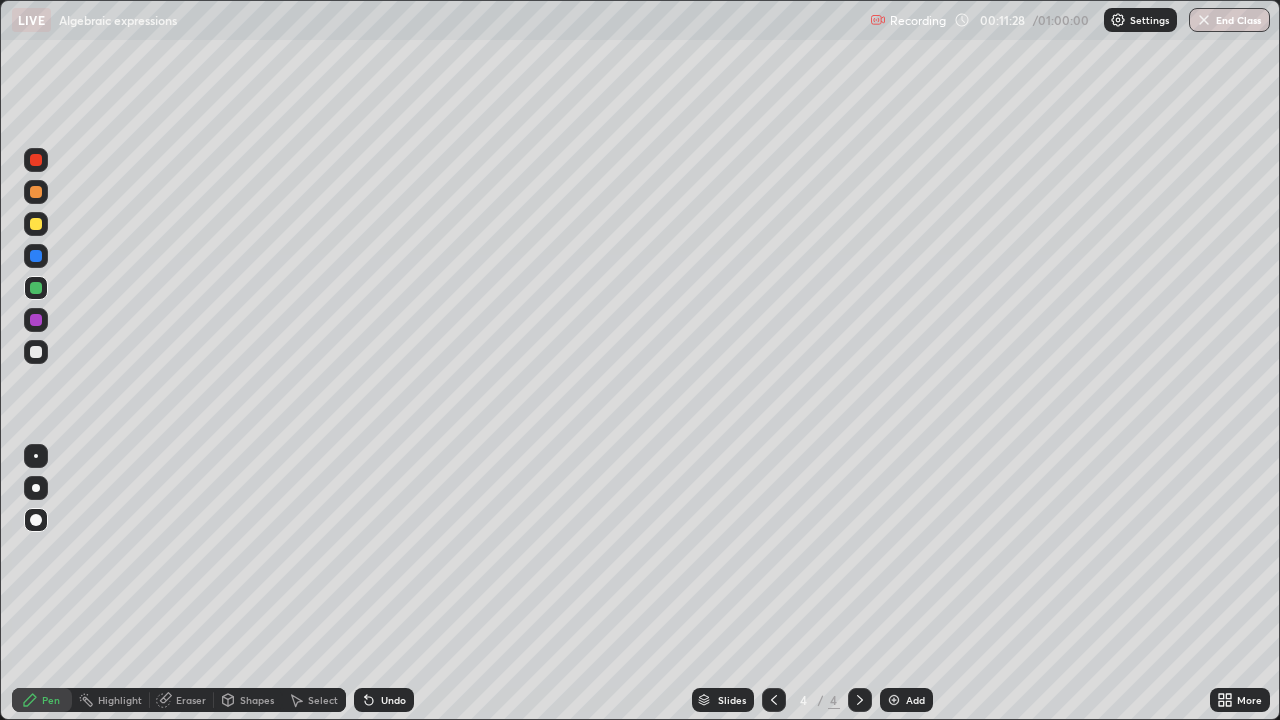 click on "Eraser" at bounding box center [191, 700] 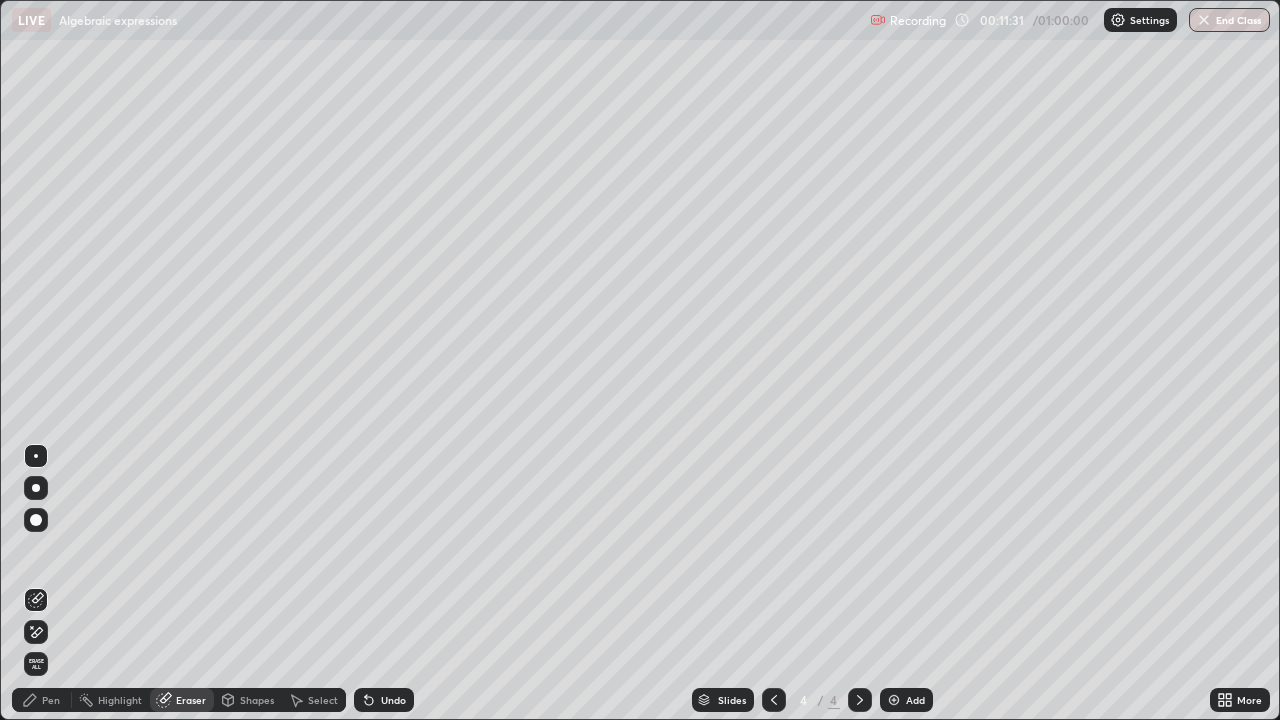 click on "Pen" at bounding box center [42, 700] 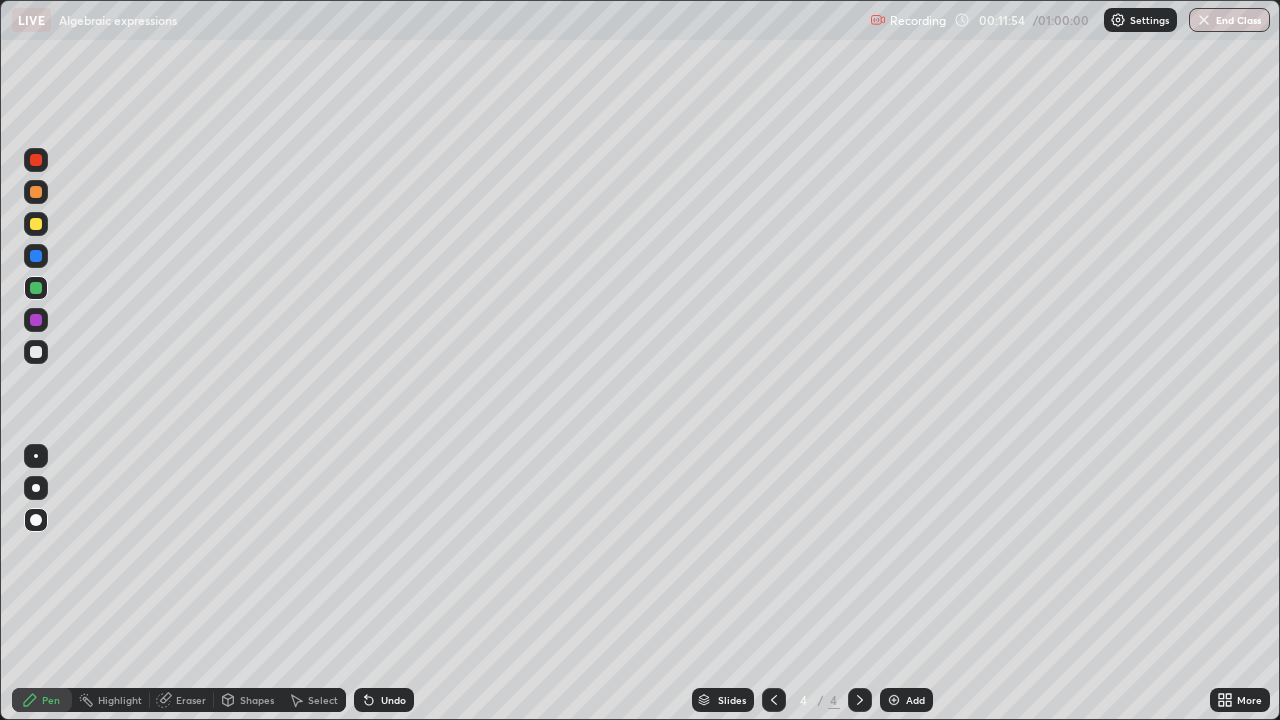 click on "Undo" at bounding box center [393, 700] 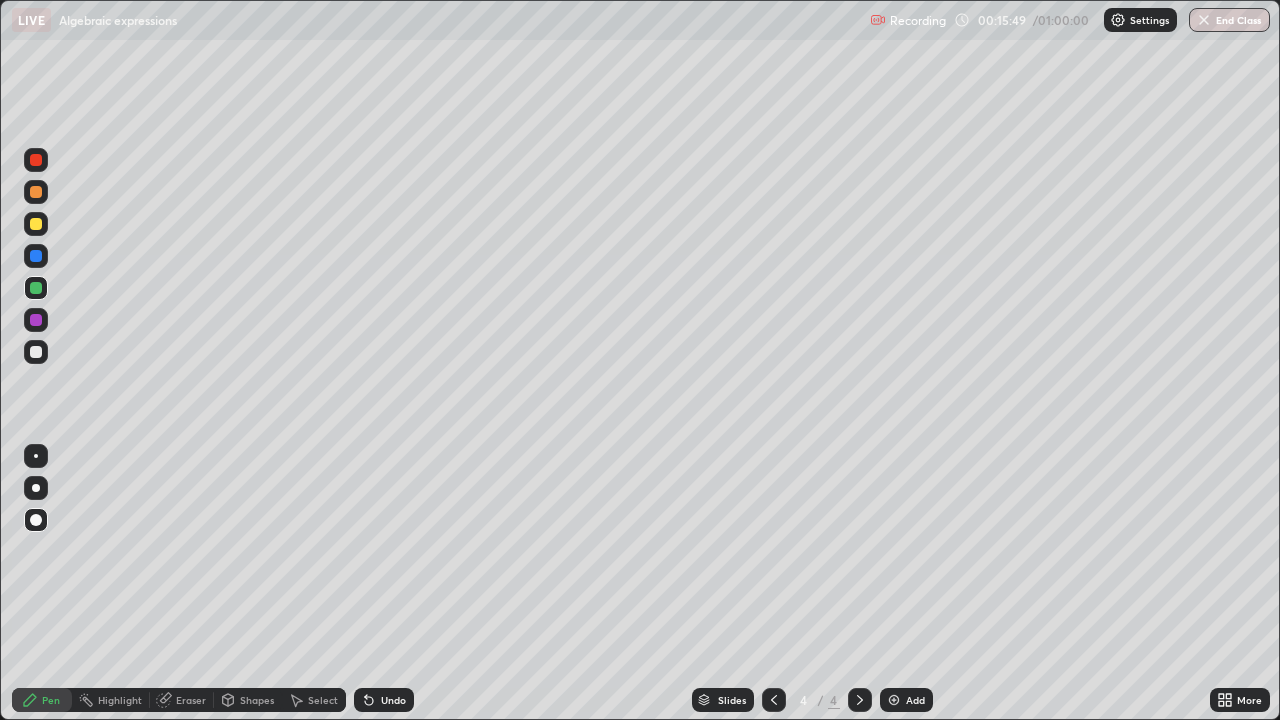 click on "Add" at bounding box center (915, 700) 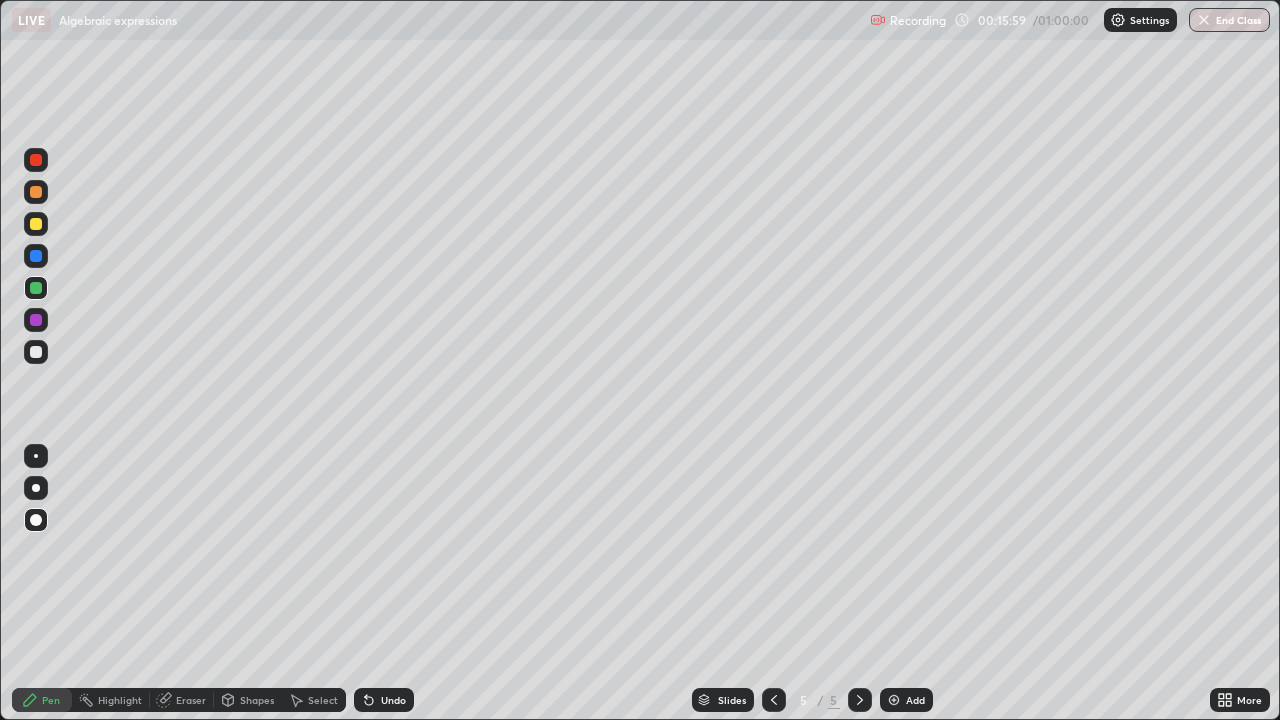 click at bounding box center [36, 224] 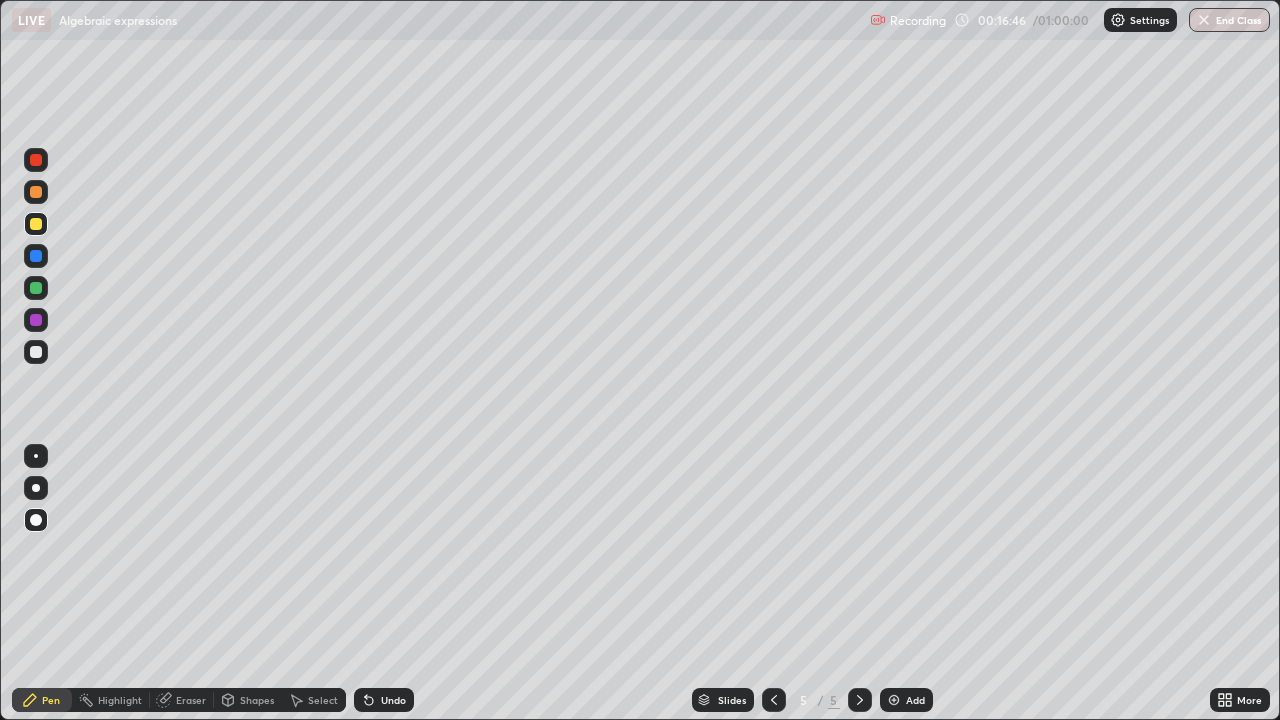 click at bounding box center (36, 288) 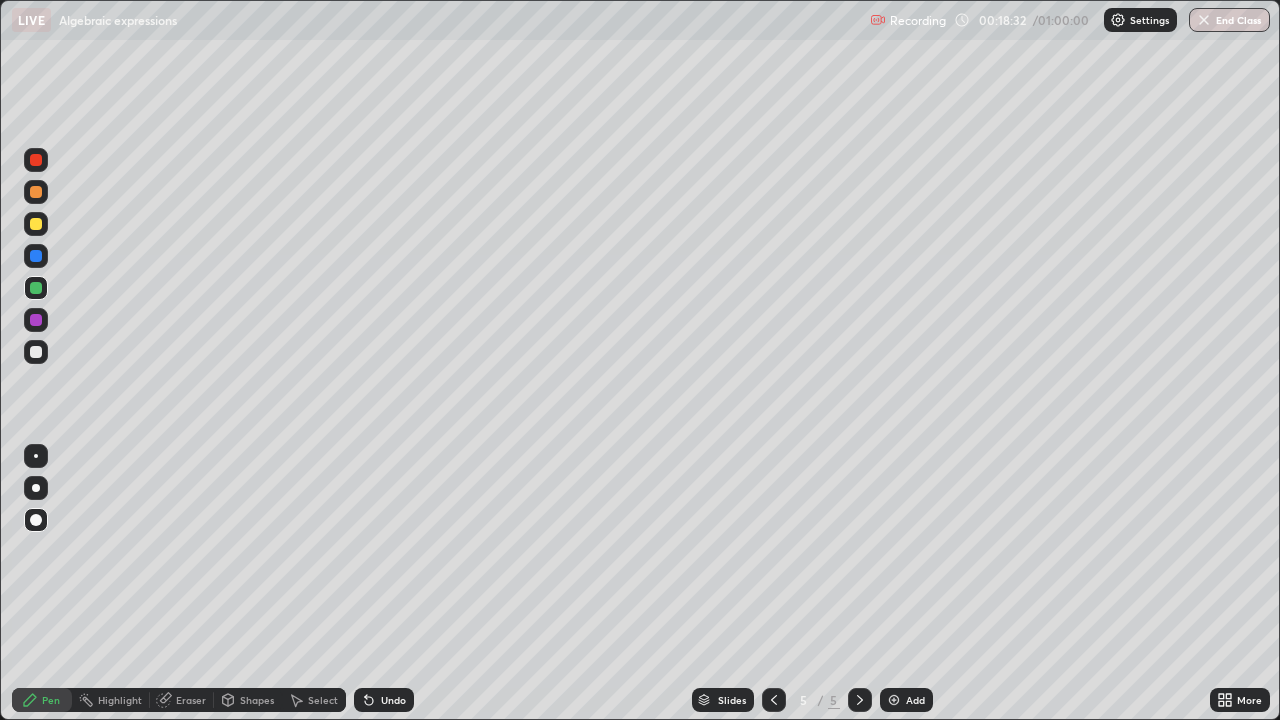 click at bounding box center (36, 320) 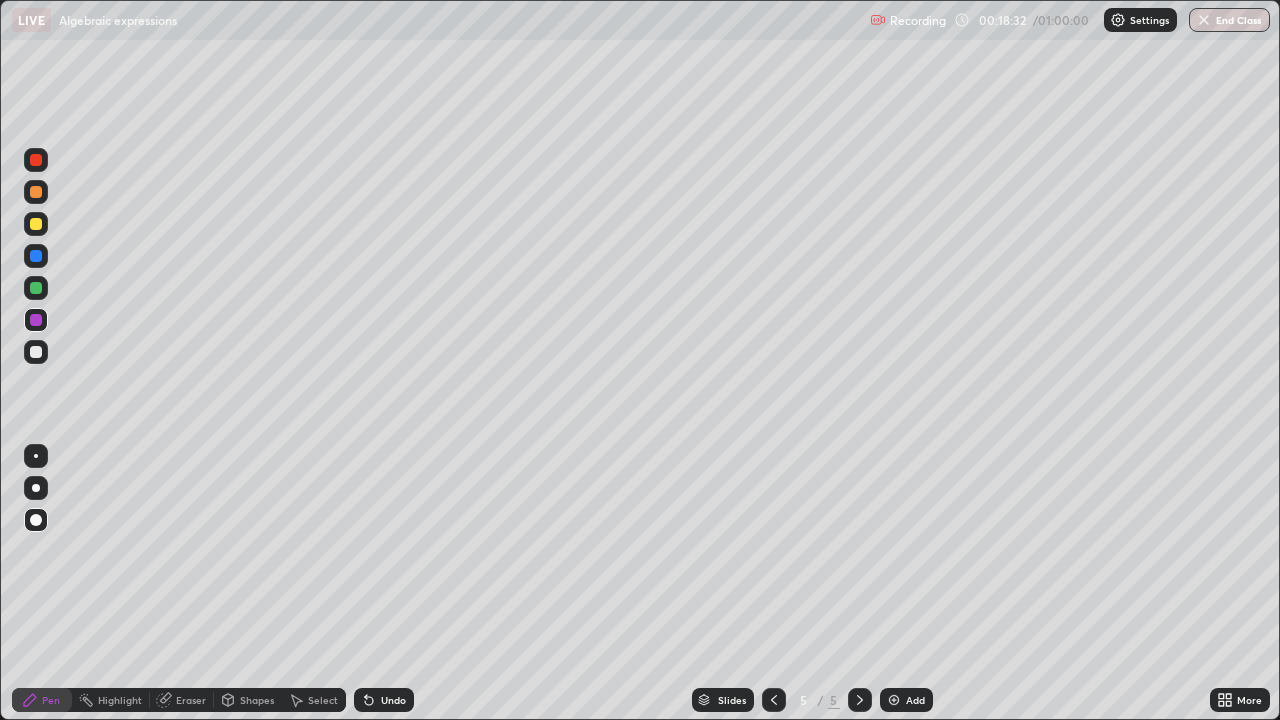 click at bounding box center (36, 352) 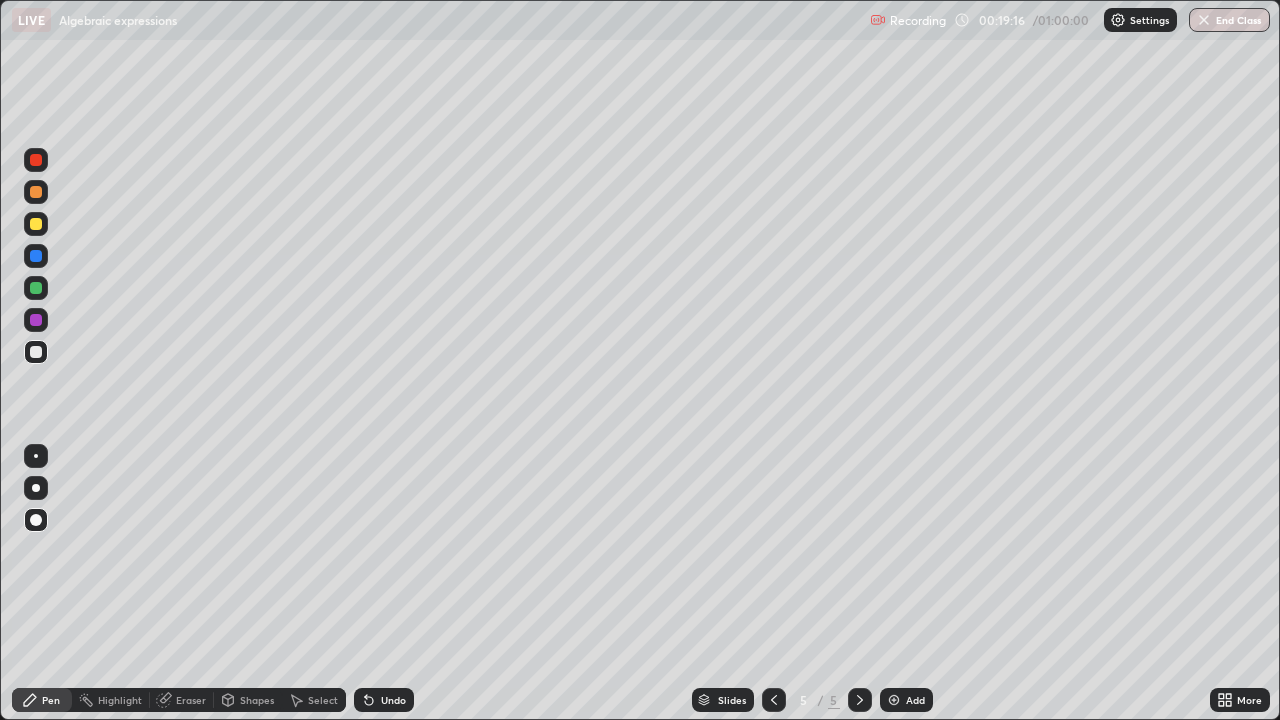 click at bounding box center (36, 352) 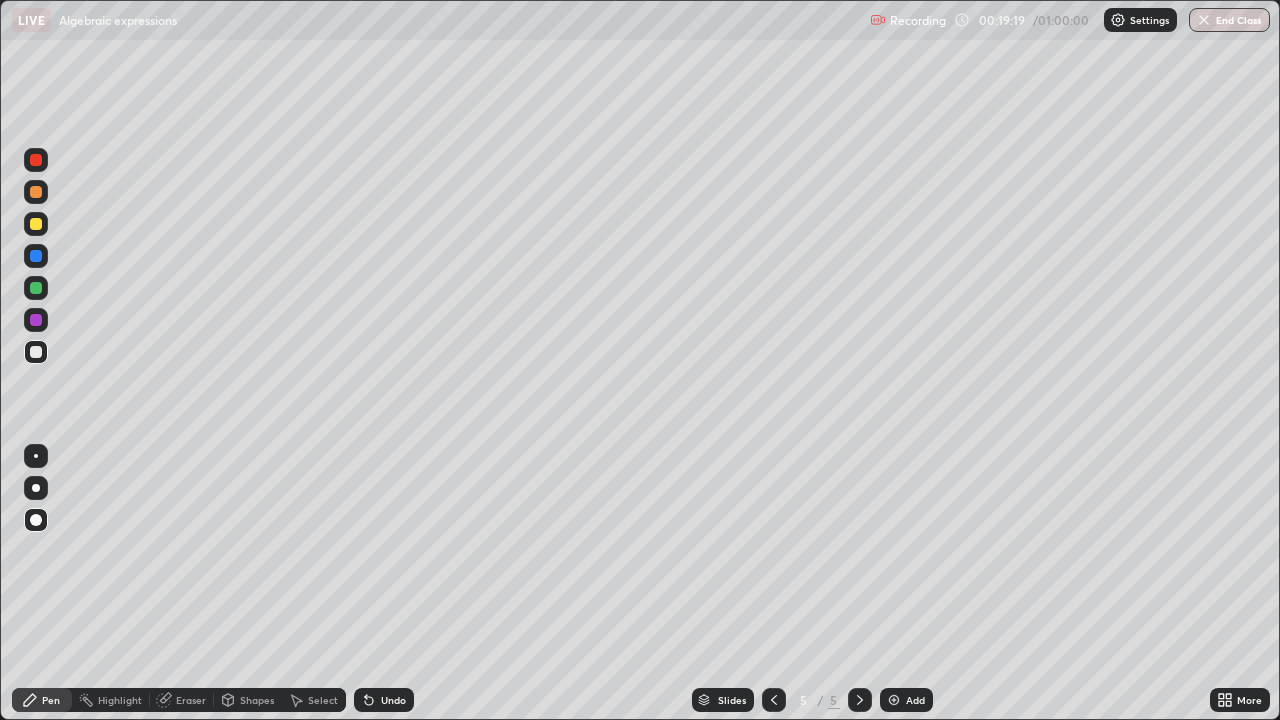 click at bounding box center [36, 224] 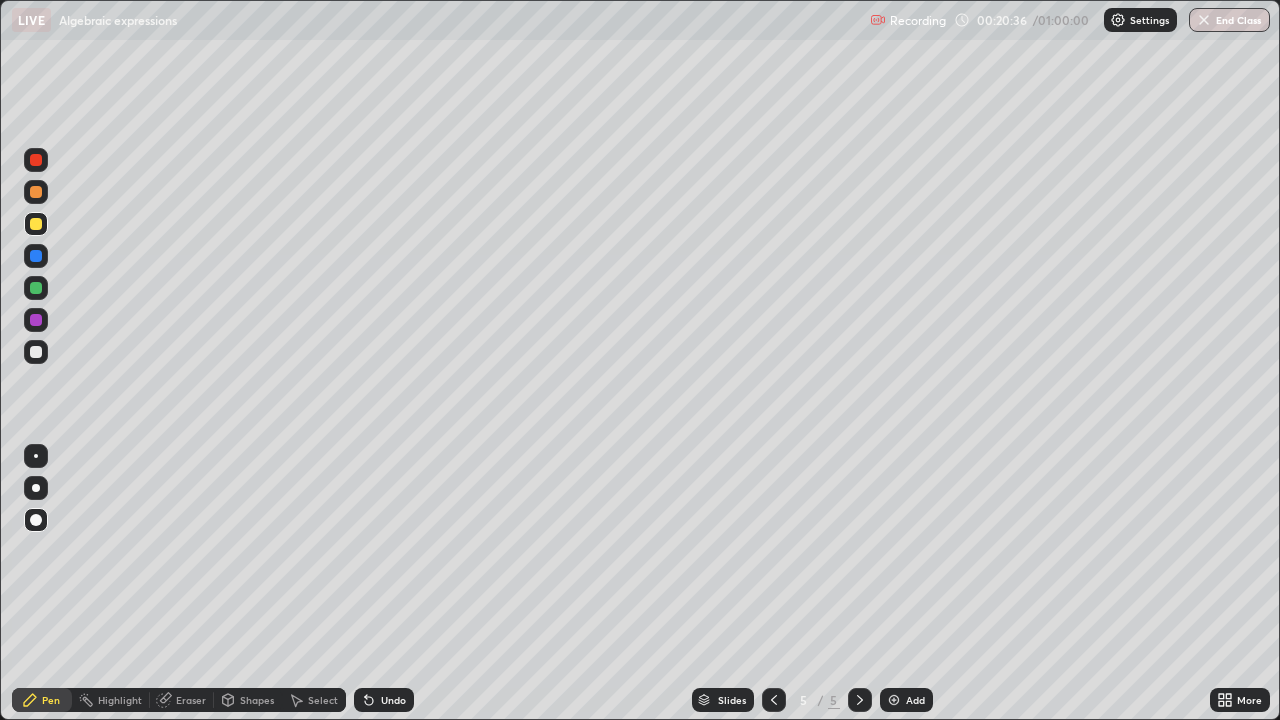 click on "Add" at bounding box center [906, 700] 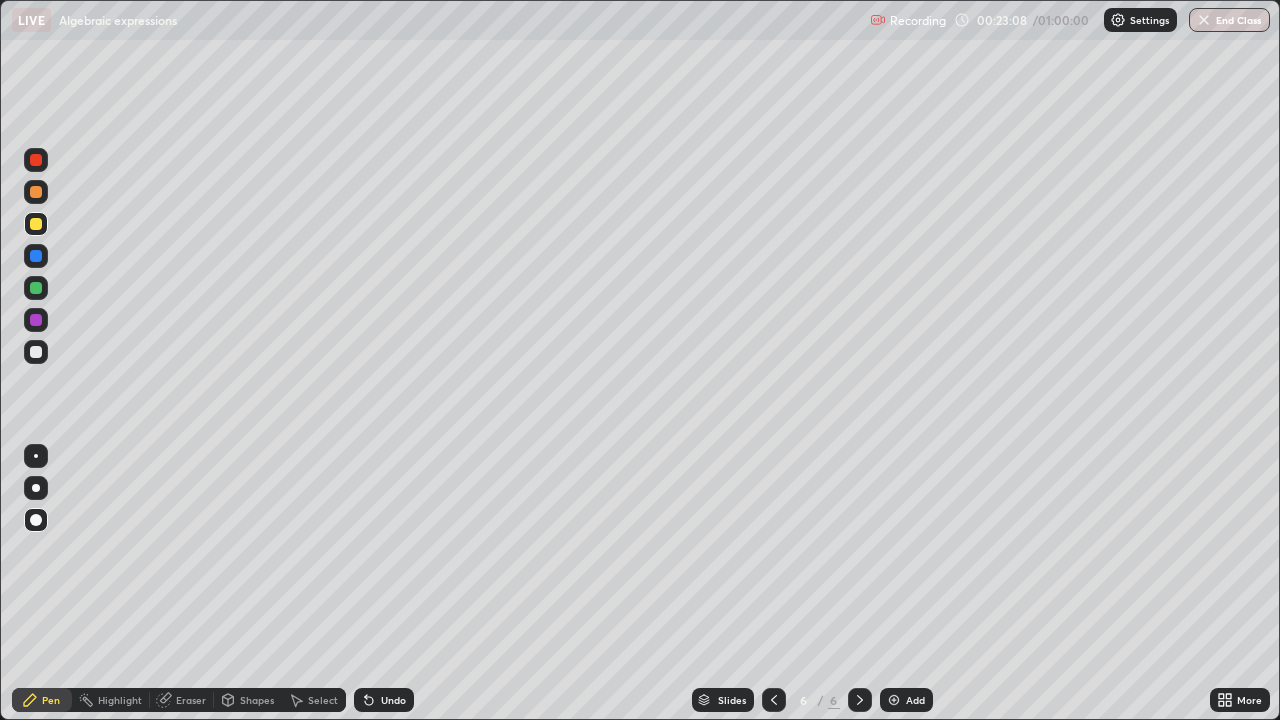 click at bounding box center (36, 520) 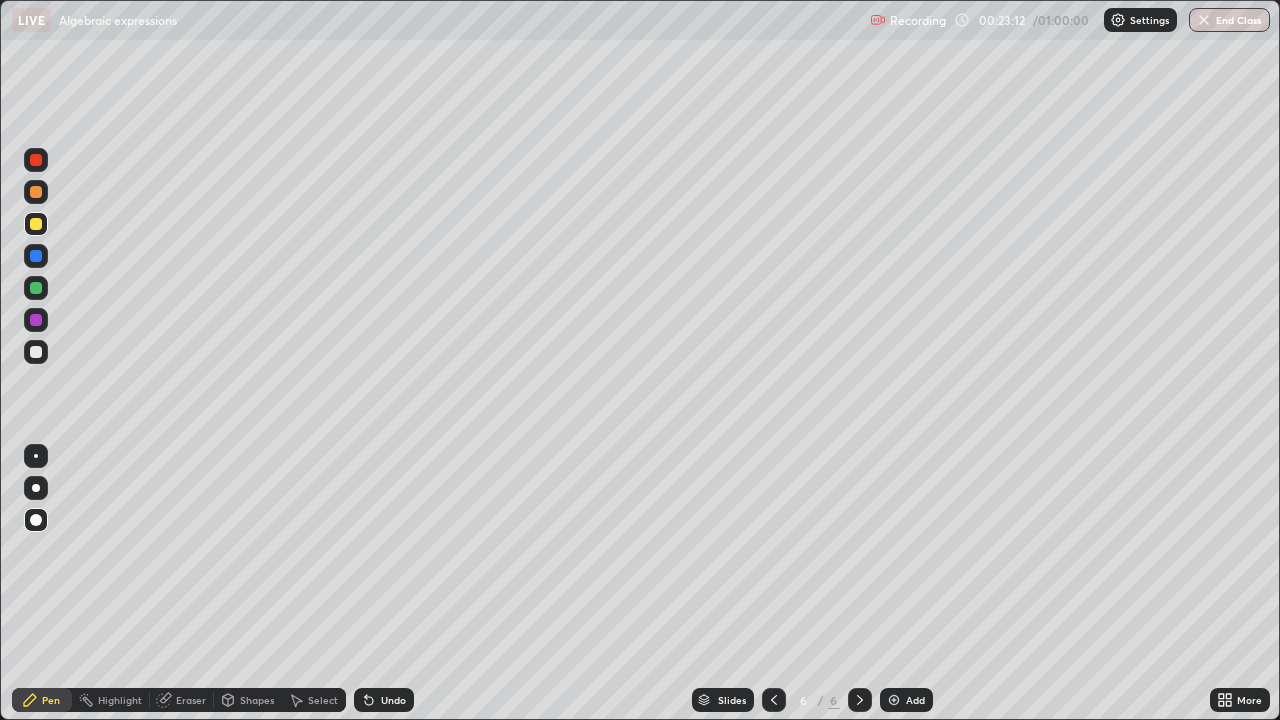 click at bounding box center [36, 352] 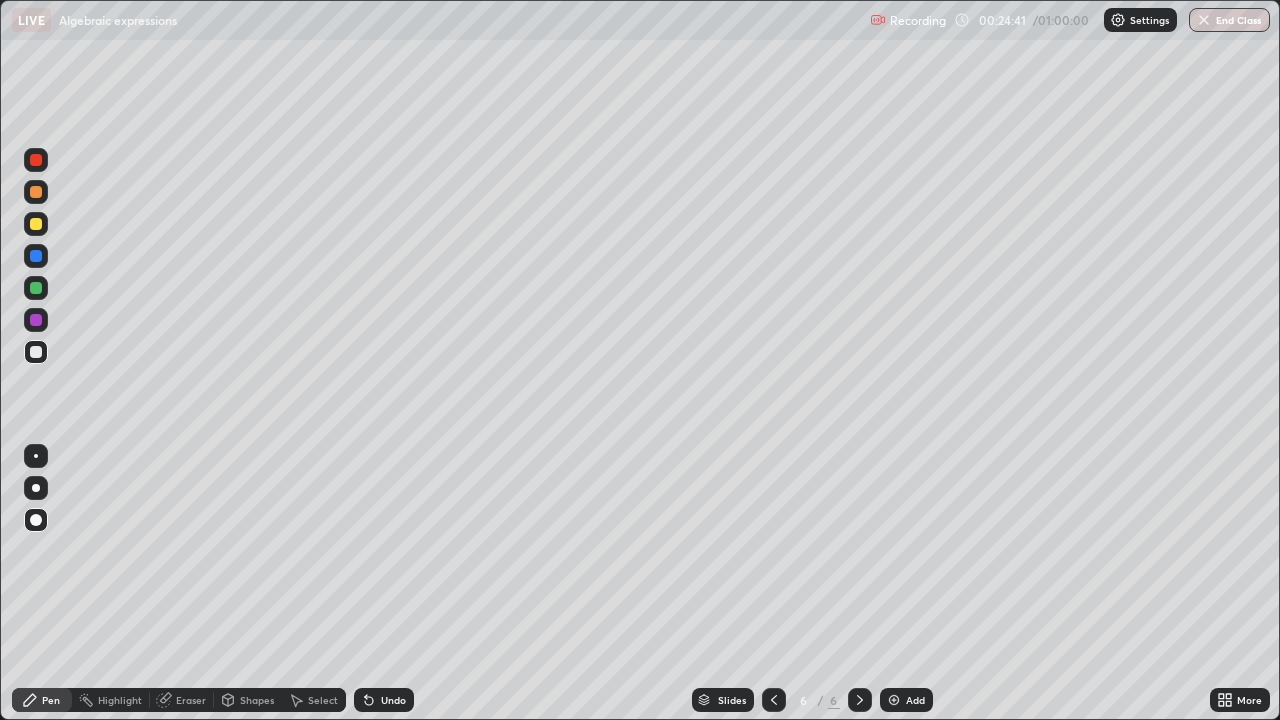 click on "Undo" at bounding box center [393, 700] 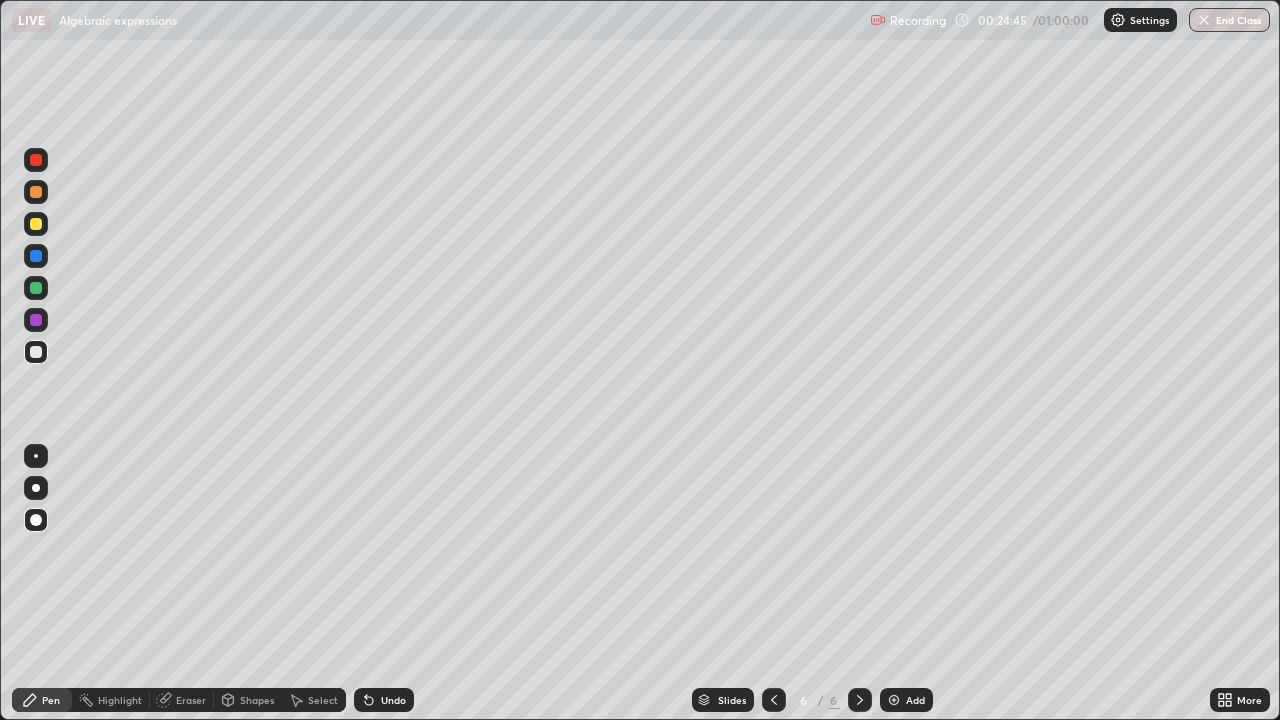 click on "Undo" at bounding box center [393, 700] 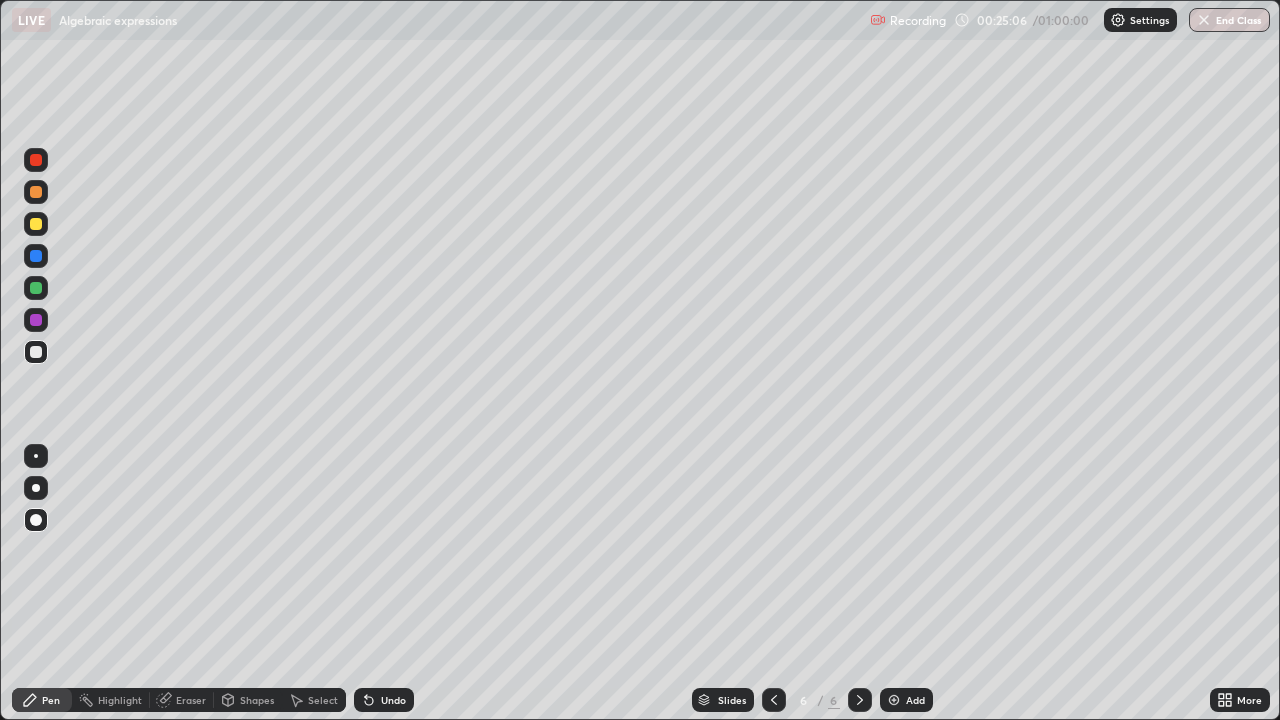 click at bounding box center (36, 224) 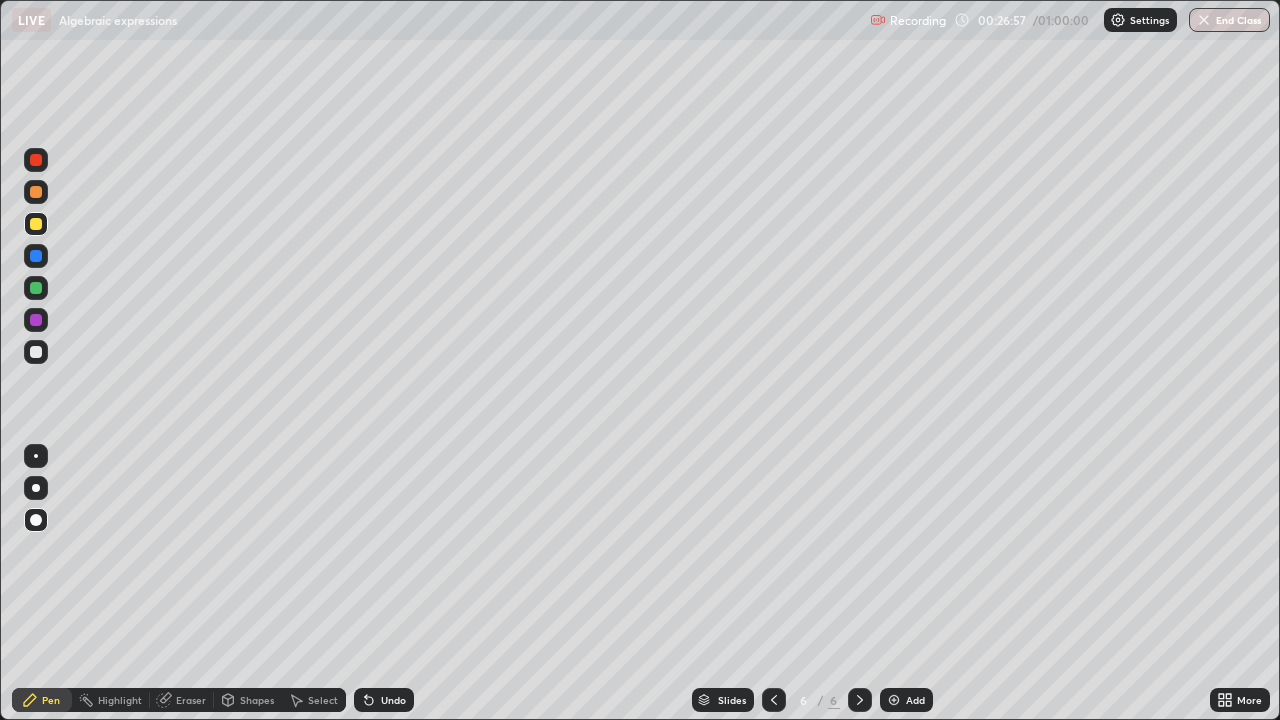click on "Undo" at bounding box center [384, 700] 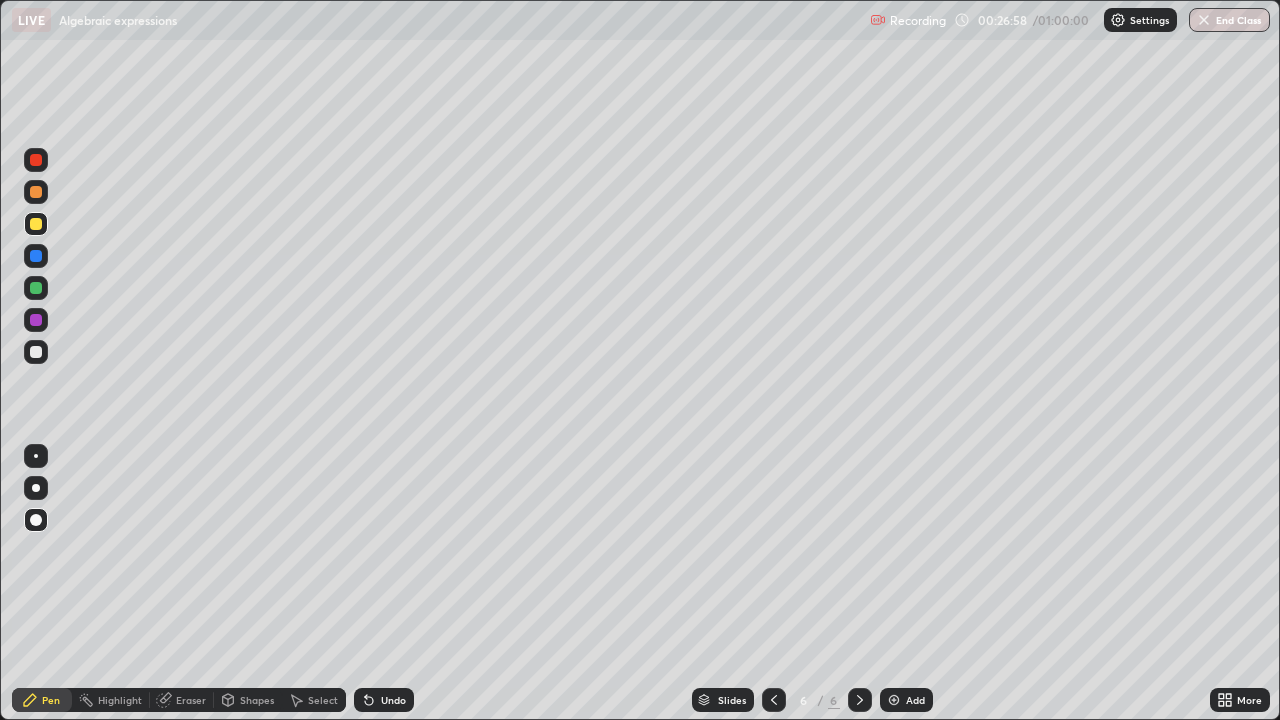 click on "Eraser" at bounding box center (191, 700) 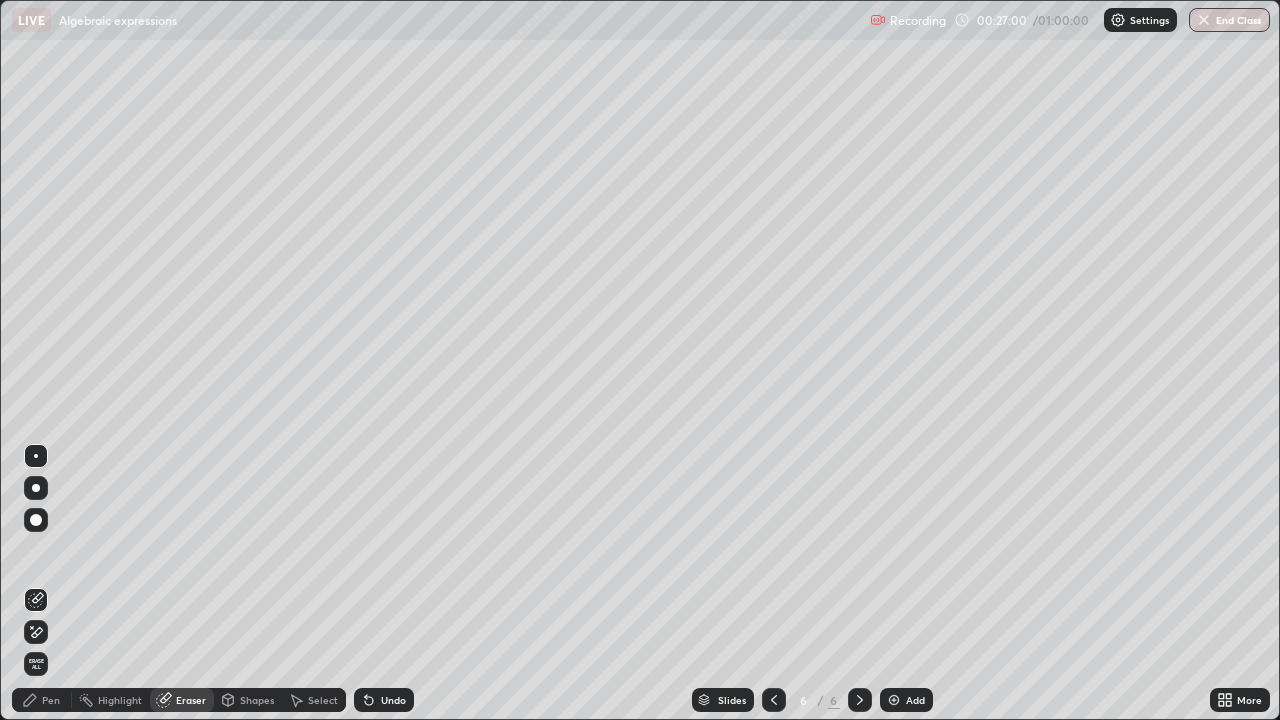 click 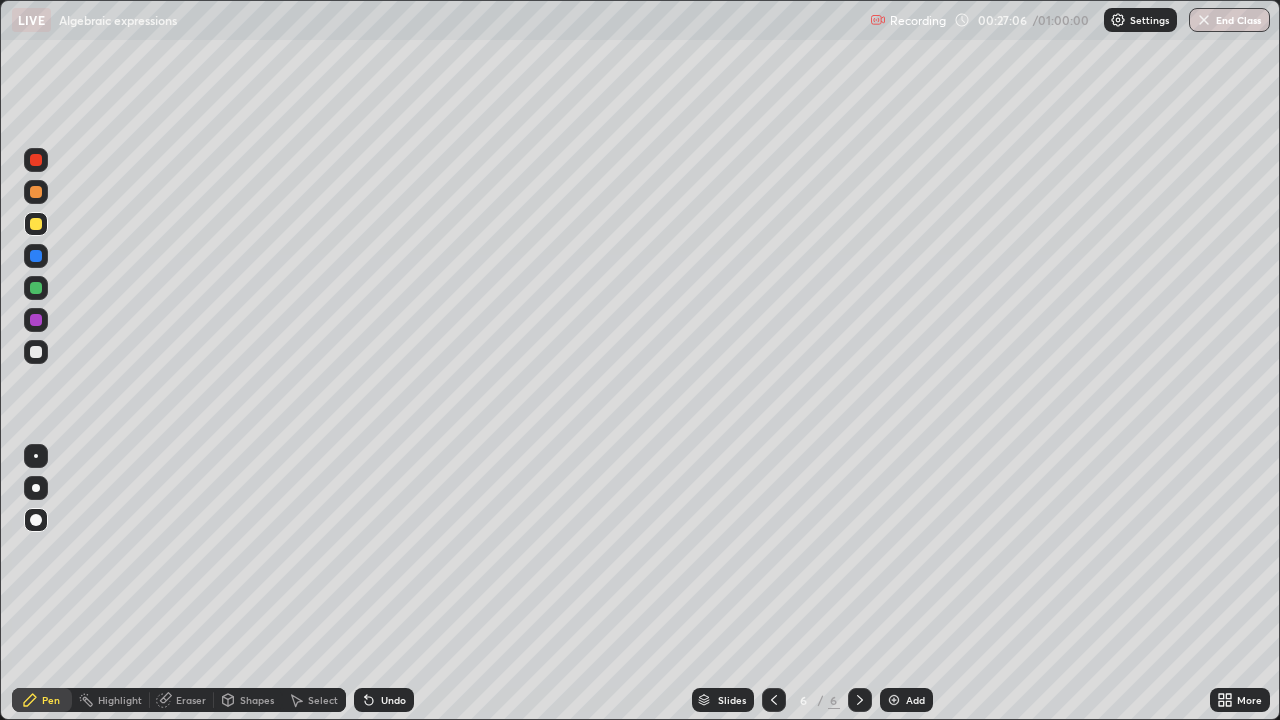 click on "Eraser" at bounding box center (191, 700) 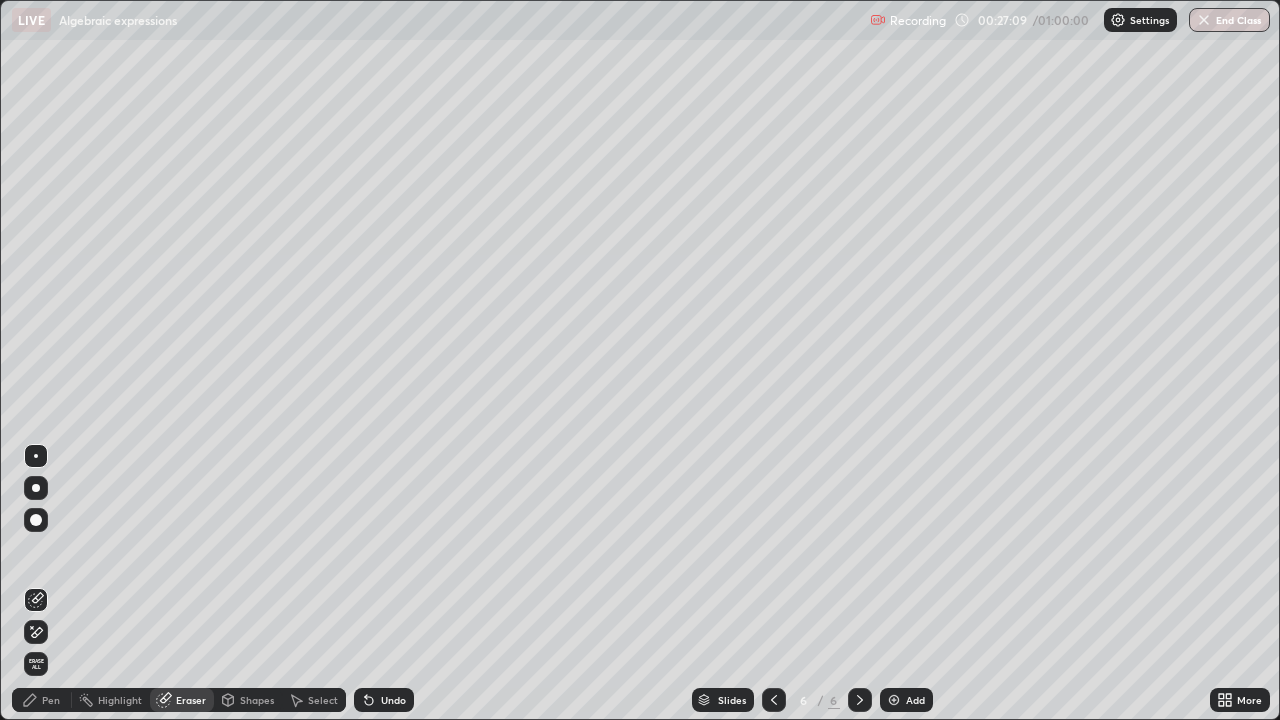 click 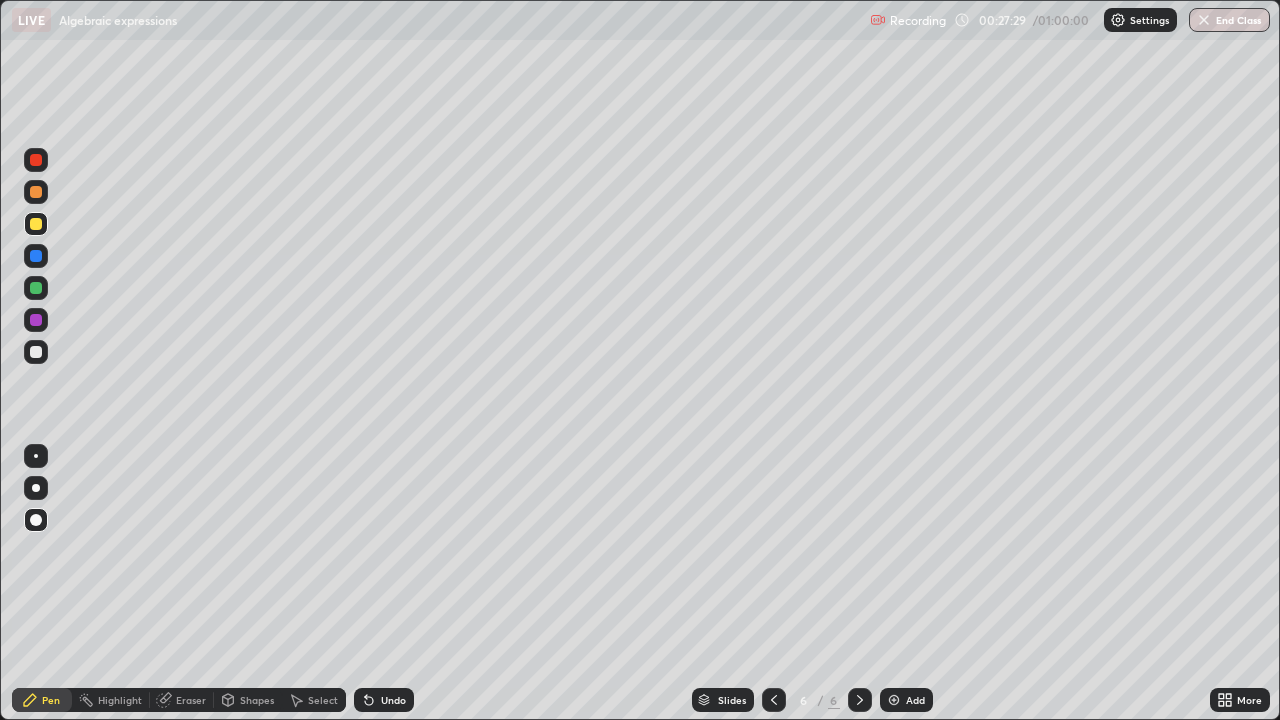 click at bounding box center [36, 288] 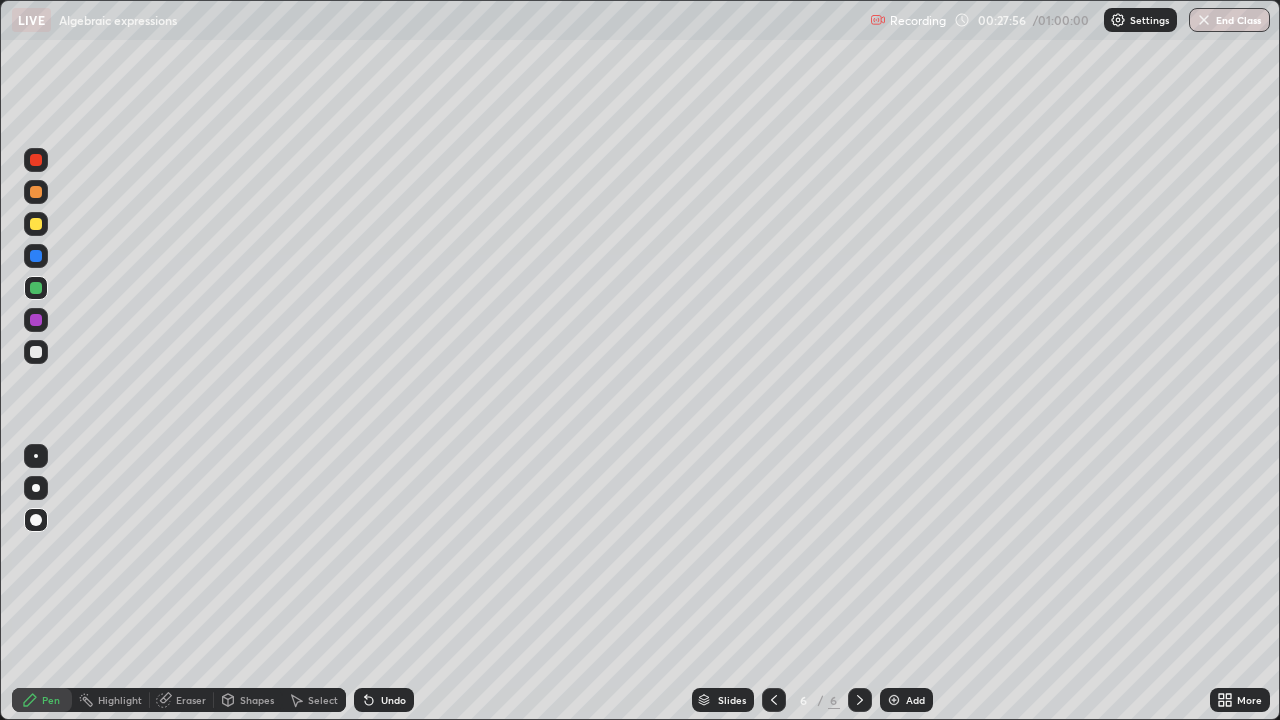 click at bounding box center (36, 352) 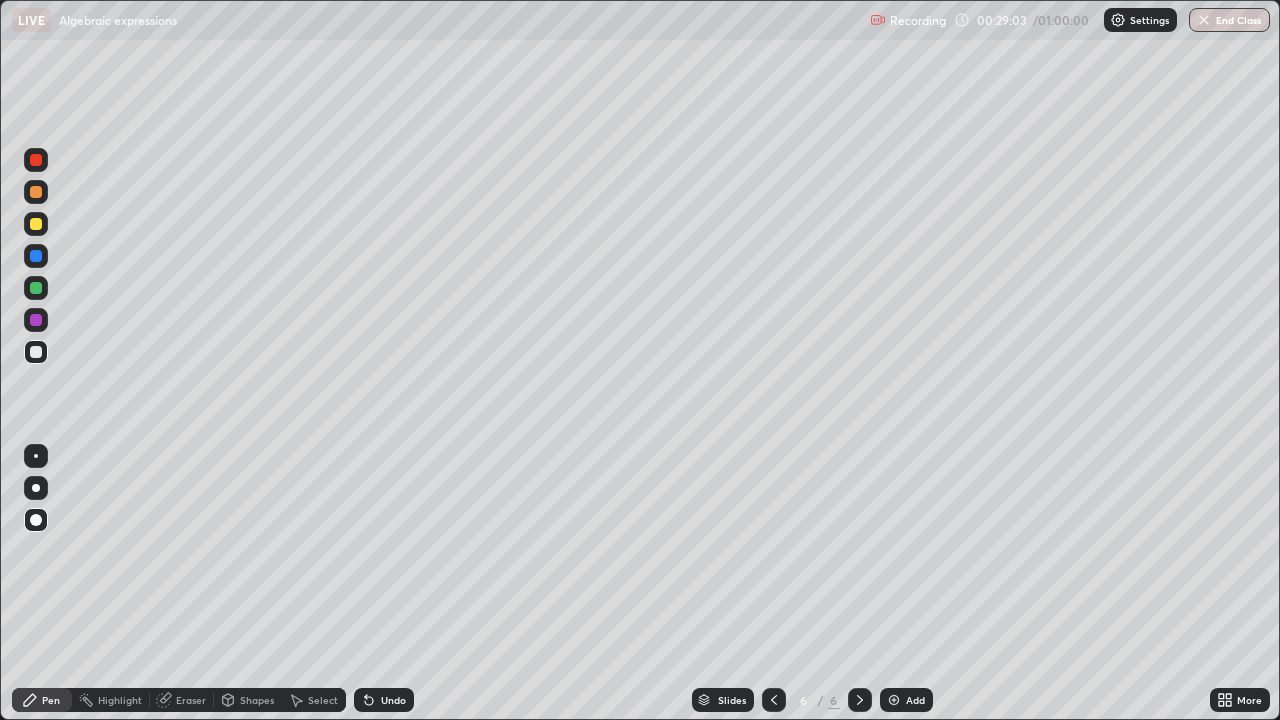 click on "Undo" at bounding box center (393, 700) 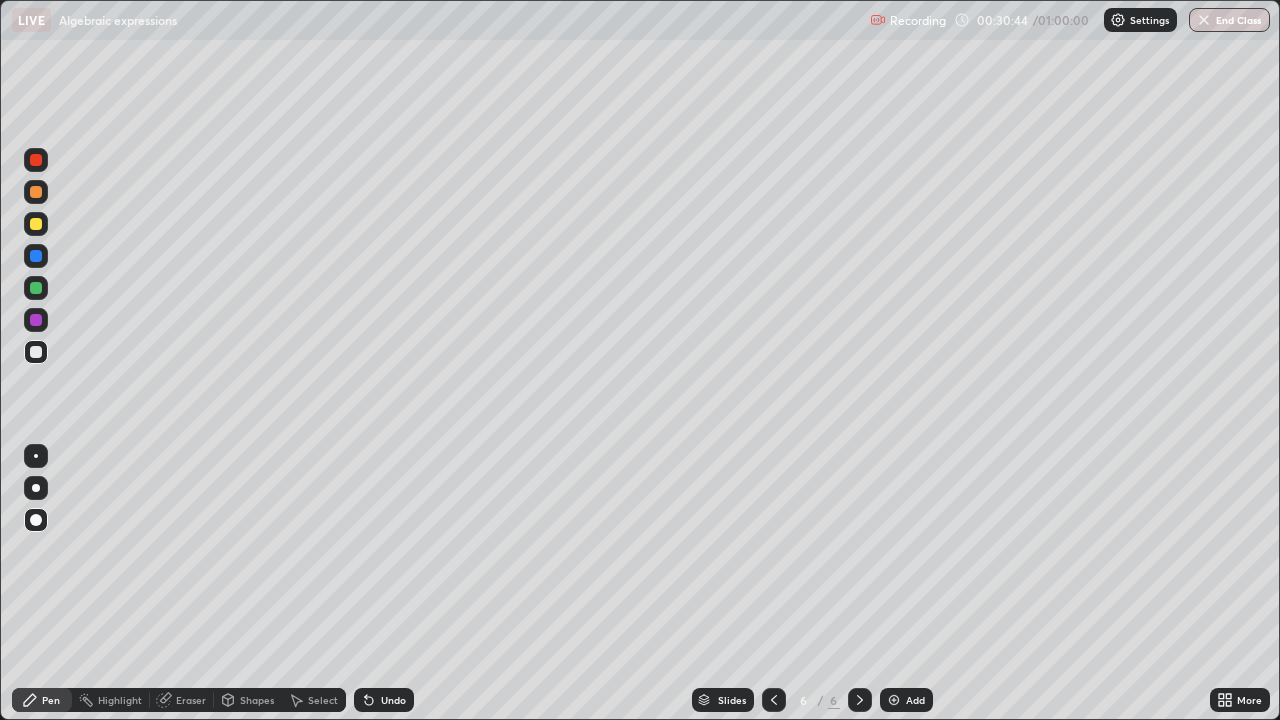 click on "Add" at bounding box center (915, 700) 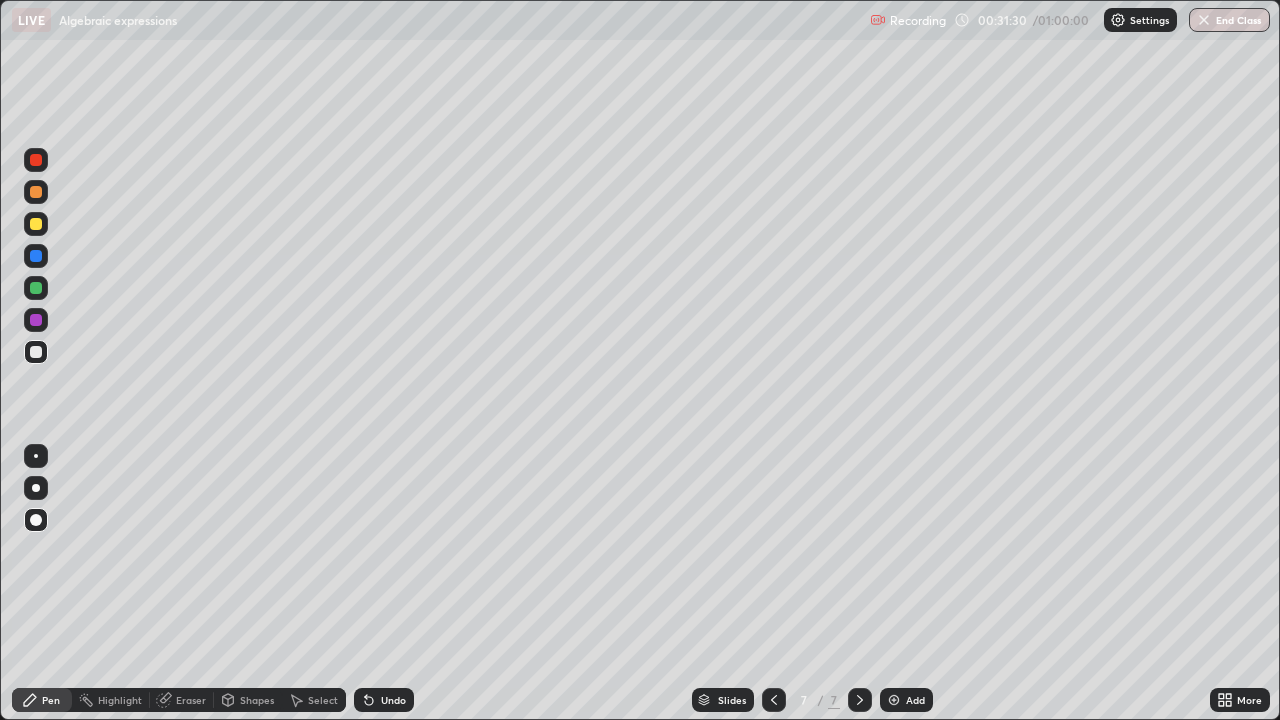 click at bounding box center [36, 224] 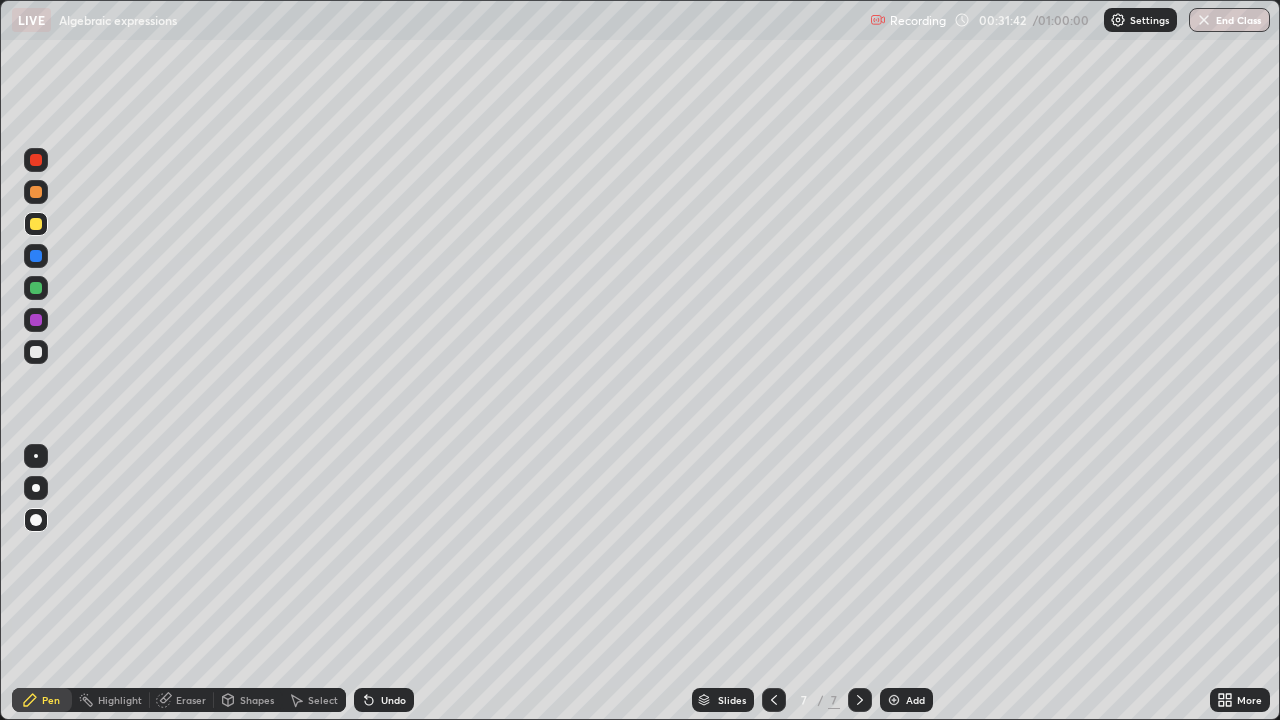 click on "Undo" at bounding box center [393, 700] 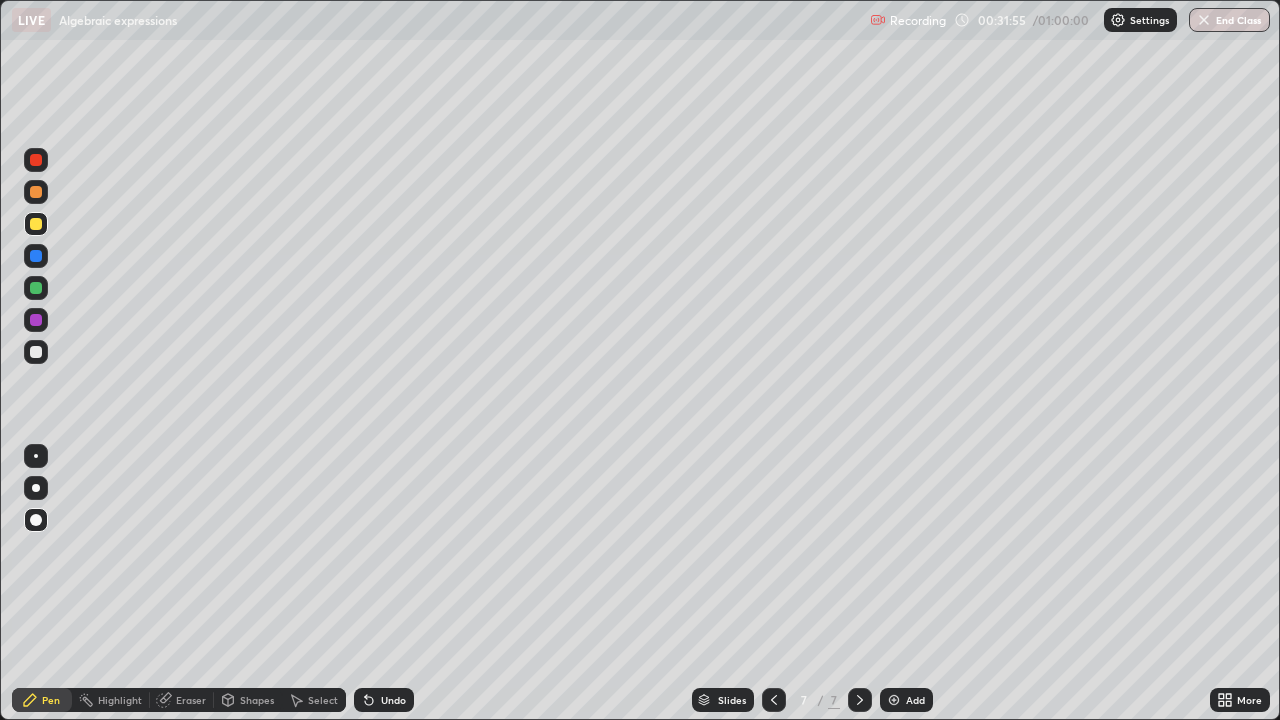 click on "Undo" at bounding box center [393, 700] 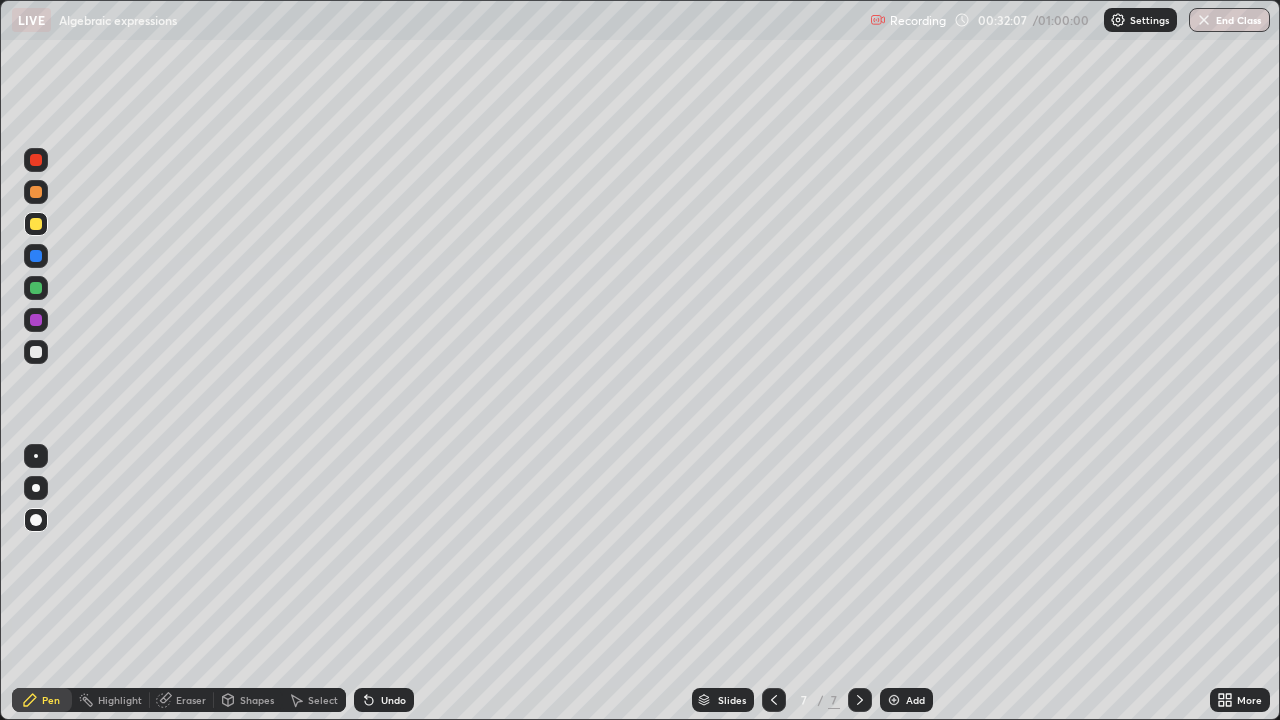 click at bounding box center [36, 352] 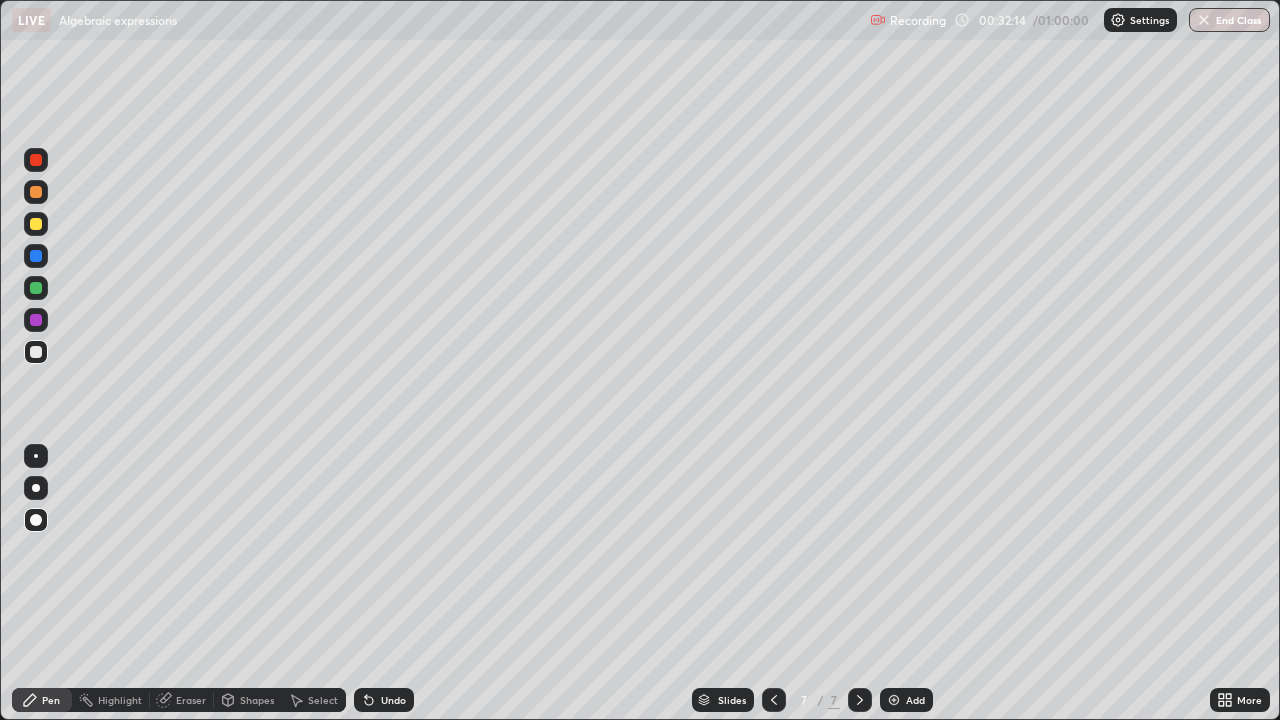 click on "Undo" at bounding box center [384, 700] 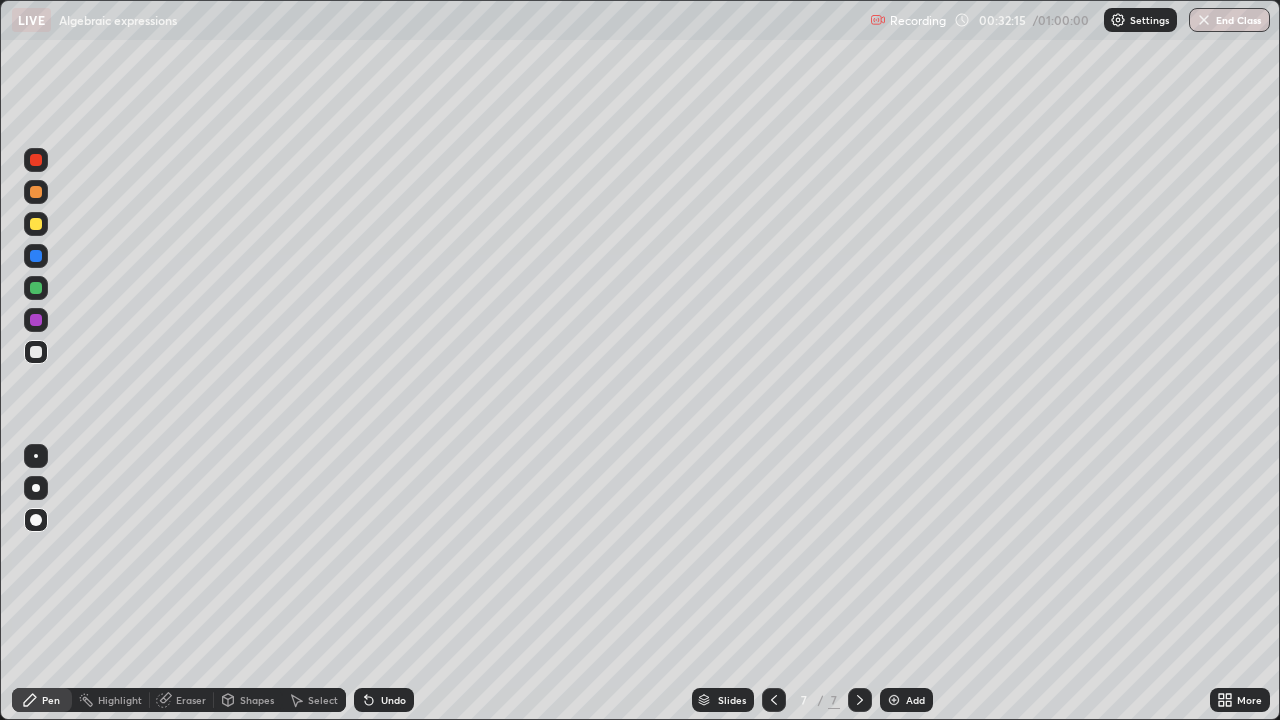 click on "Undo" at bounding box center [384, 700] 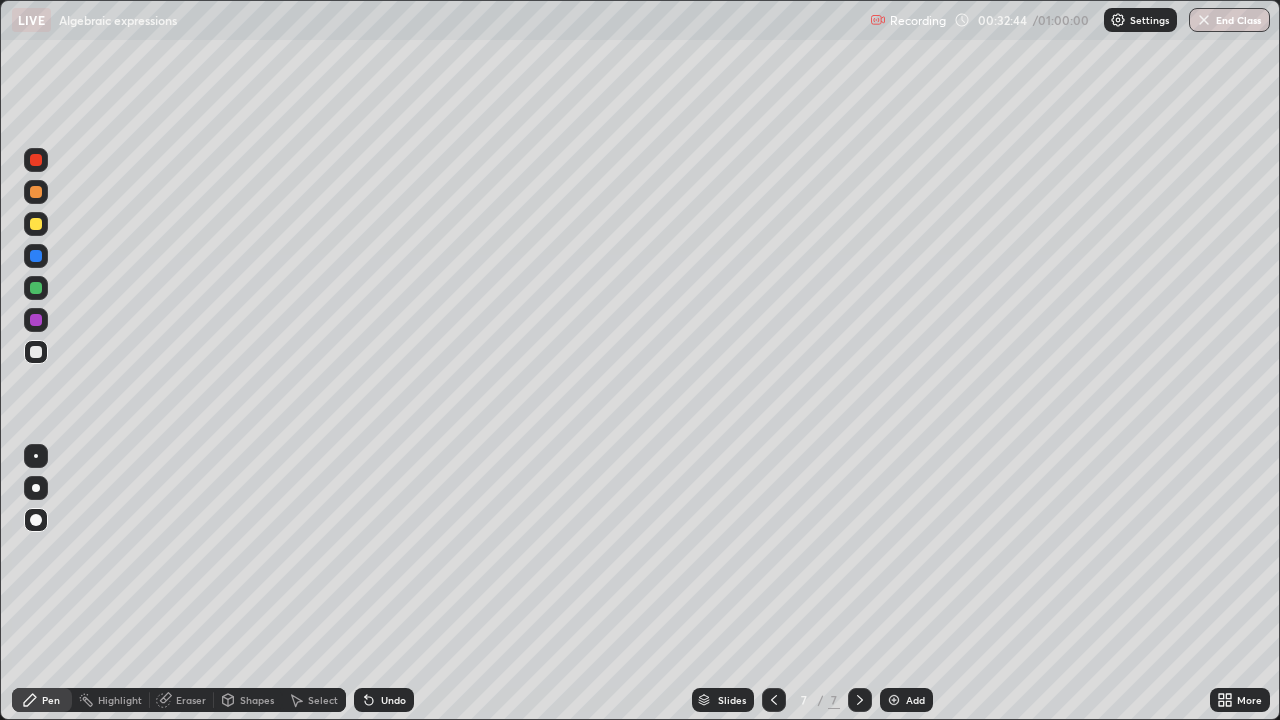 click at bounding box center (36, 256) 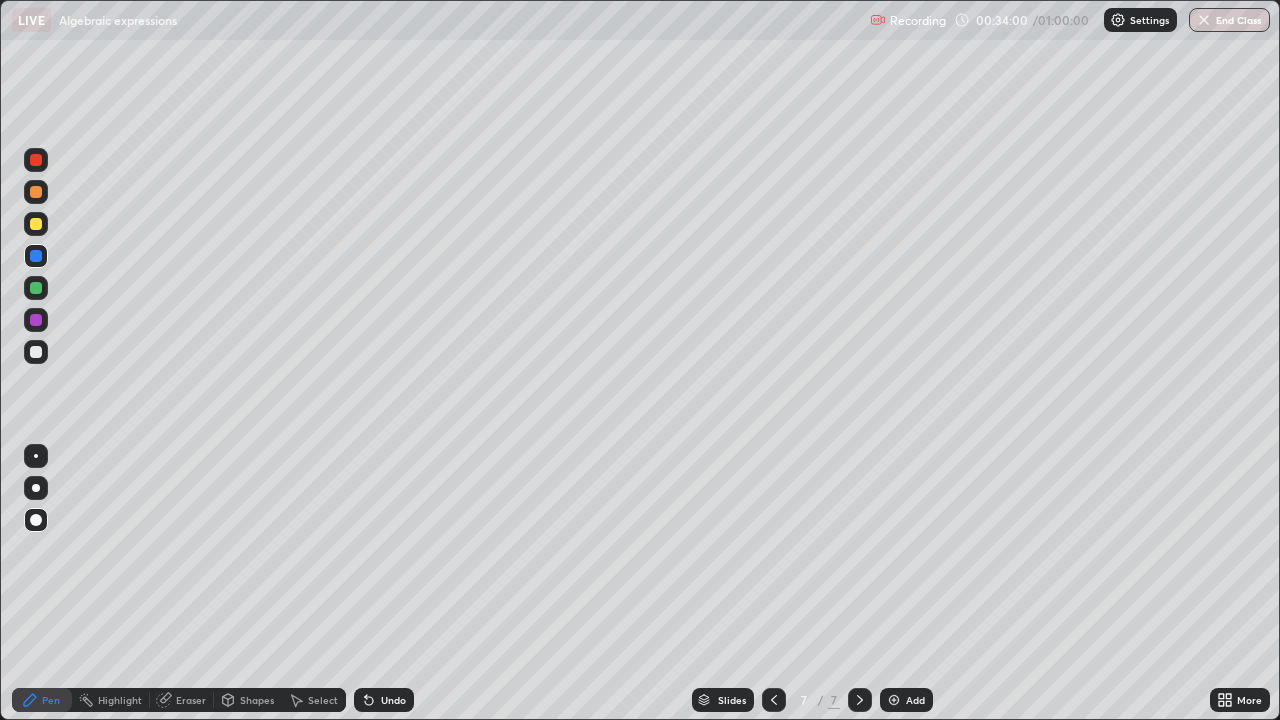 click on "Undo" at bounding box center (393, 700) 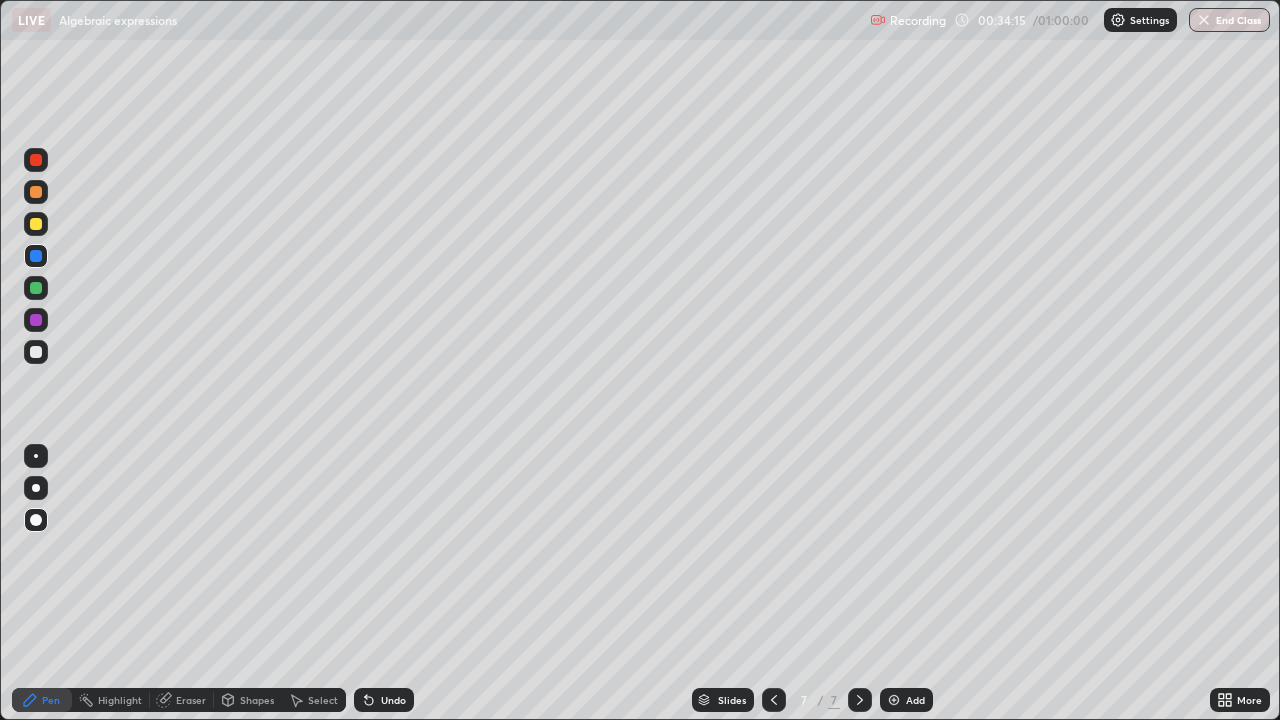 click at bounding box center (894, 700) 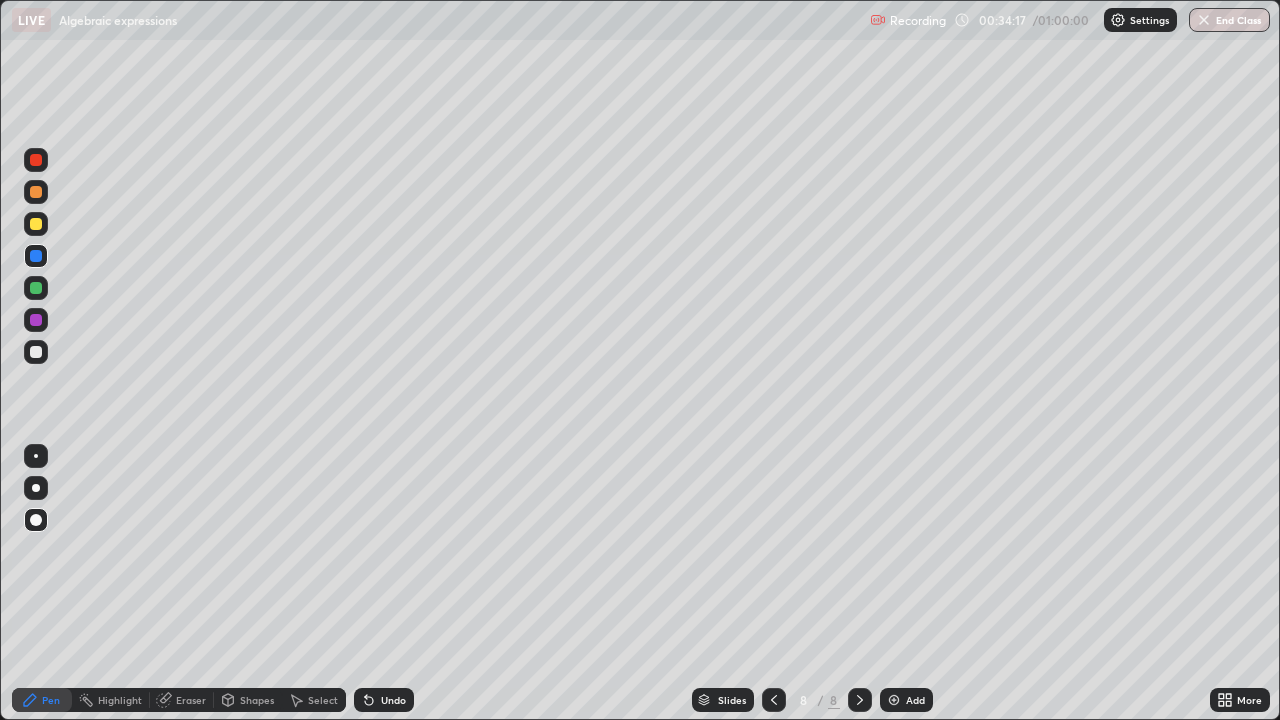 click at bounding box center [36, 224] 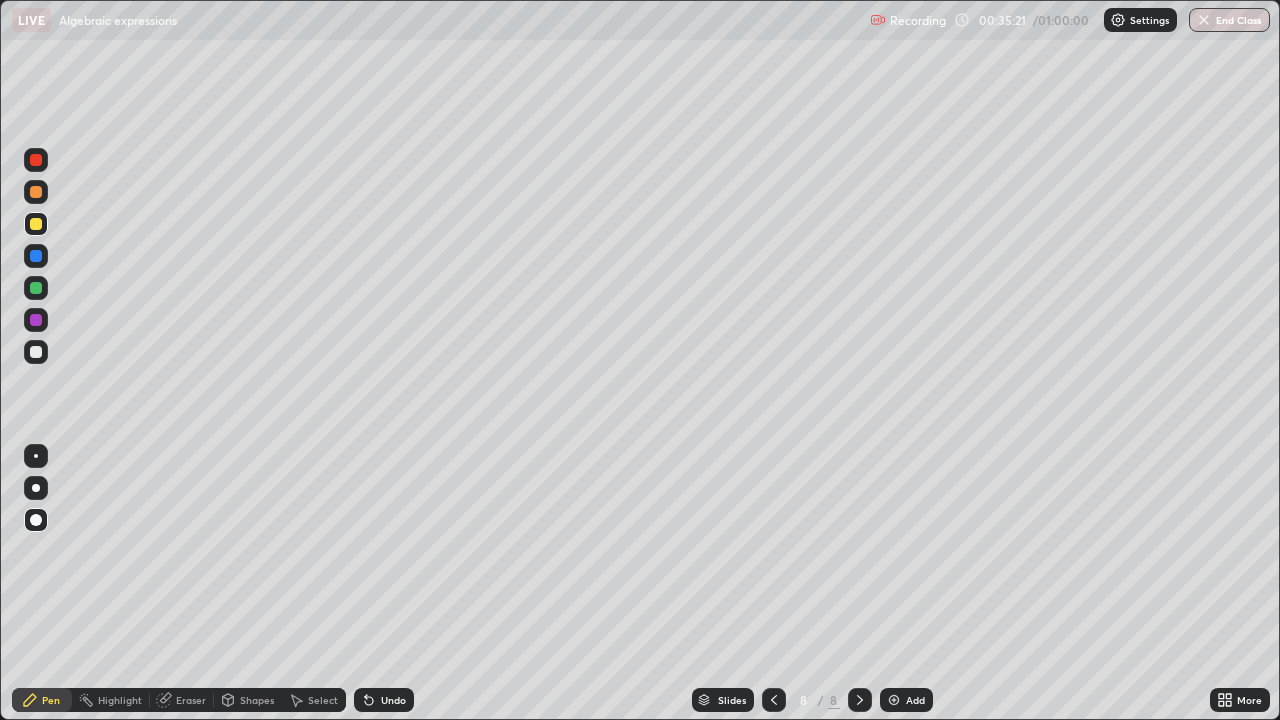 click at bounding box center (36, 352) 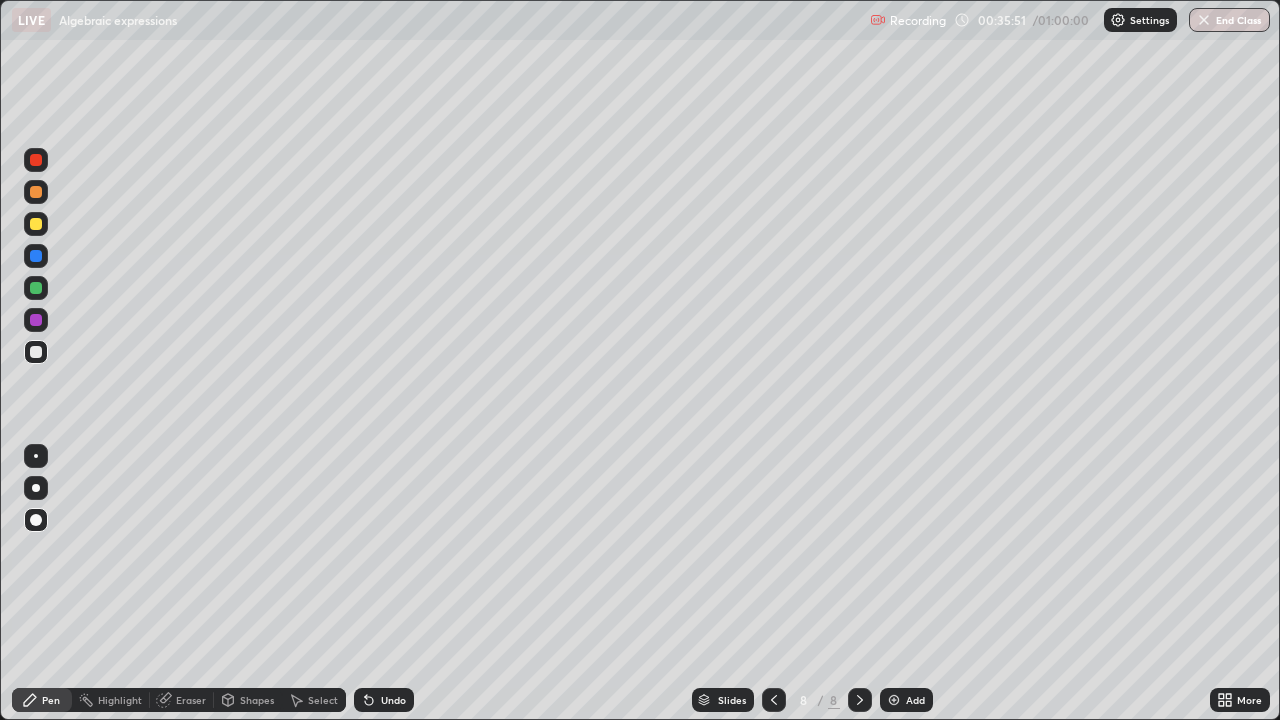 click on "Undo" at bounding box center (393, 700) 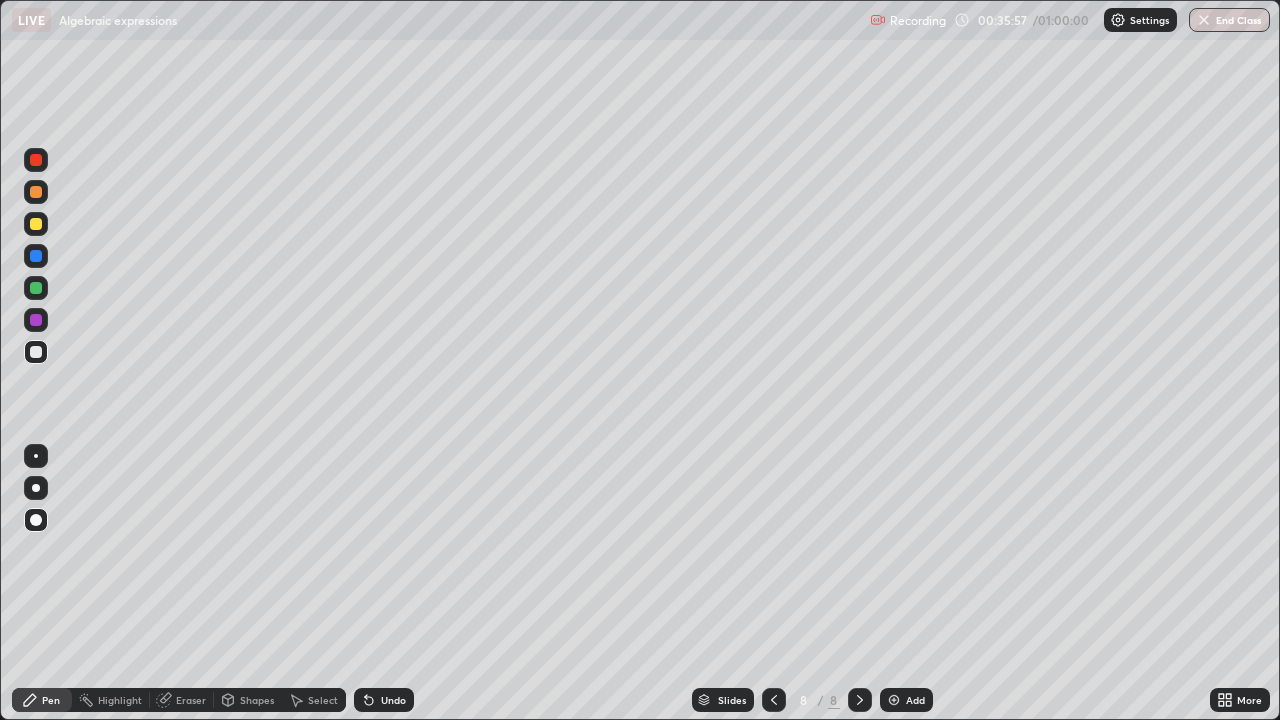 click on "Undo" at bounding box center [393, 700] 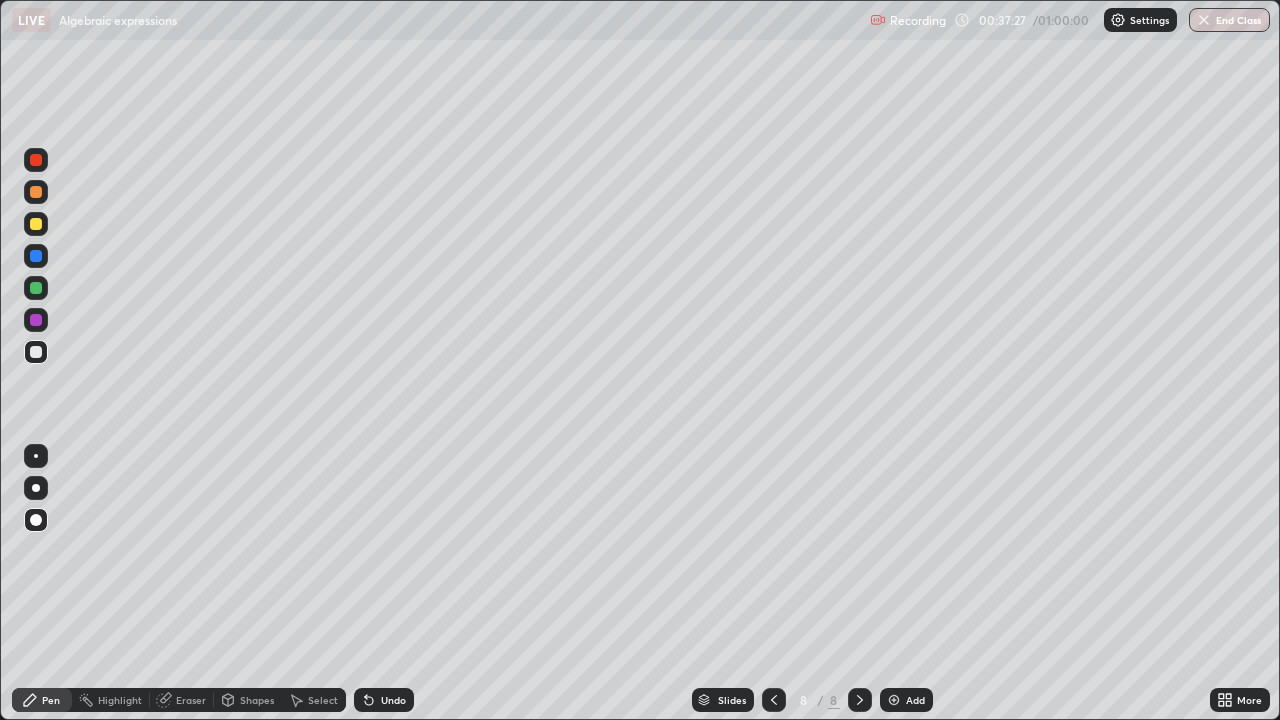 click at bounding box center (36, 288) 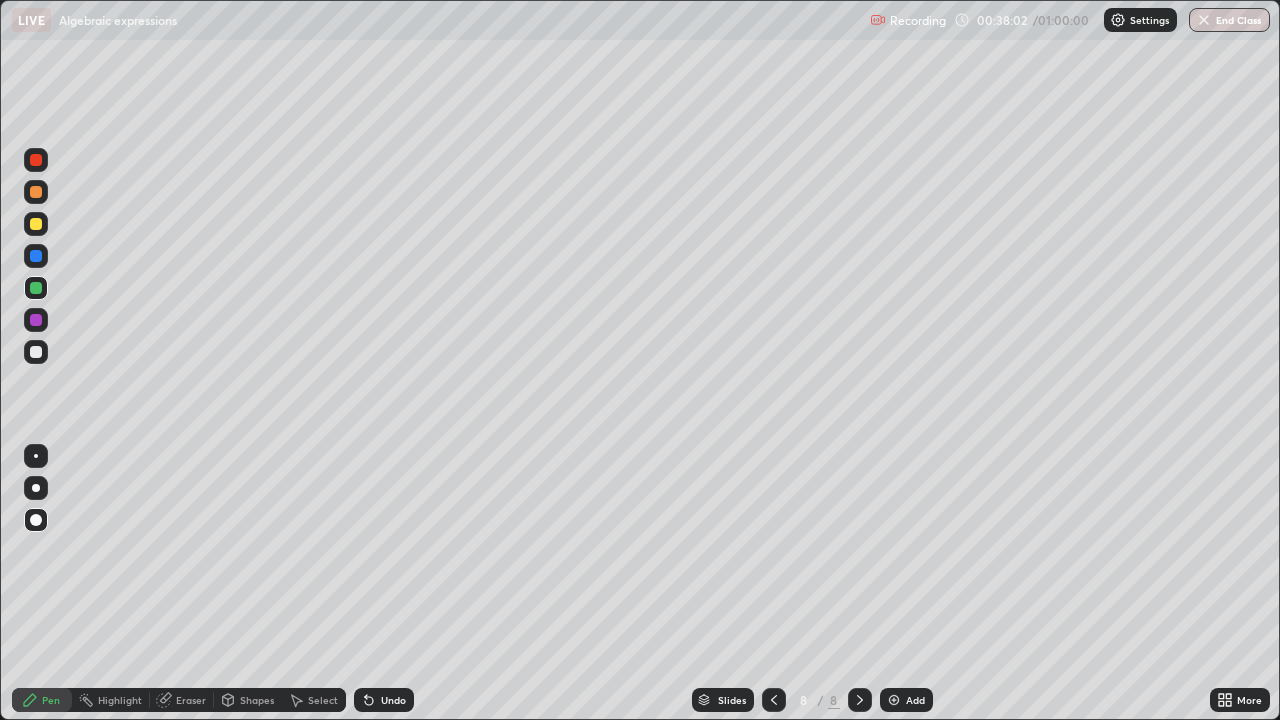 click at bounding box center [36, 352] 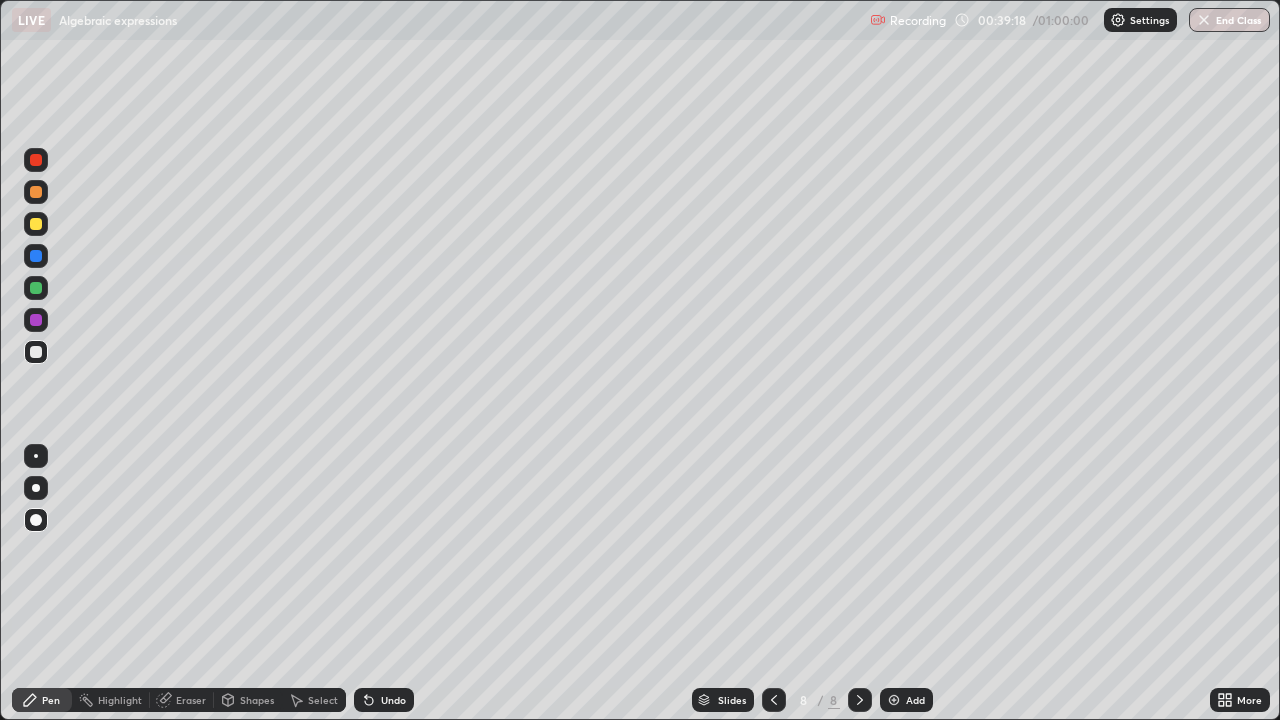 click at bounding box center (894, 700) 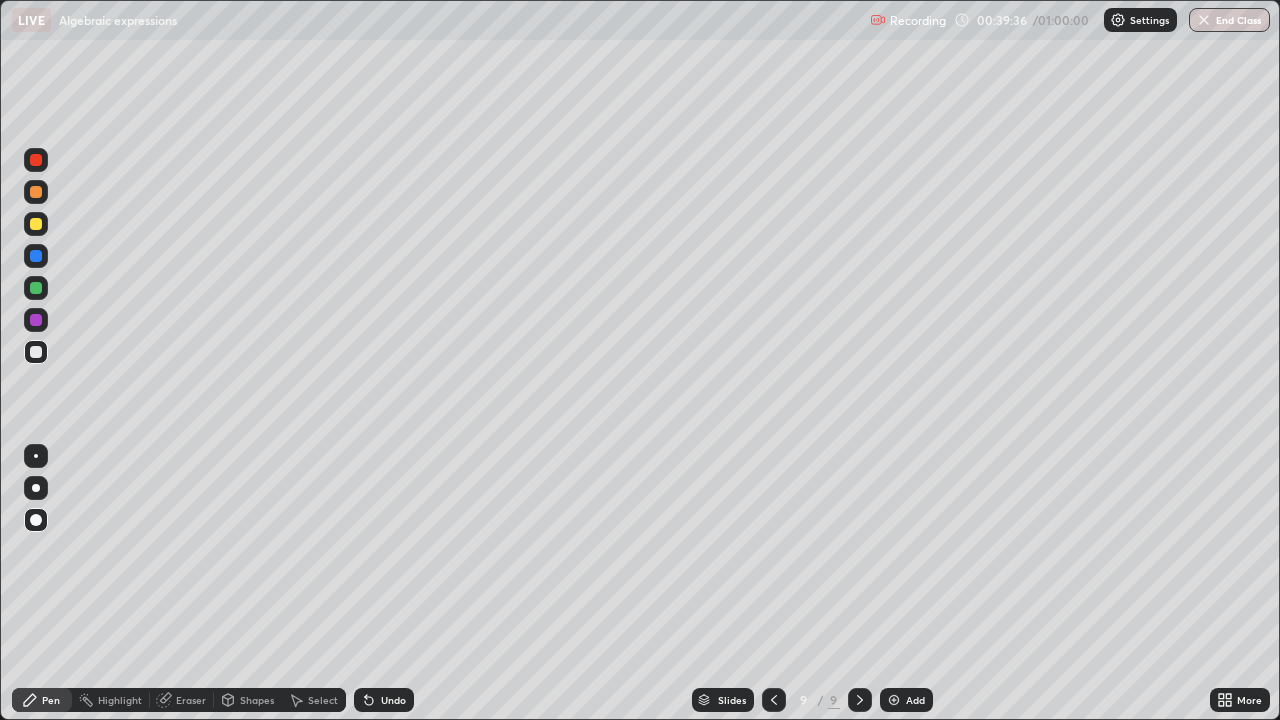 click at bounding box center (36, 288) 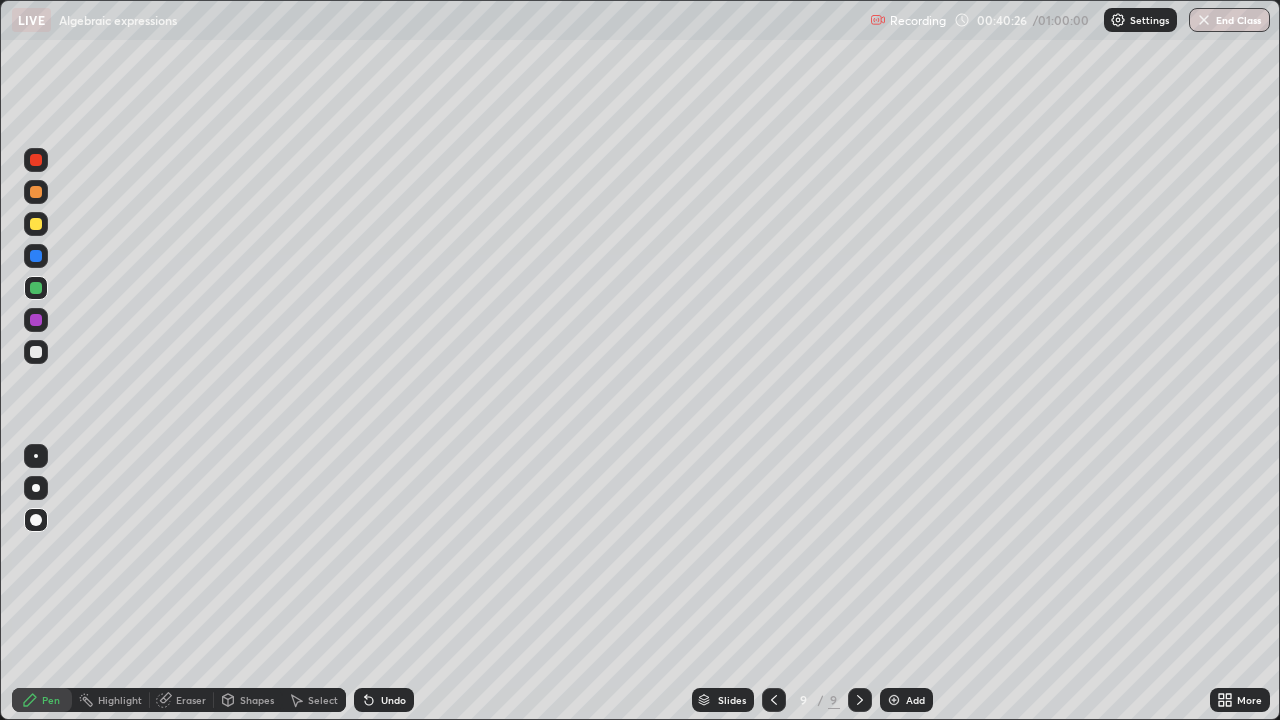 click on "Undo" at bounding box center [393, 700] 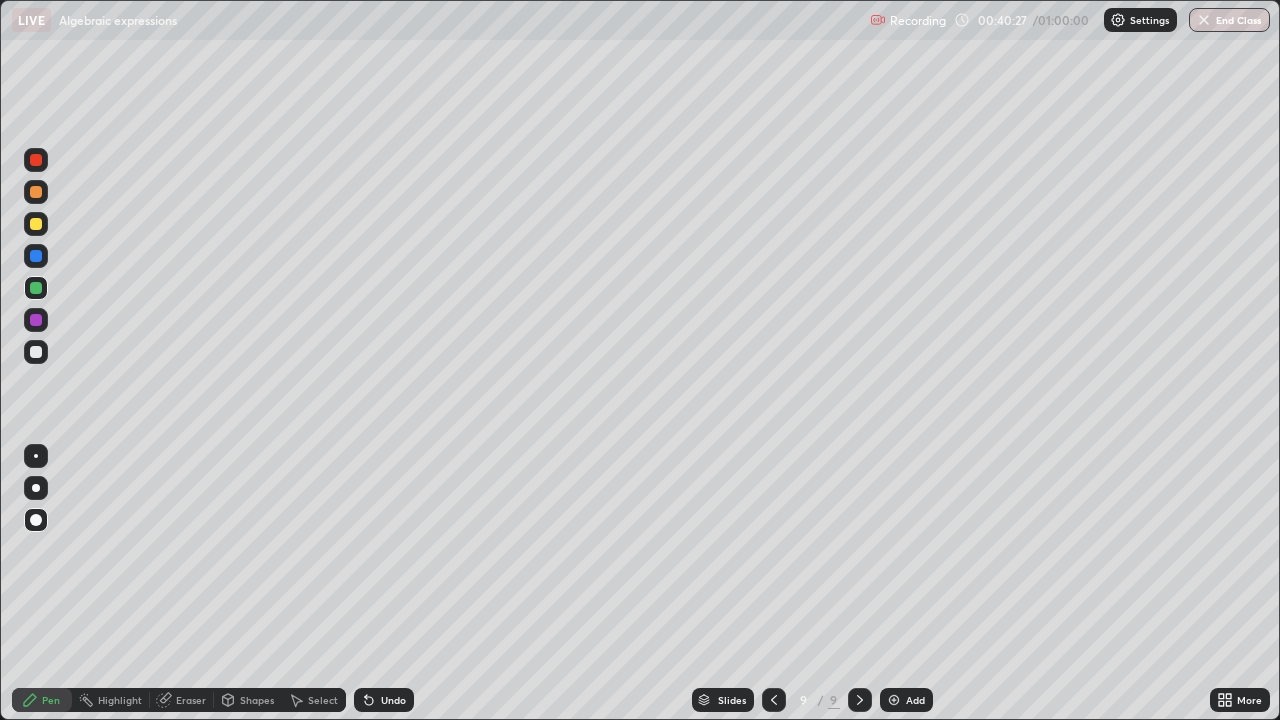 click on "Undo" at bounding box center [384, 700] 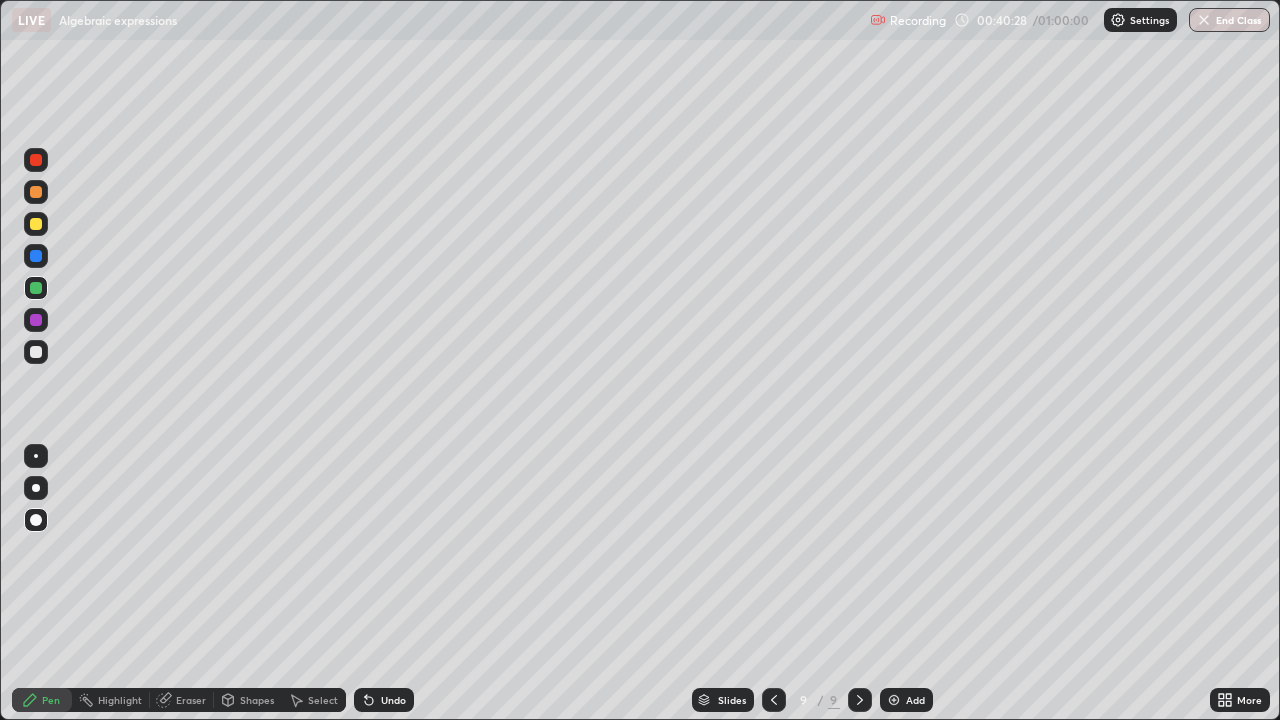 click on "Undo" at bounding box center [393, 700] 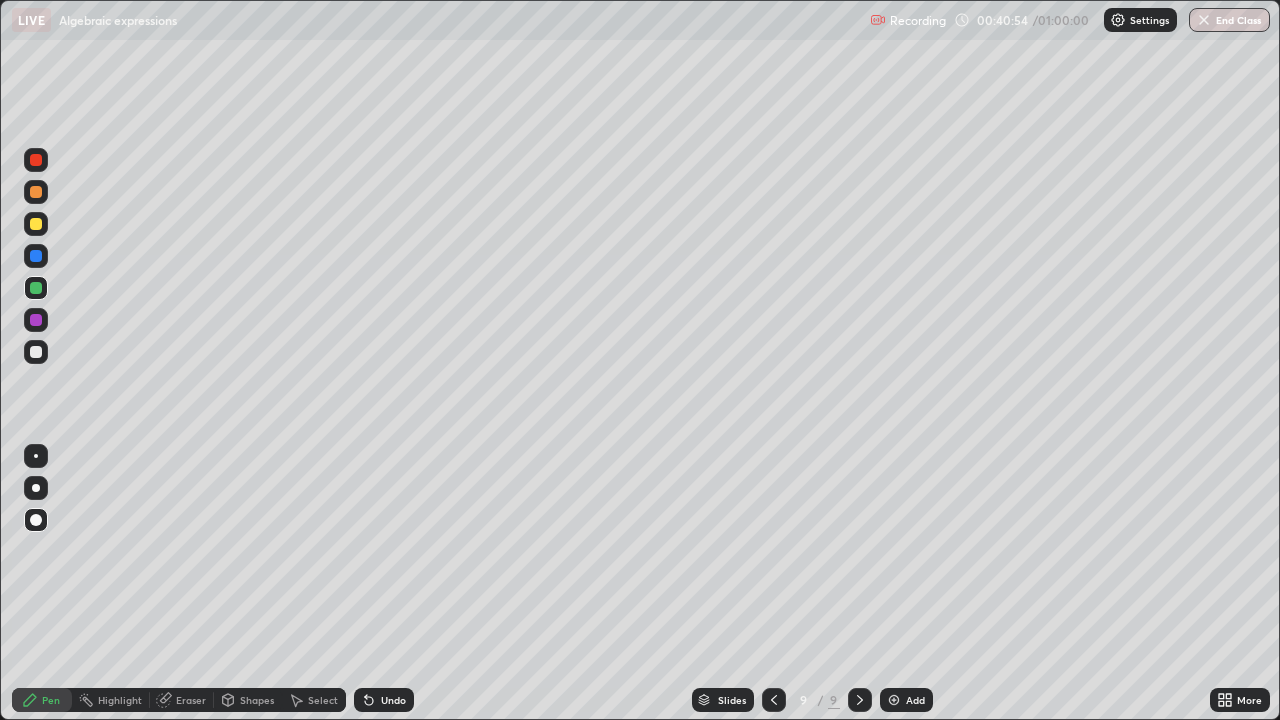 click at bounding box center [36, 224] 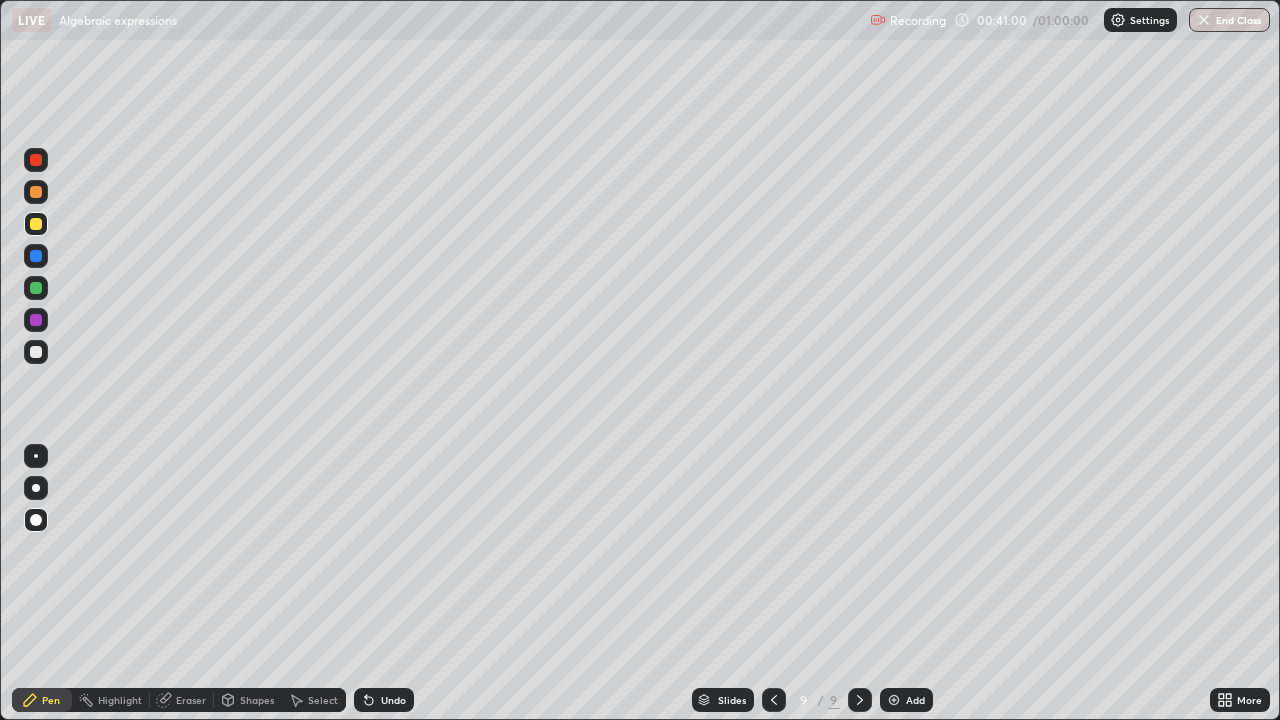 click on "Undo" at bounding box center [393, 700] 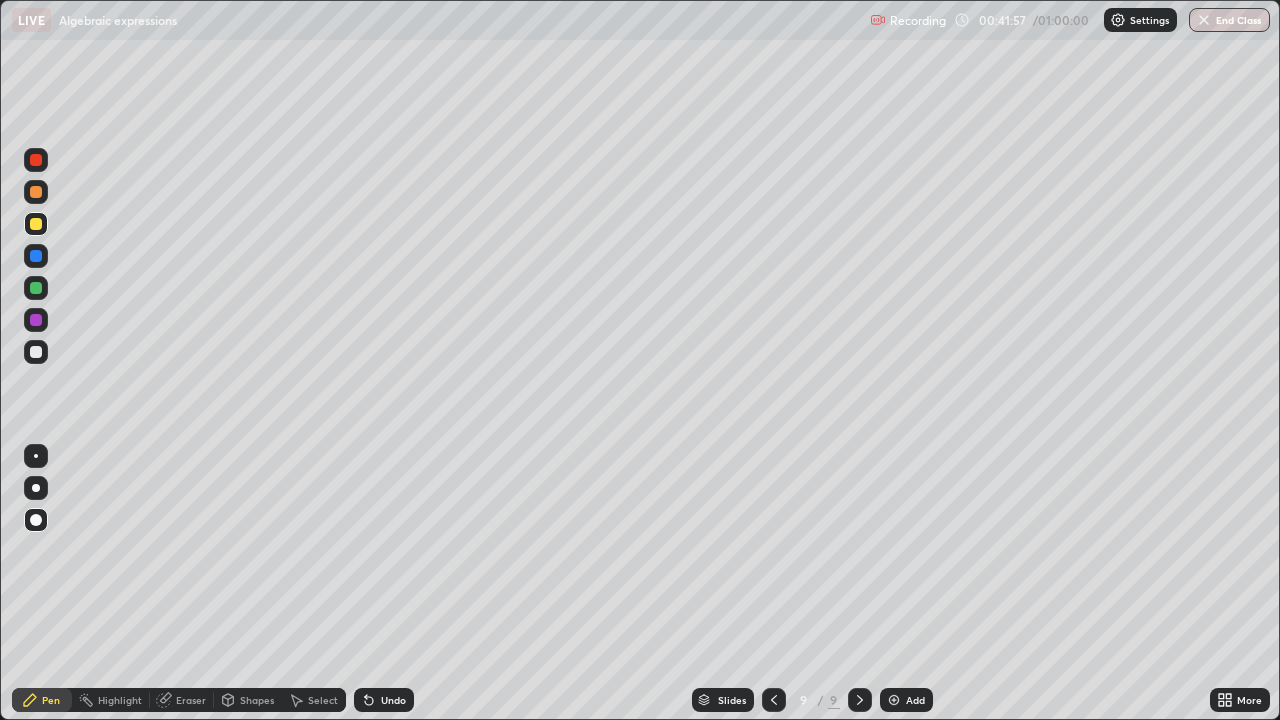 click at bounding box center [36, 352] 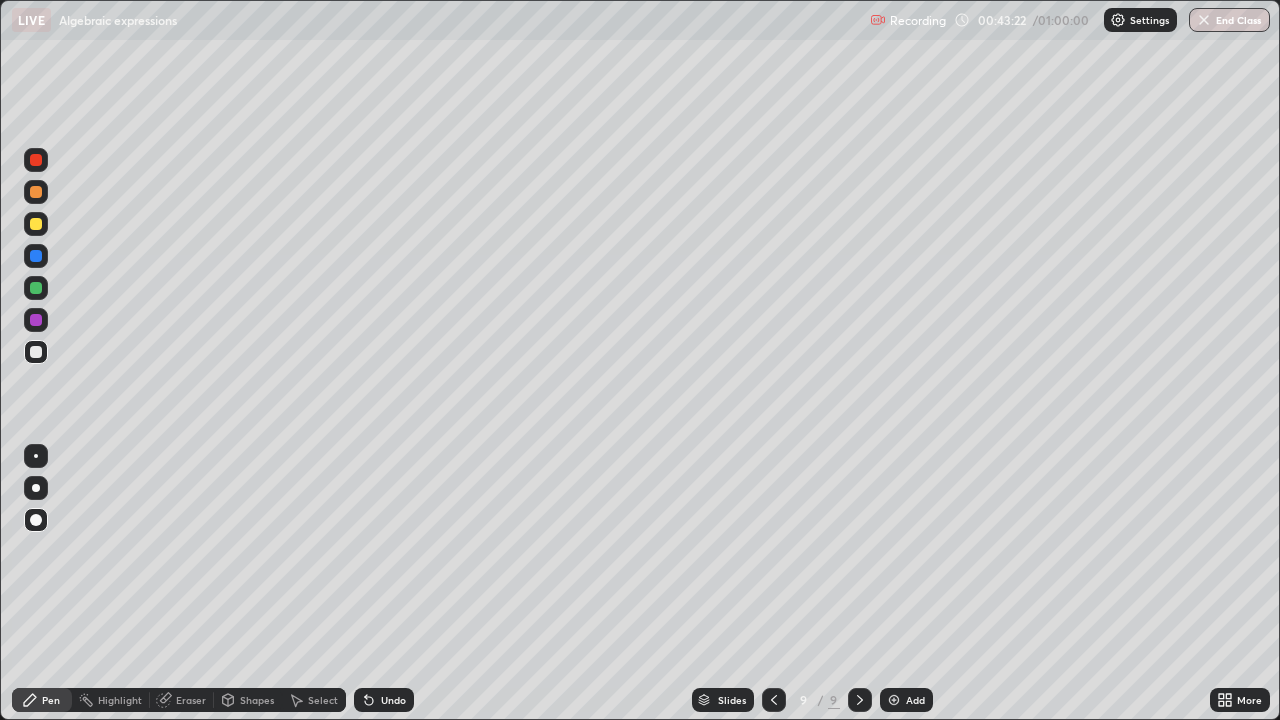 click at bounding box center [36, 224] 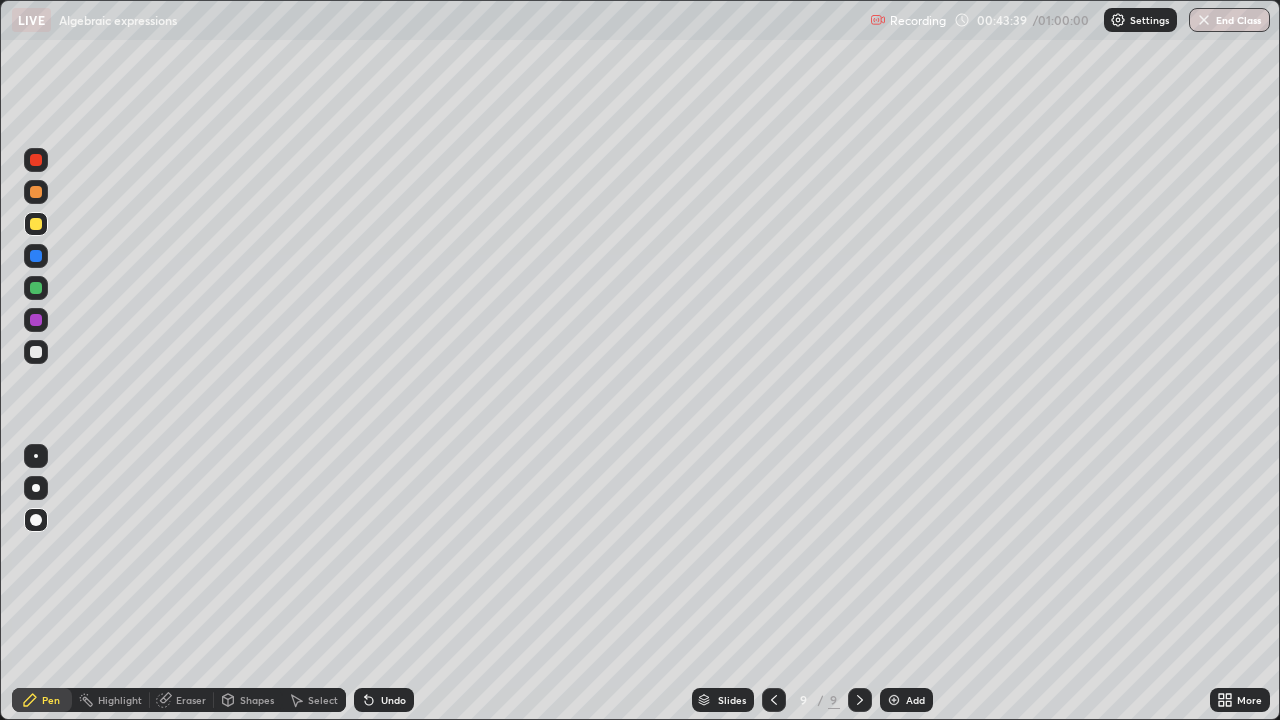 click on "Undo" at bounding box center [393, 700] 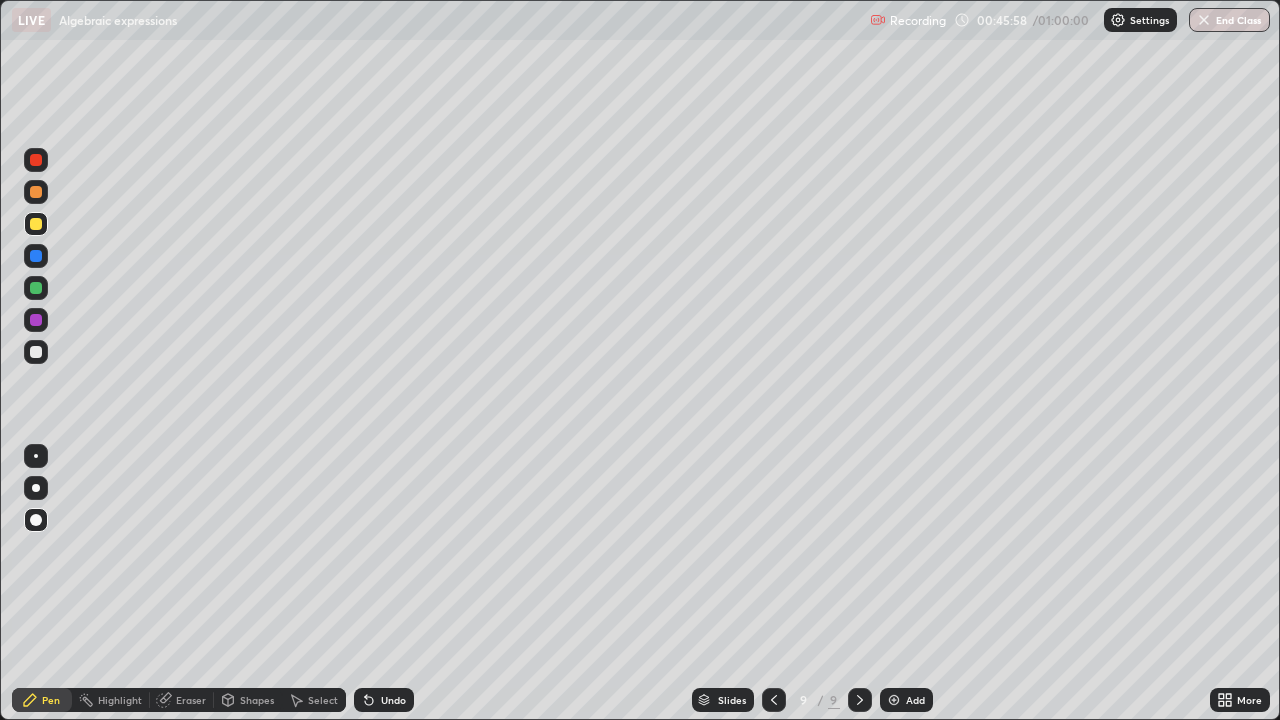 click at bounding box center [894, 700] 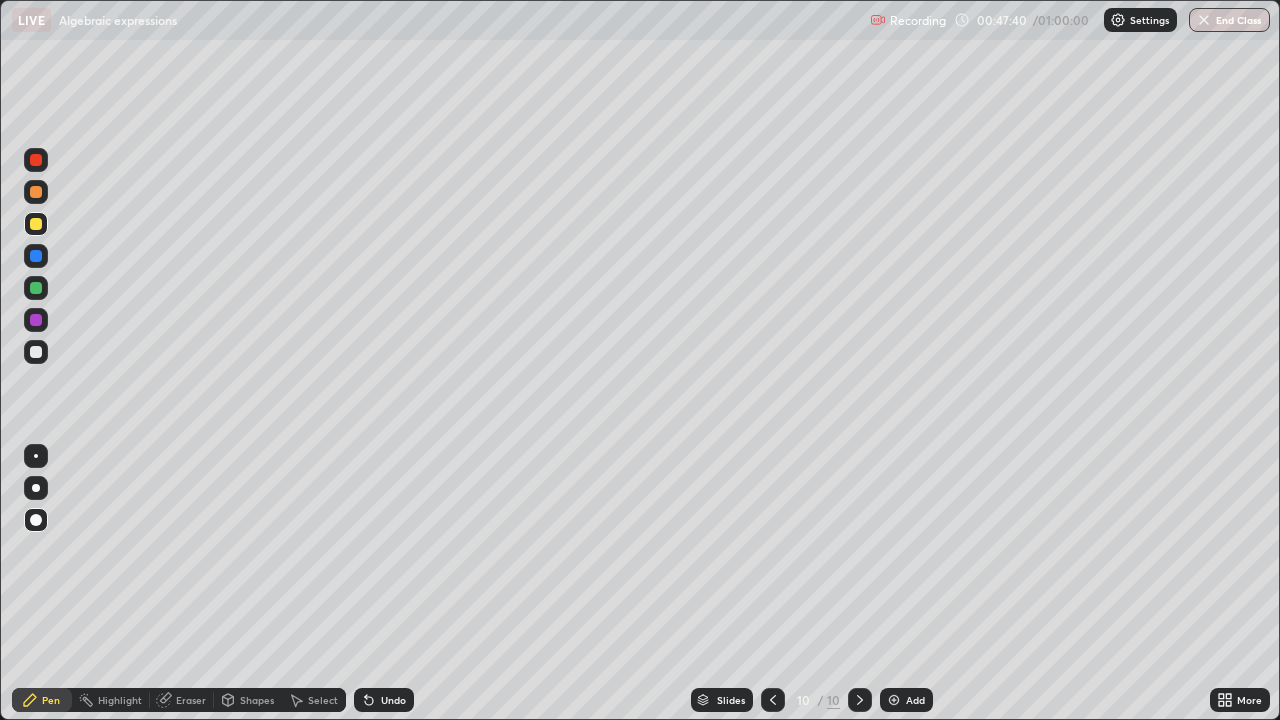click on "Undo" at bounding box center (384, 700) 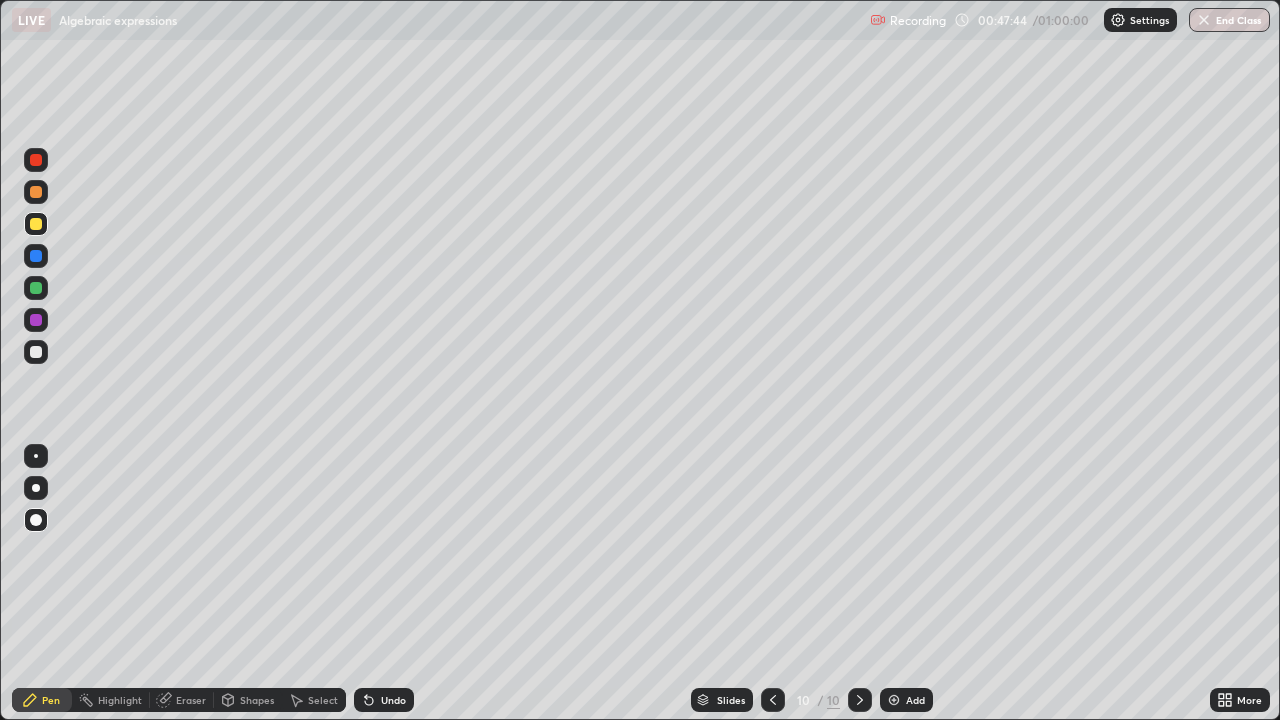 click on "Undo" at bounding box center [393, 700] 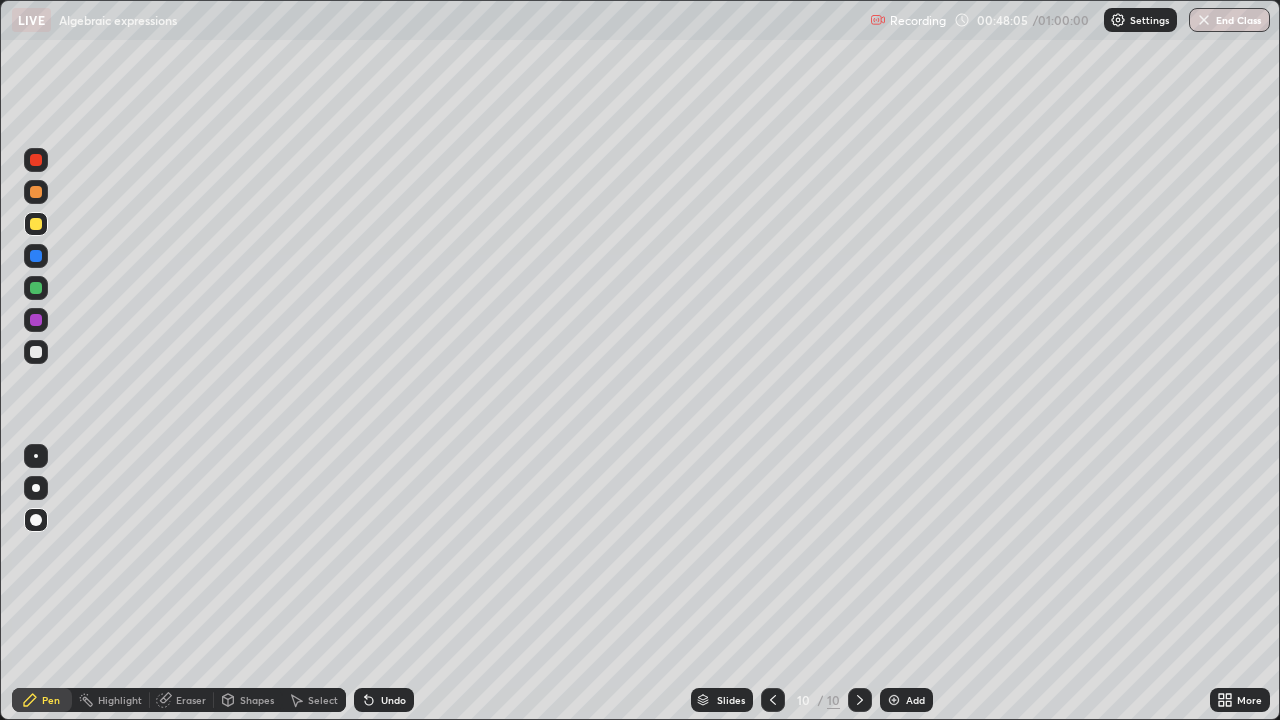 click at bounding box center (36, 288) 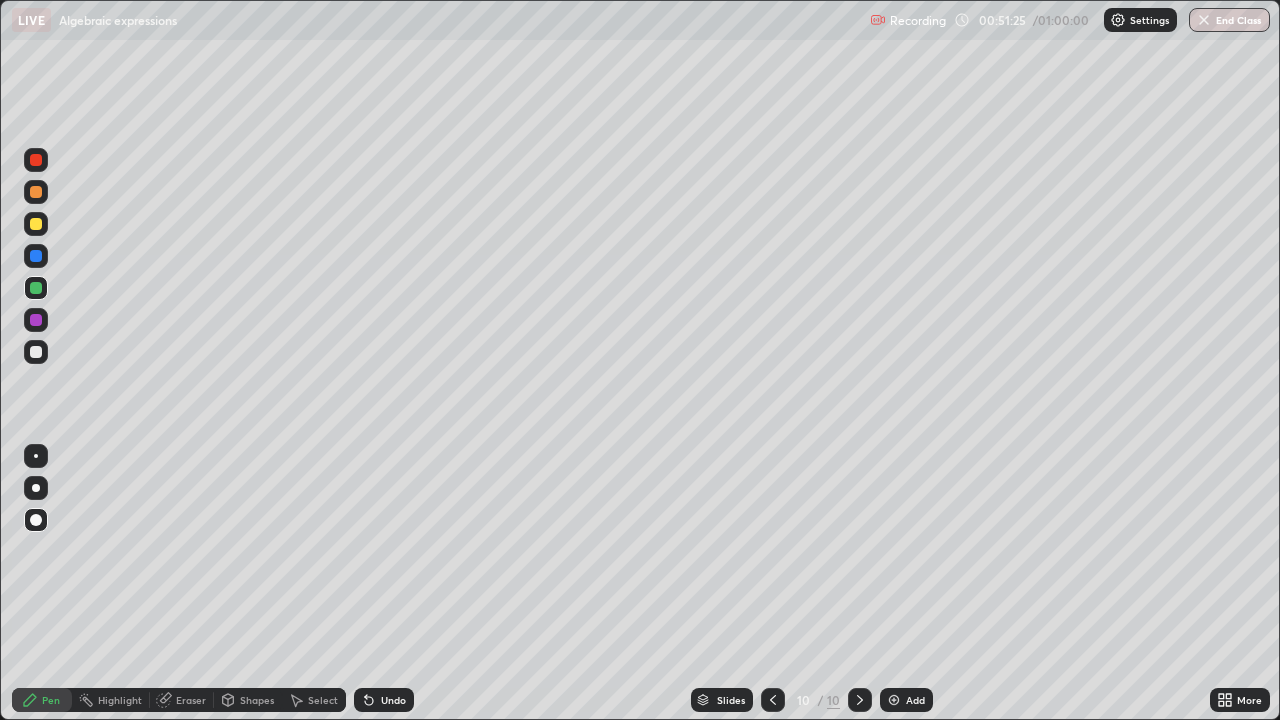 click on "Add" at bounding box center [915, 700] 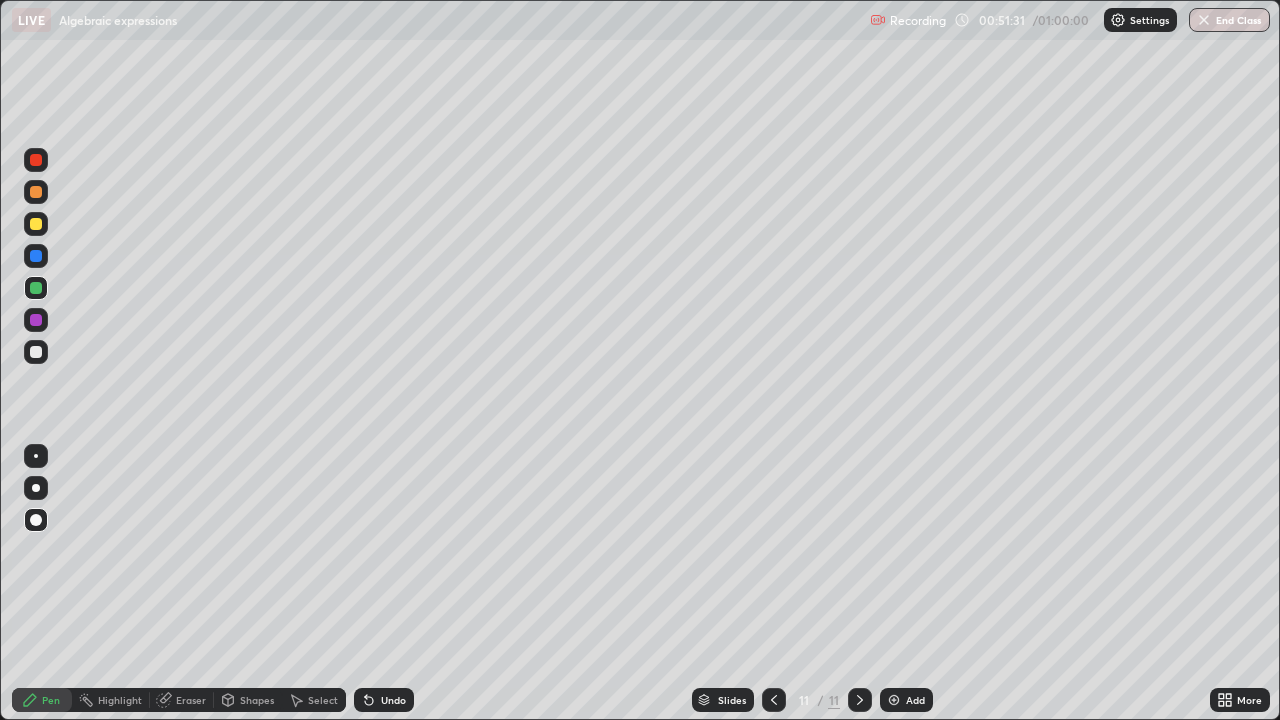 click at bounding box center [36, 320] 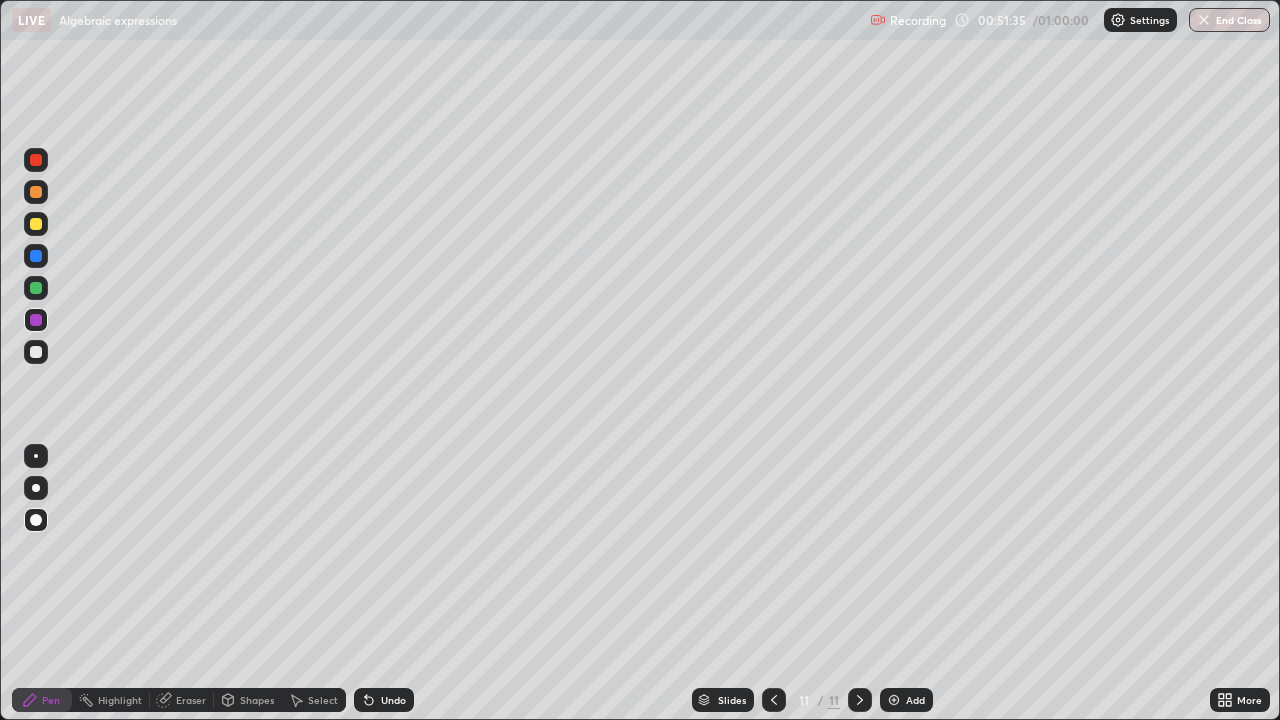 click on "Eraser" at bounding box center [191, 700] 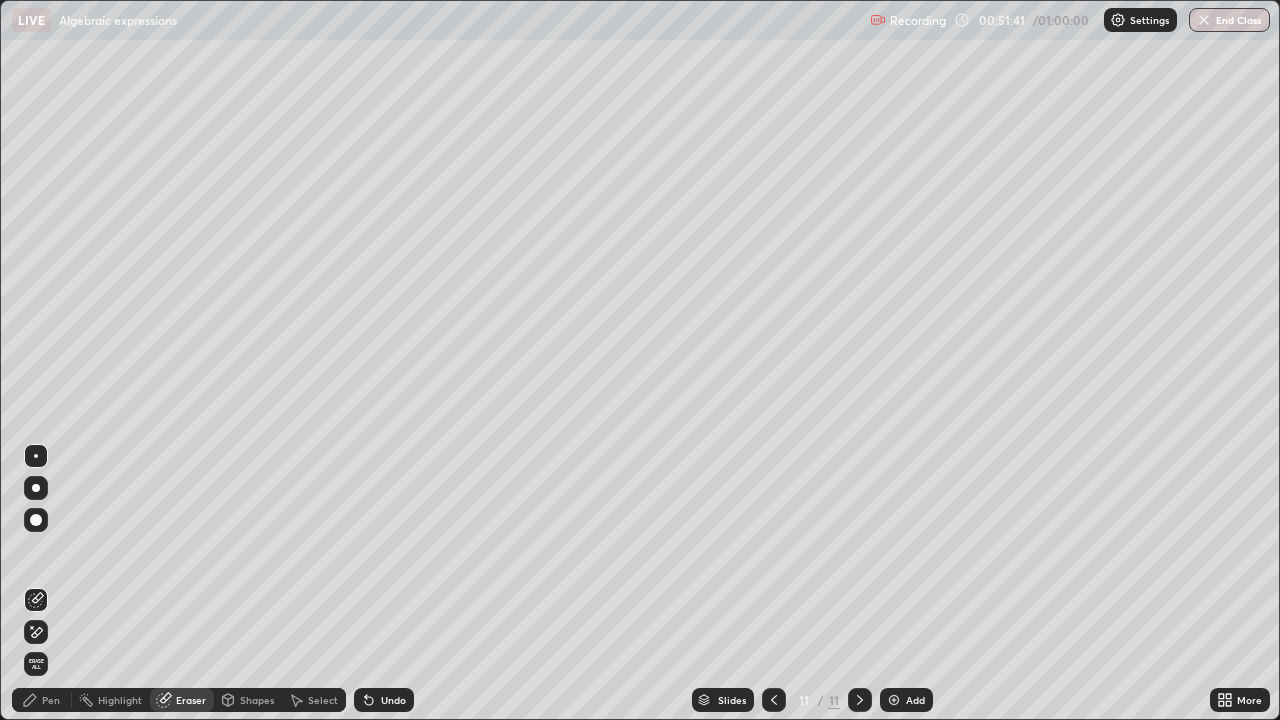 click on "Pen" at bounding box center [51, 700] 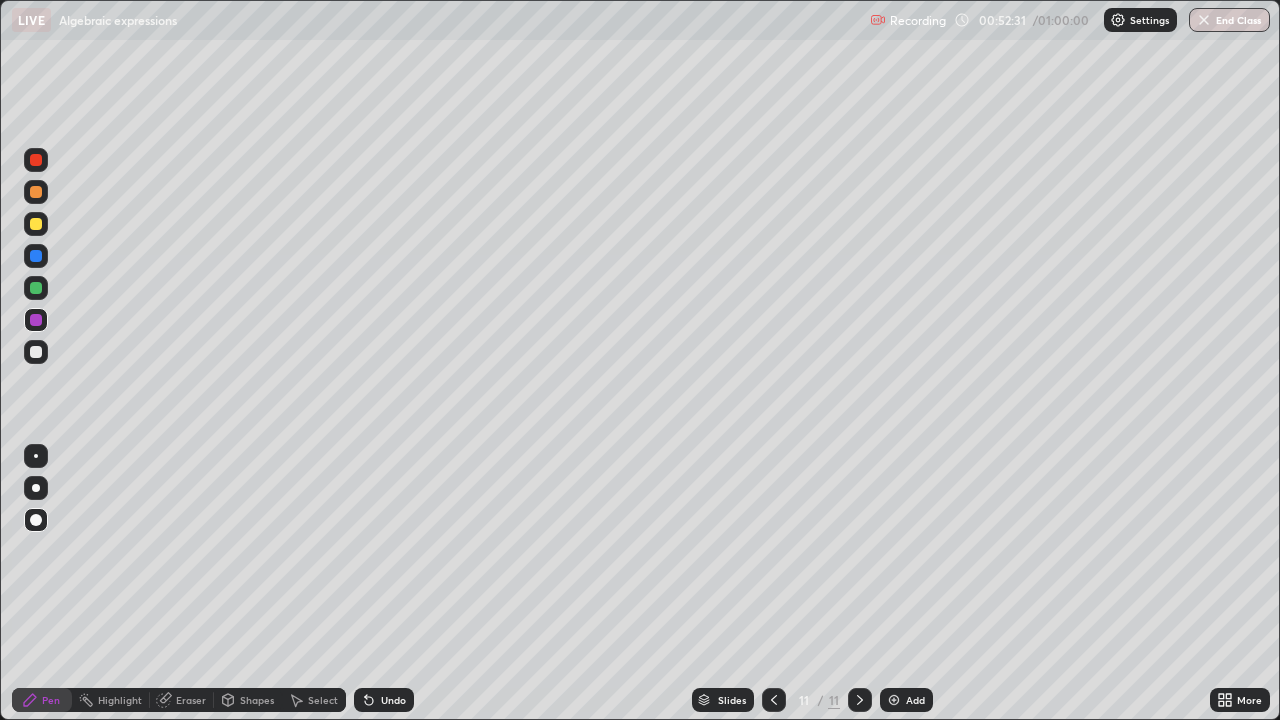 click on "Undo" at bounding box center (393, 700) 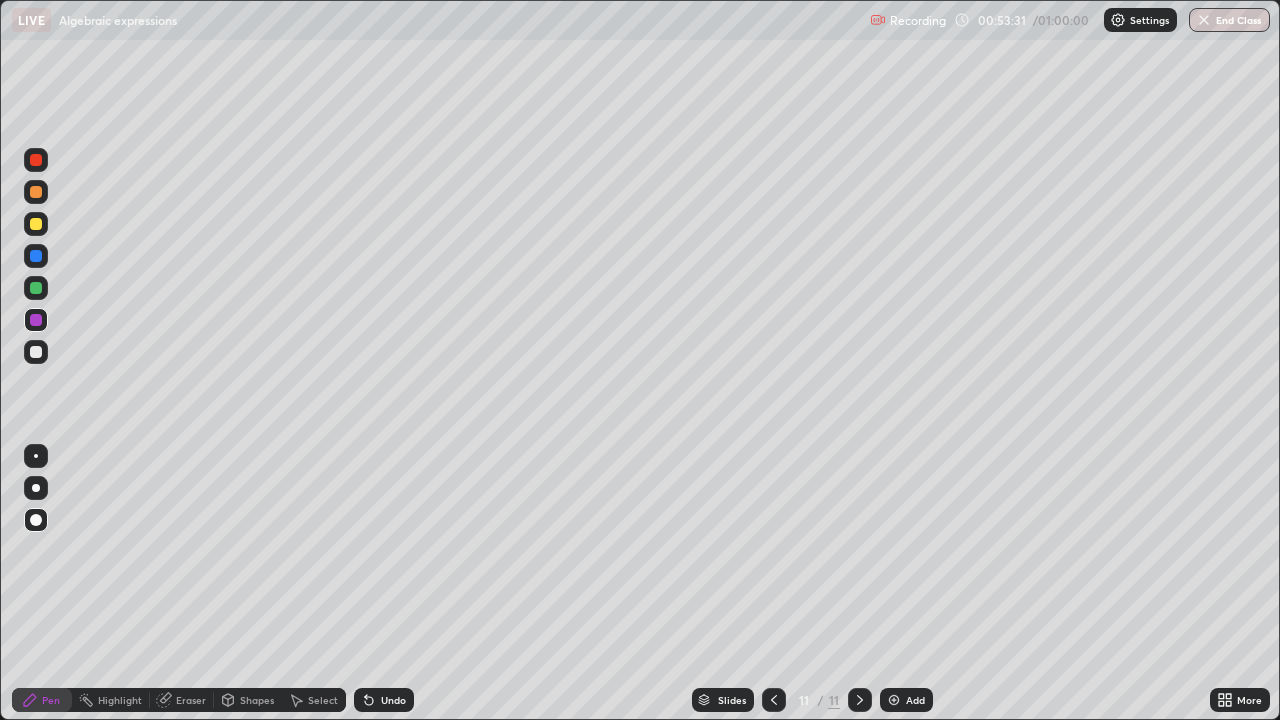 click at bounding box center [36, 288] 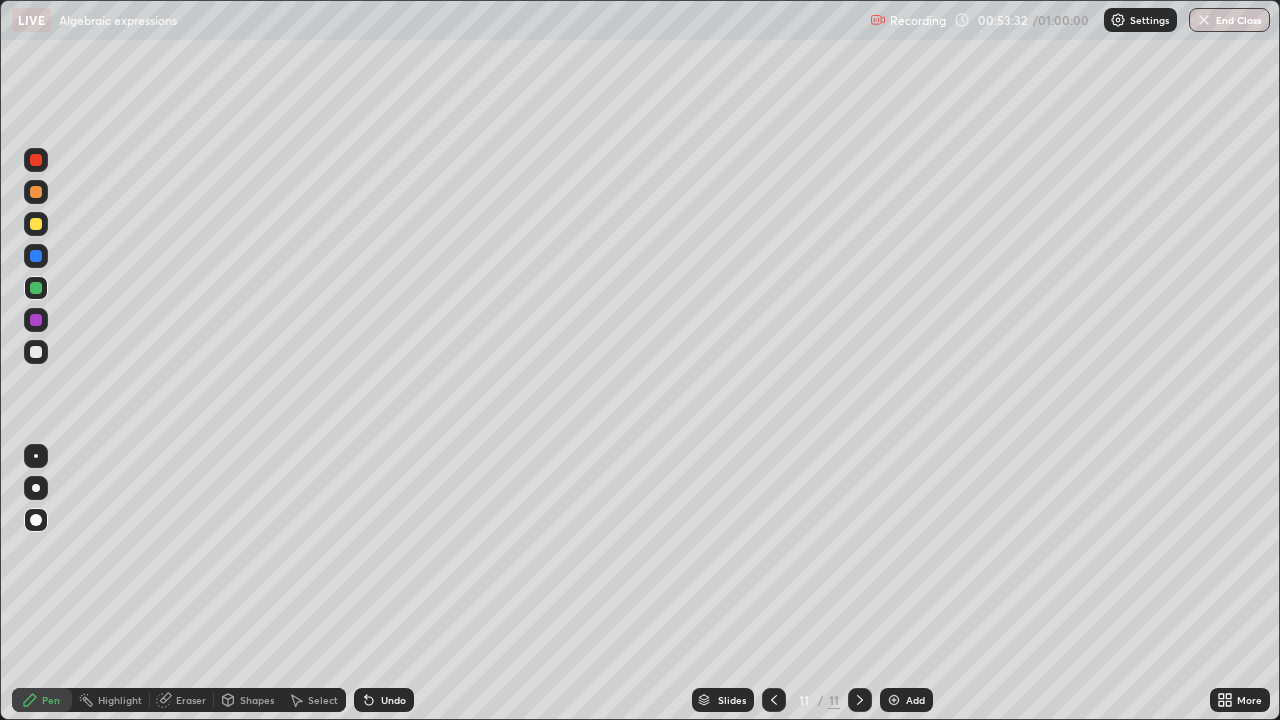 click at bounding box center (36, 320) 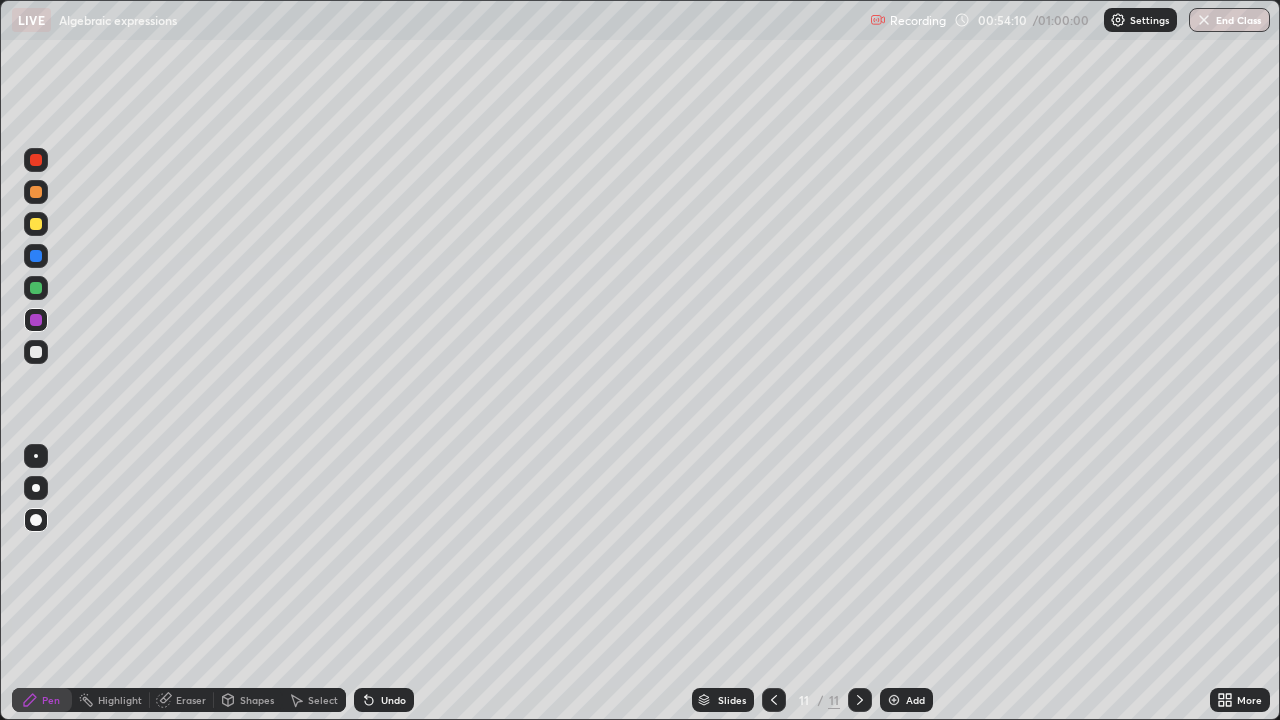 click on "Undo" at bounding box center [393, 700] 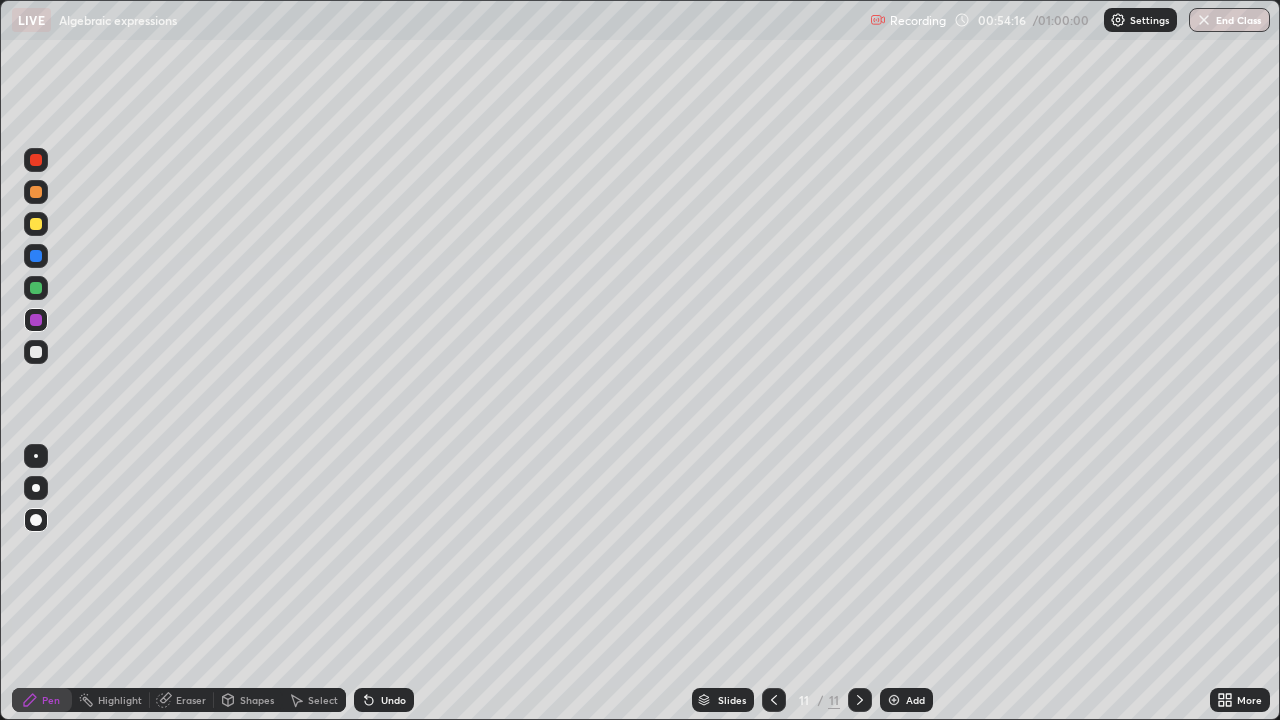 click on "Eraser" at bounding box center (191, 700) 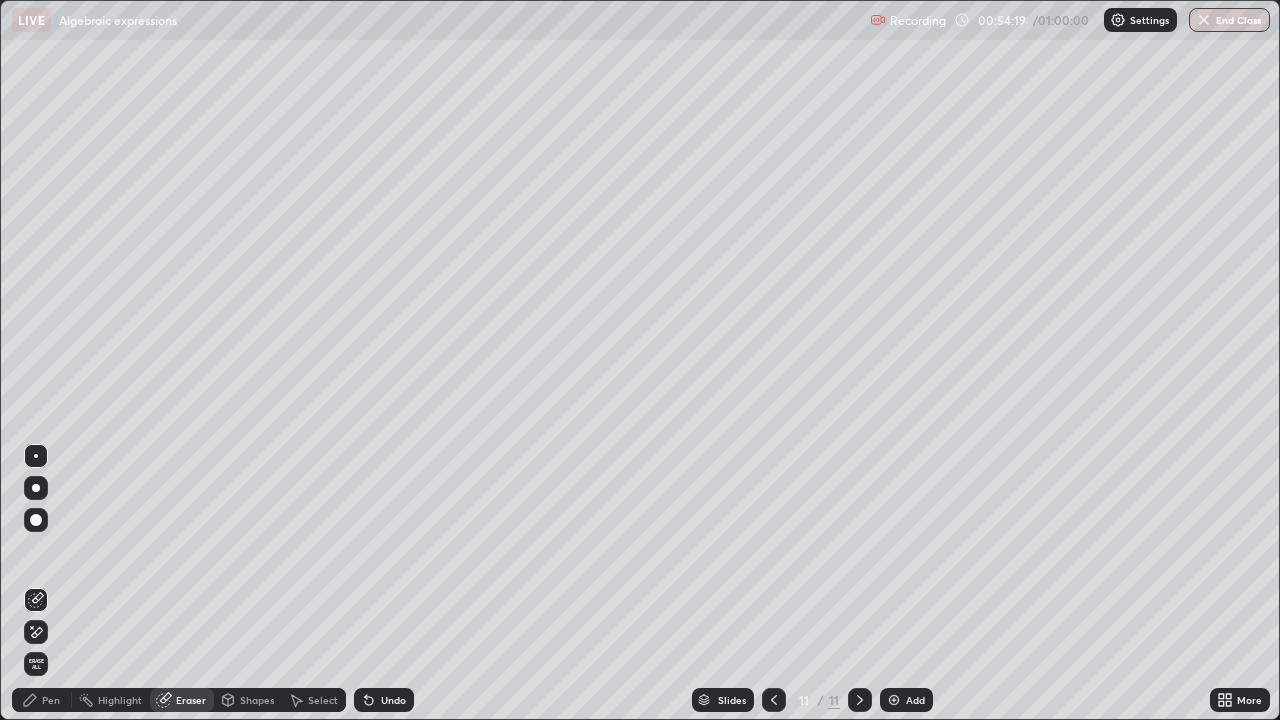 click on "Pen" at bounding box center [42, 700] 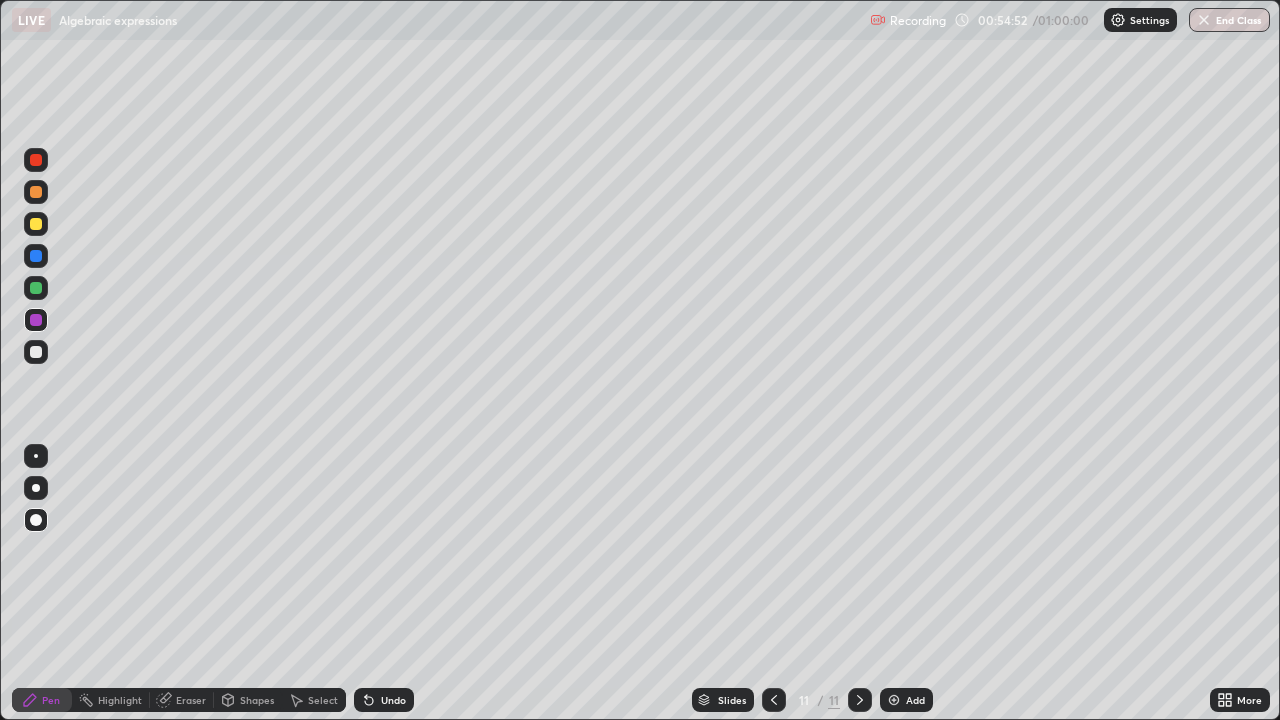 click at bounding box center [36, 352] 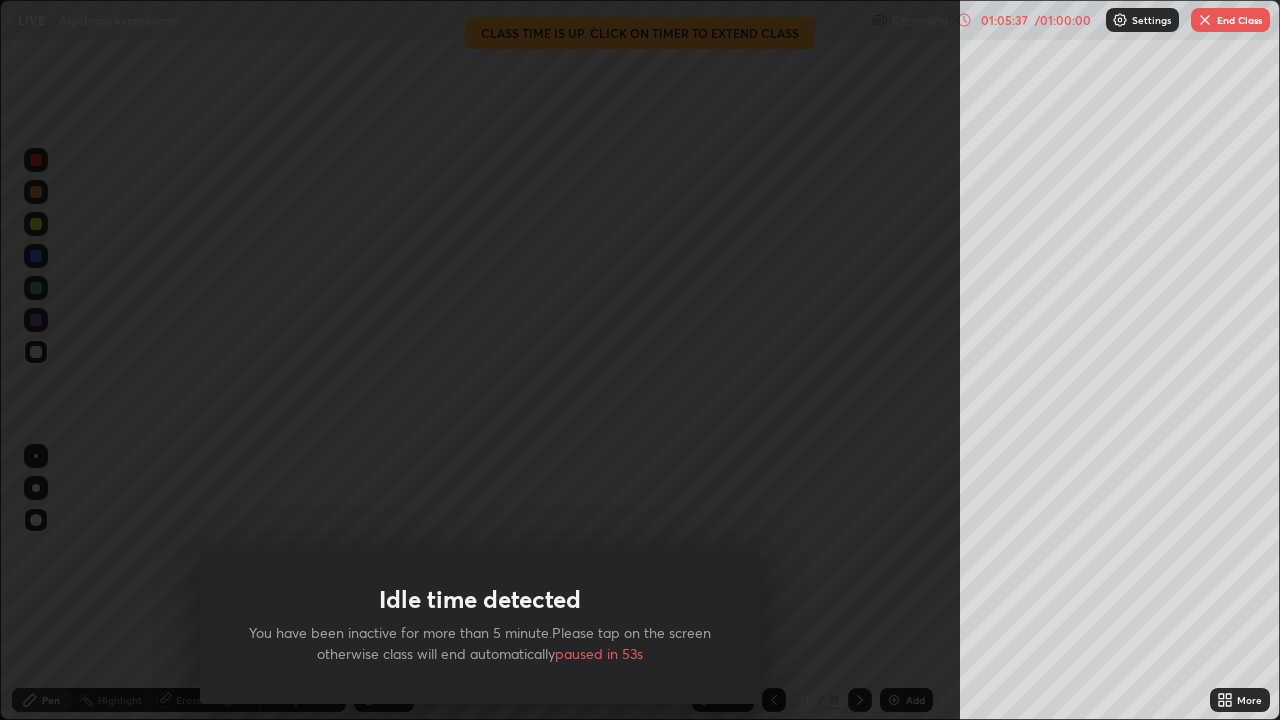 click on "Idle time detected You have been inactive for more than 5 minute.Please tap on the screen otherwise class will end automatically  paused in 53s" at bounding box center (480, 360) 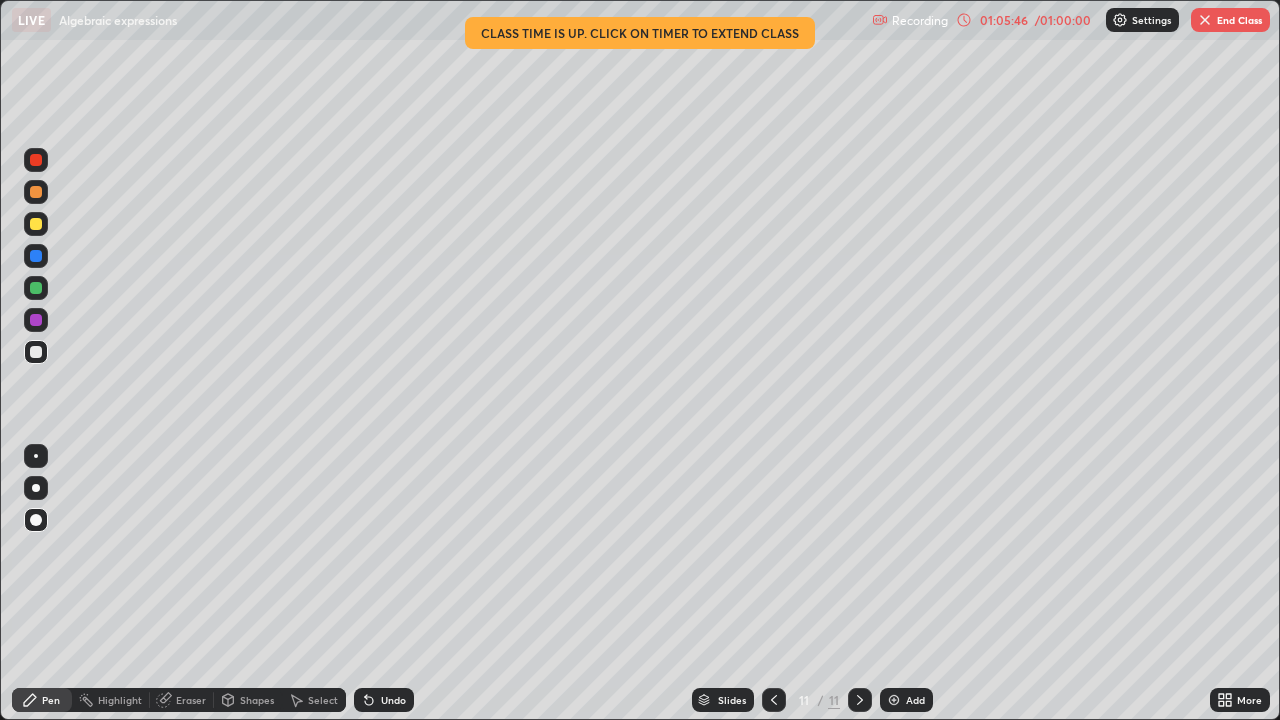 click on "End Class" at bounding box center [1230, 20] 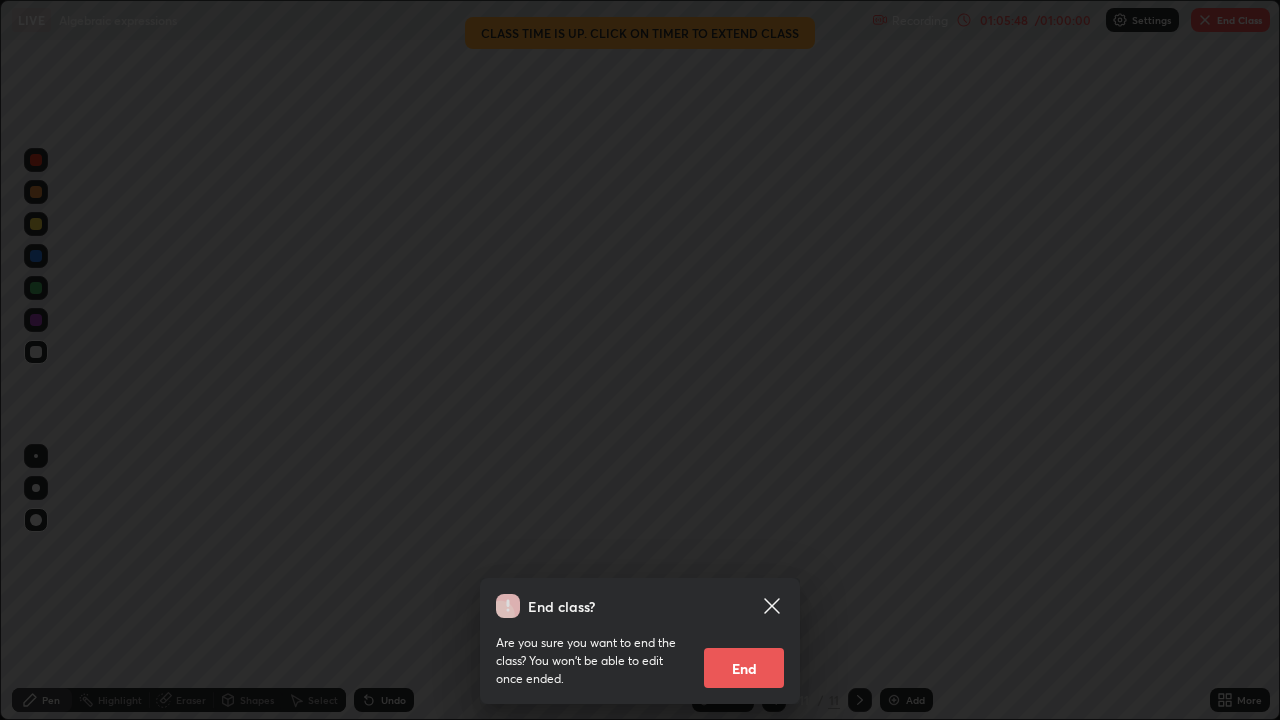 click on "End" at bounding box center (744, 668) 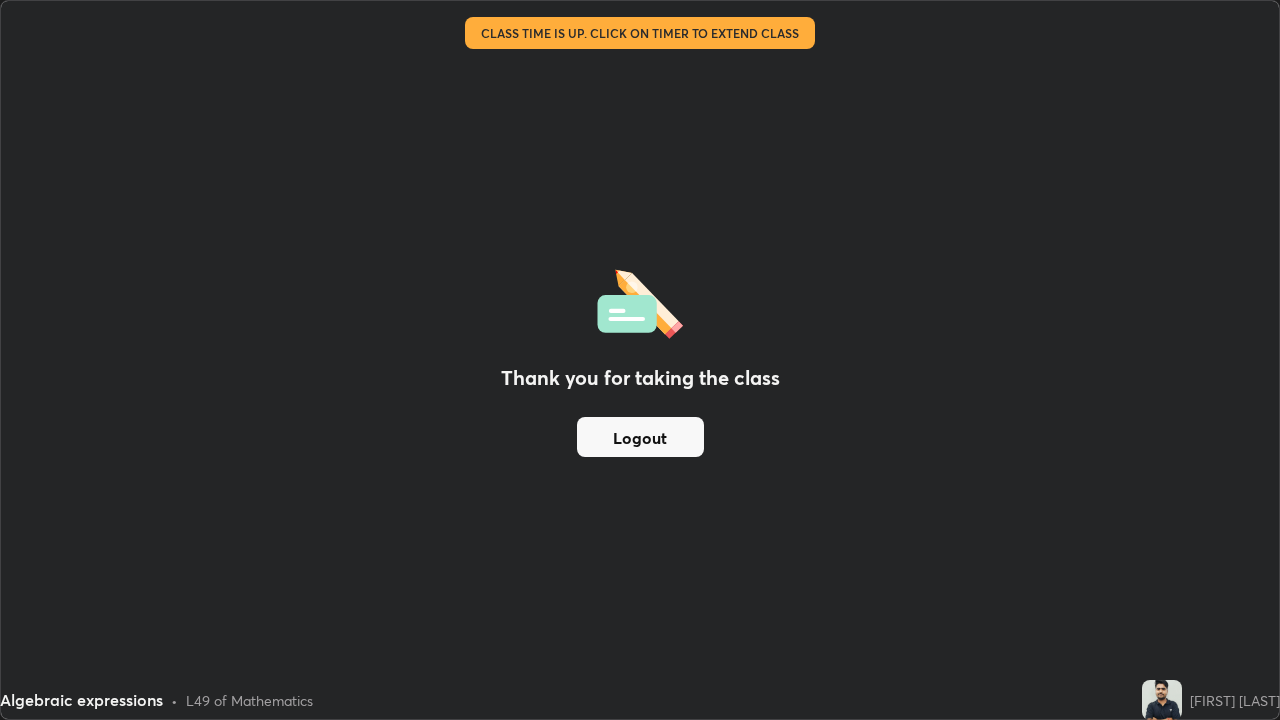 click on "Thank you for taking the class Logout" at bounding box center (640, 360) 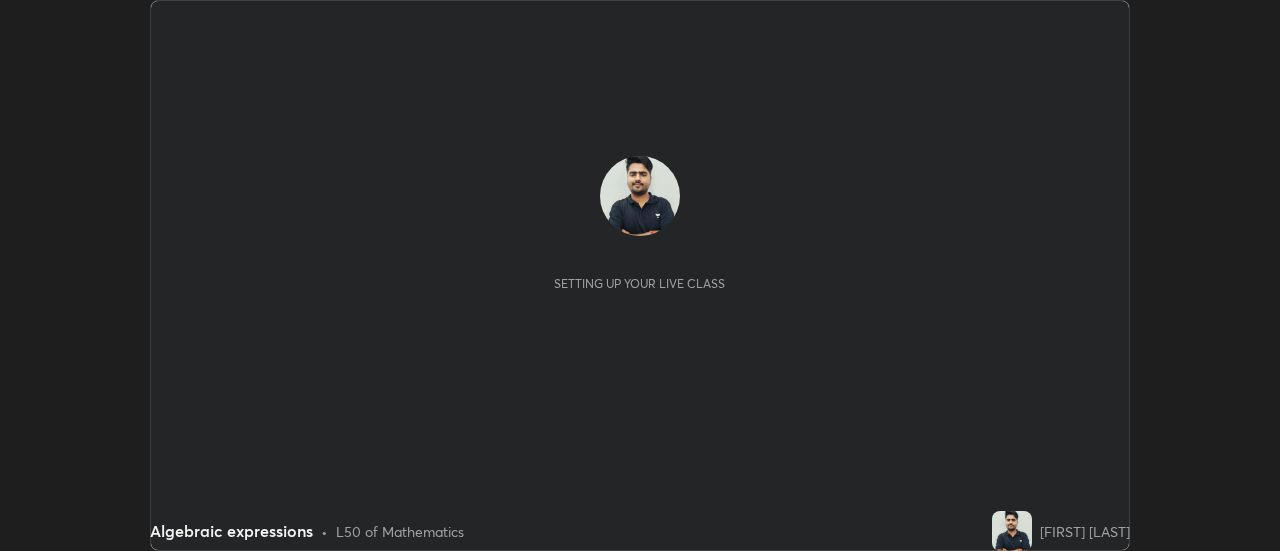 scroll, scrollTop: 0, scrollLeft: 0, axis: both 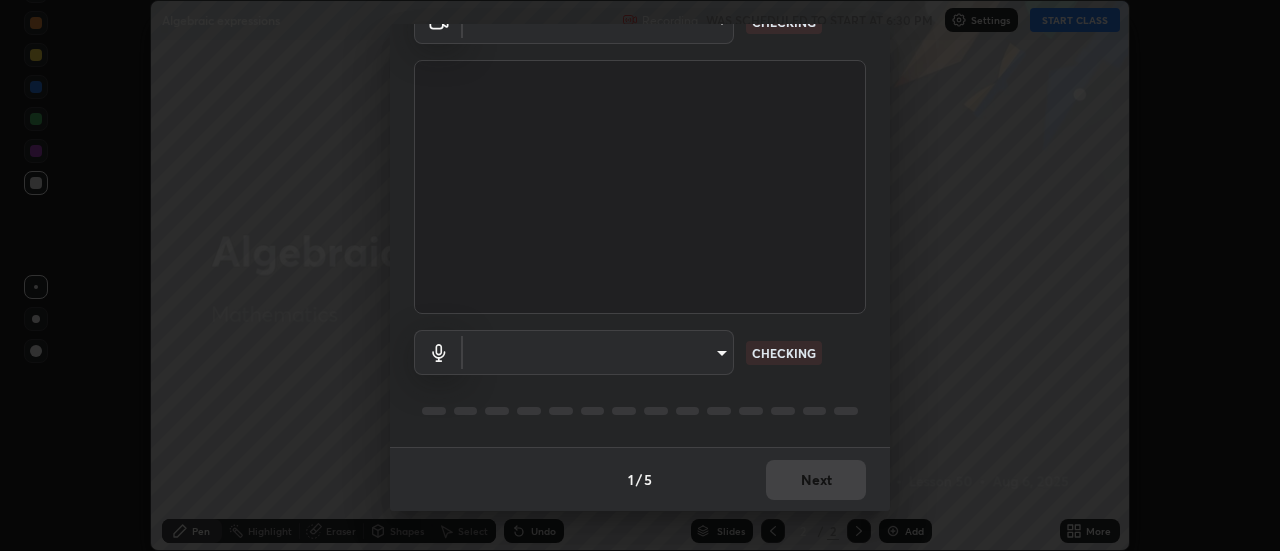 type on "0ade6c1a2b09329684cd28a63f80ec040423d12f5d12a0ebf447b2472701ef61" 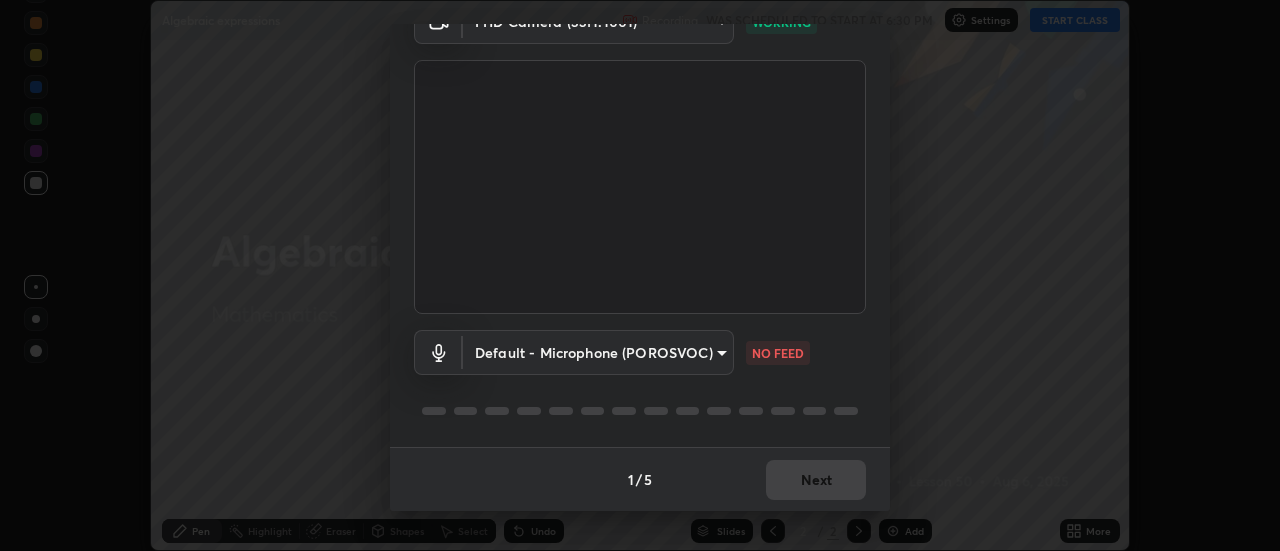 click on "Erase all Algebraic expressions Recording WAS SCHEDULED TO START AT  6:30 PM Settings START CLASS Setting up your live class Algebraic expressions • L50 of Mathematics Raj Kishor Kumar Pen Highlight Eraser Shapes Select Undo Slides 2 / 2 Add More No doubts shared Encourage your learners to ask a doubt for better clarity Report an issue Reason for reporting Buffering Chat not working Audio - Video sync issue Educator video quality low ​ Attach an image Report Media settings FHD Camera (33f1:1001) 0ade6c1a2b09329684cd28a63f80ec040423d12f5d12a0ebf447b2472701ef61 WORKING Default - Microphone (POROSVOC) default NO FEED 1 / 5 Next" at bounding box center [640, 275] 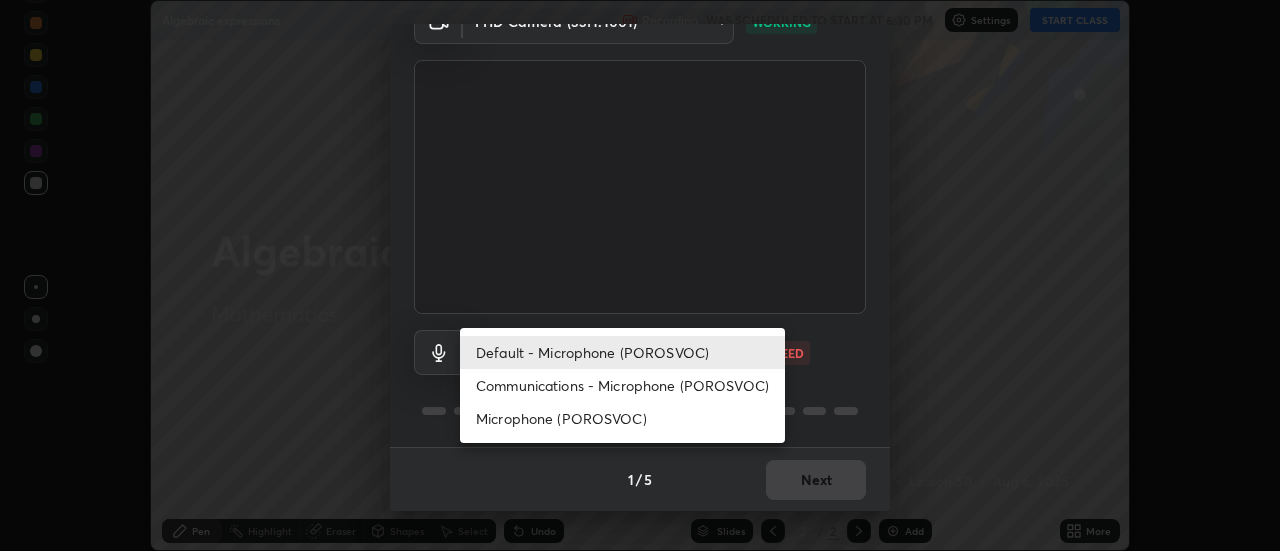 click on "Communications - Microphone (POROSVOC)" at bounding box center (622, 385) 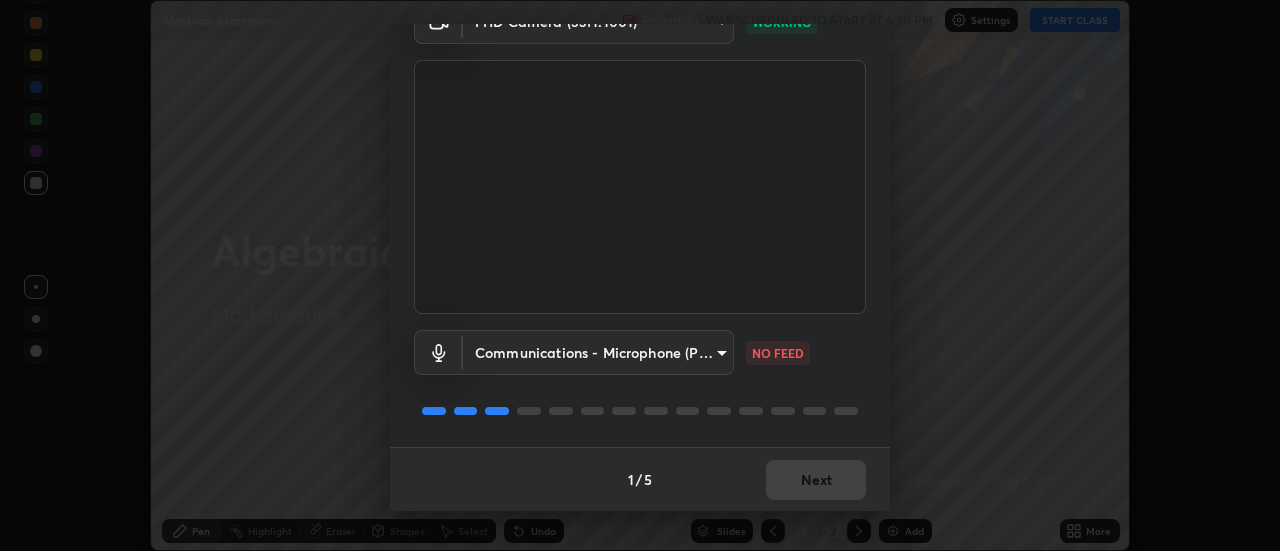 click on "Erase all Algebraic expressions Recording WAS SCHEDULED TO START AT  6:30 PM Settings START CLASS Setting up your live class Algebraic expressions • L50 of Mathematics Raj Kishor Kumar Pen Highlight Eraser Shapes Select Undo Slides 2 / 2 Add More No doubts shared Encourage your learners to ask a doubt for better clarity Report an issue Reason for reporting Buffering Chat not working Audio - Video sync issue Educator video quality low ​ Attach an image Report Media settings FHD Camera (33f1:1001) 0ade6c1a2b09329684cd28a63f80ec040423d12f5d12a0ebf447b2472701ef61 WORKING Communications - Microphone (POROSVOC) communications NO FEED 1 / 5 Next" at bounding box center (640, 275) 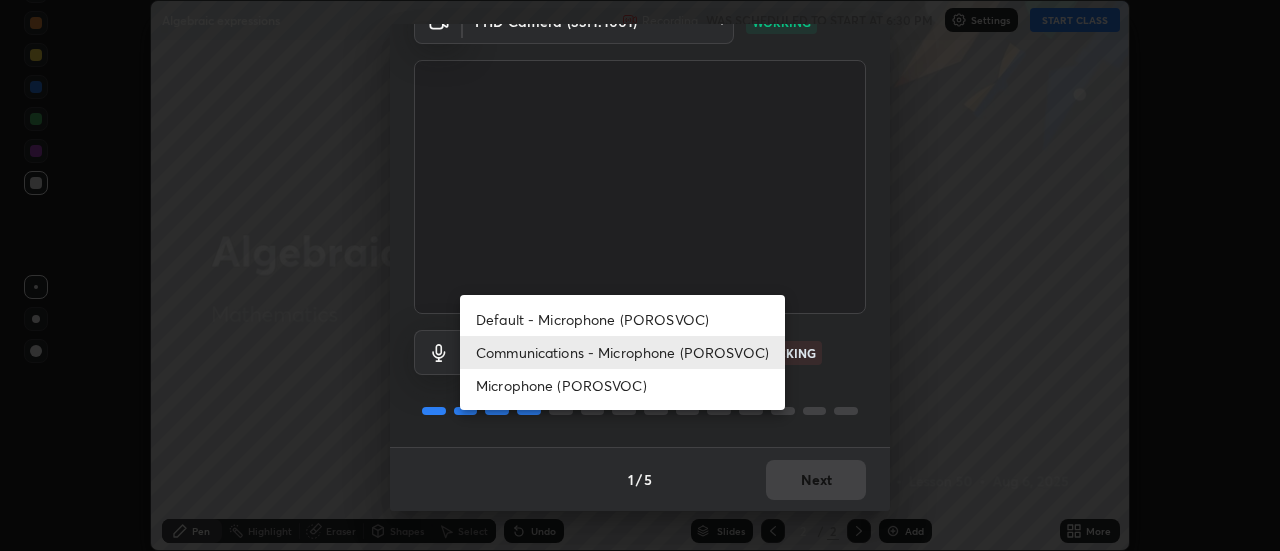 click on "Default - Microphone (POROSVOC)" at bounding box center (622, 319) 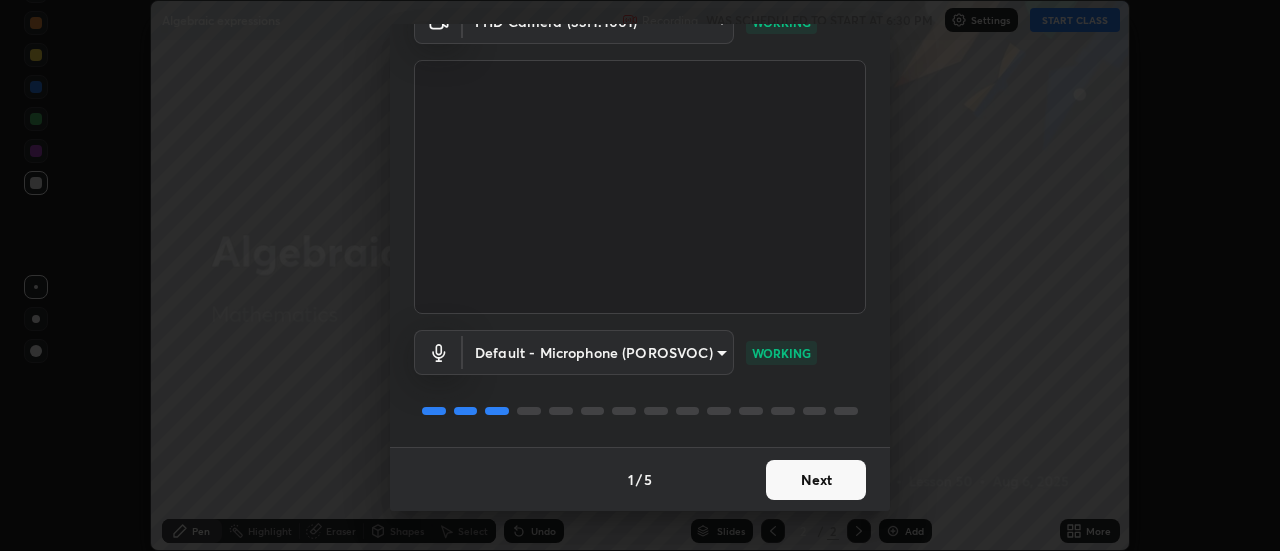 click on "Next" at bounding box center (816, 480) 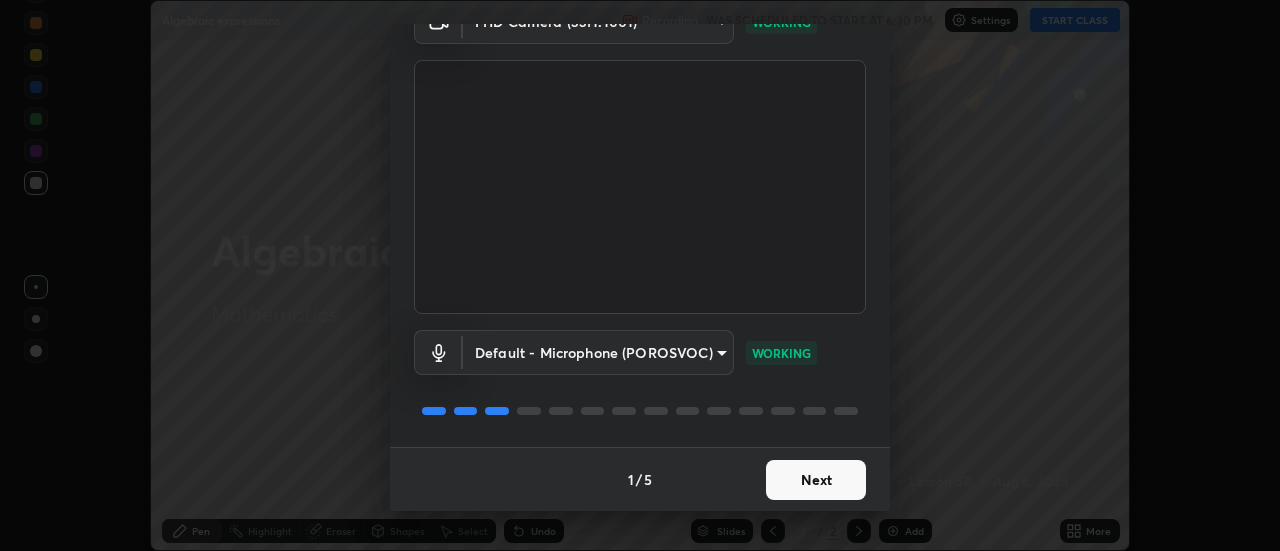 scroll, scrollTop: 0, scrollLeft: 0, axis: both 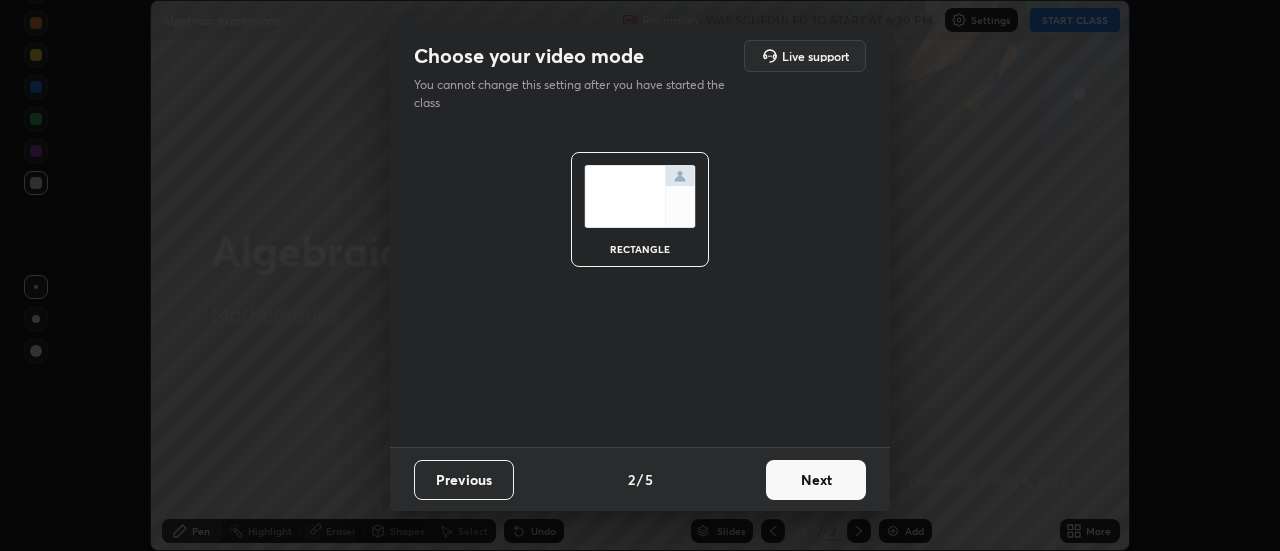 click on "Next" at bounding box center [816, 480] 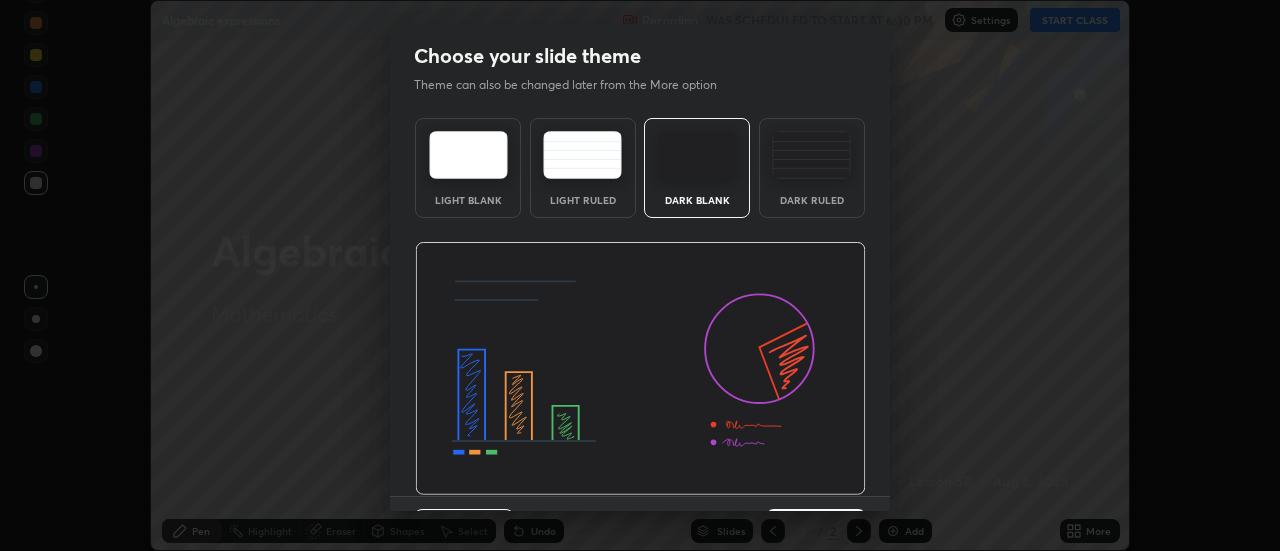scroll, scrollTop: 49, scrollLeft: 0, axis: vertical 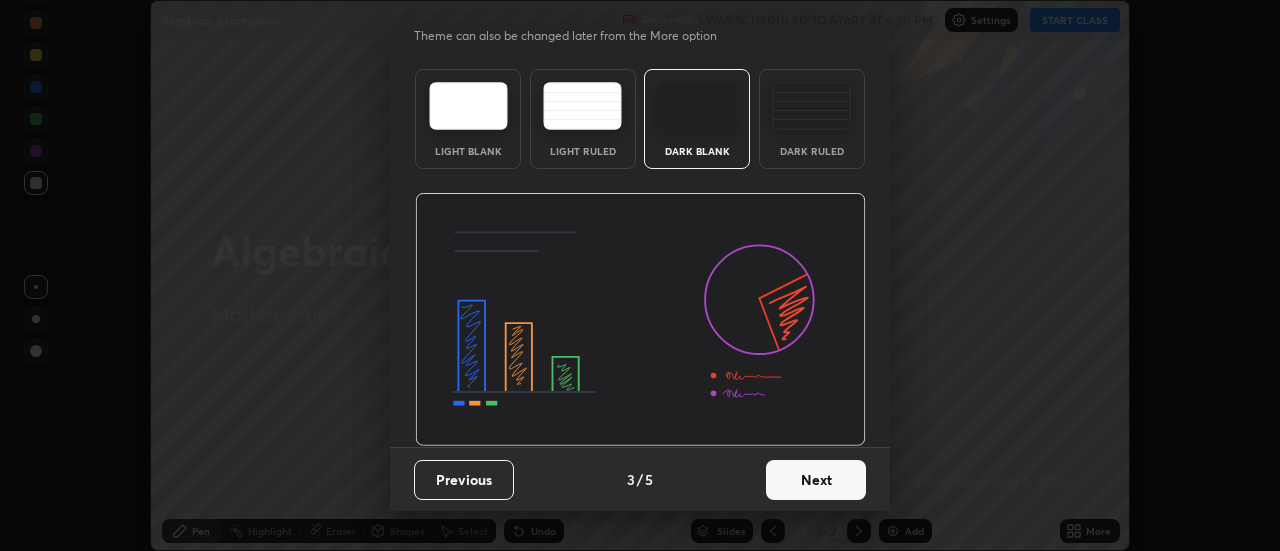 click on "Next" at bounding box center (816, 480) 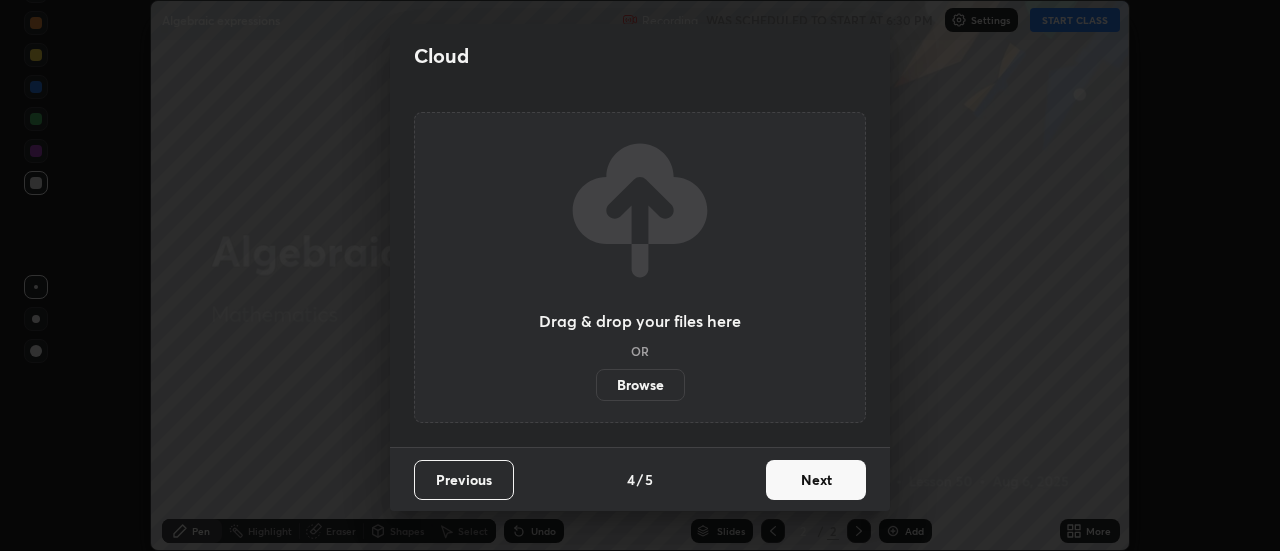 click on "Next" at bounding box center (816, 480) 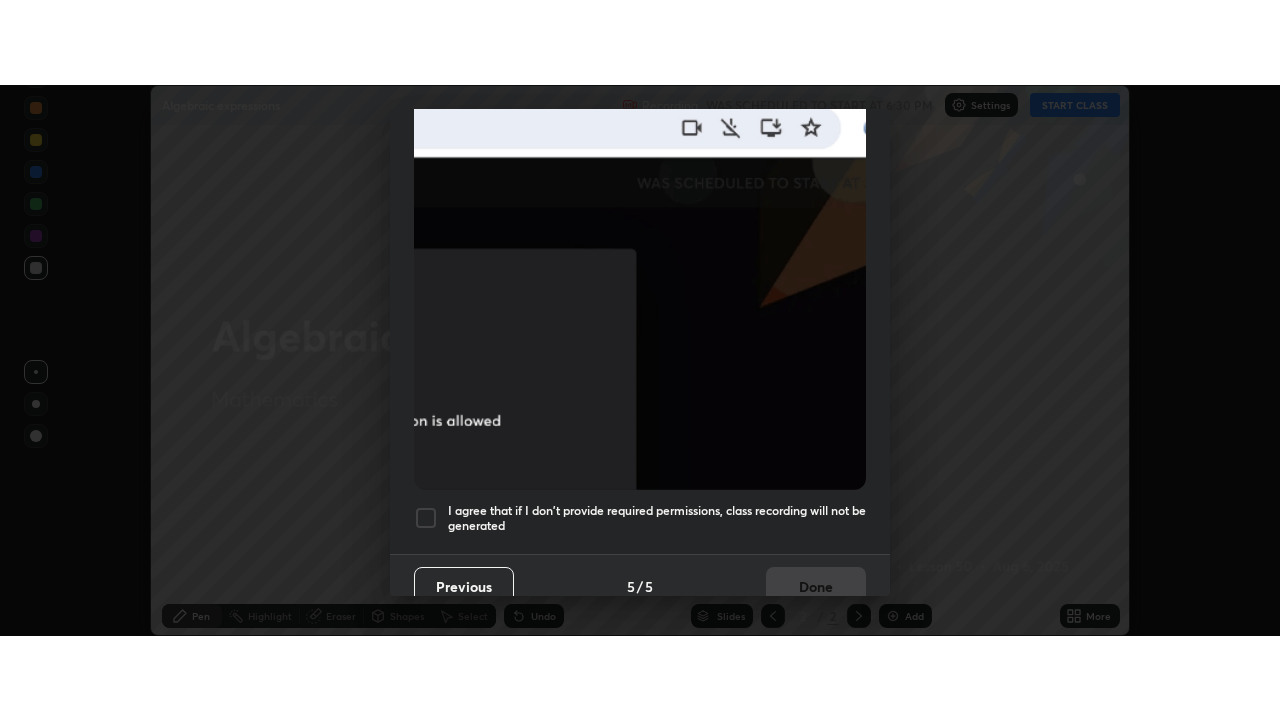 scroll, scrollTop: 513, scrollLeft: 0, axis: vertical 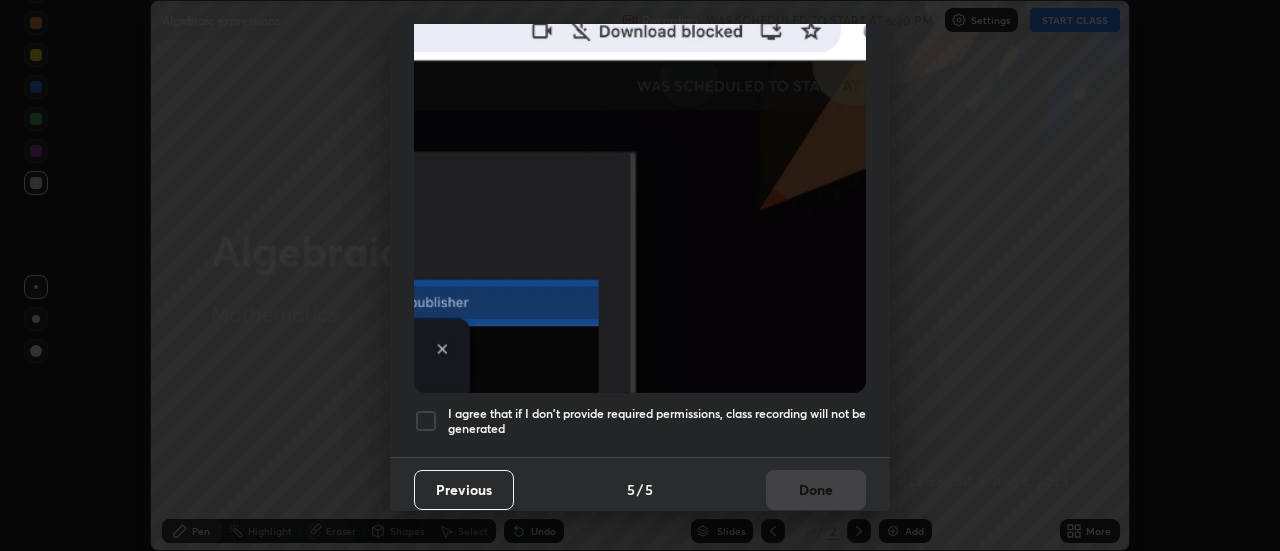 click on "I agree that if I don't provide required permissions, class recording will not be generated" at bounding box center [657, 421] 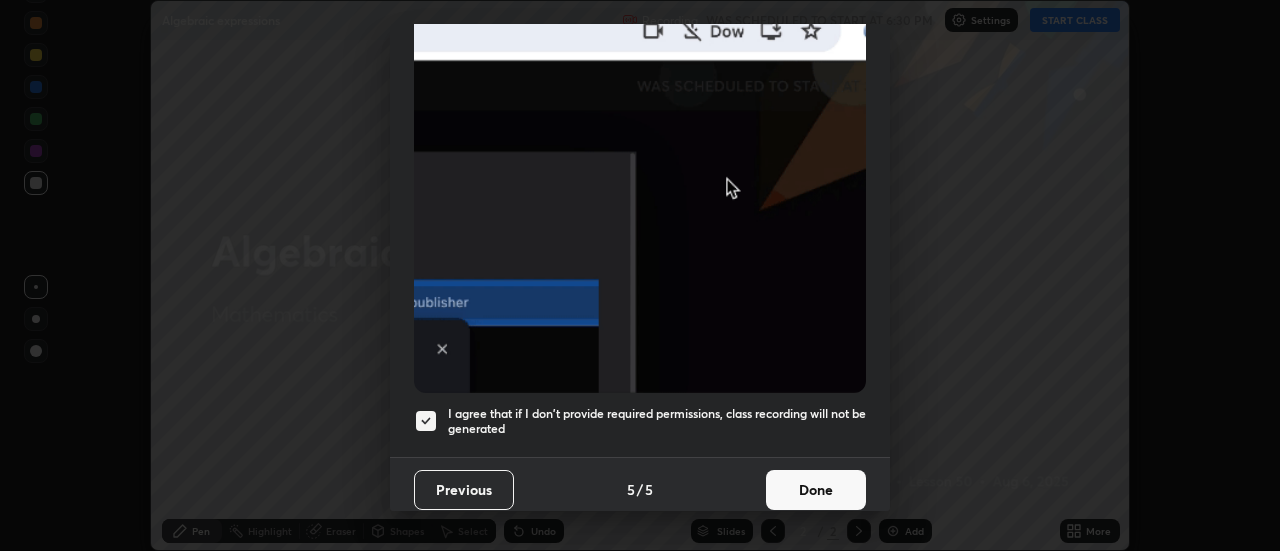 click on "Done" at bounding box center [816, 490] 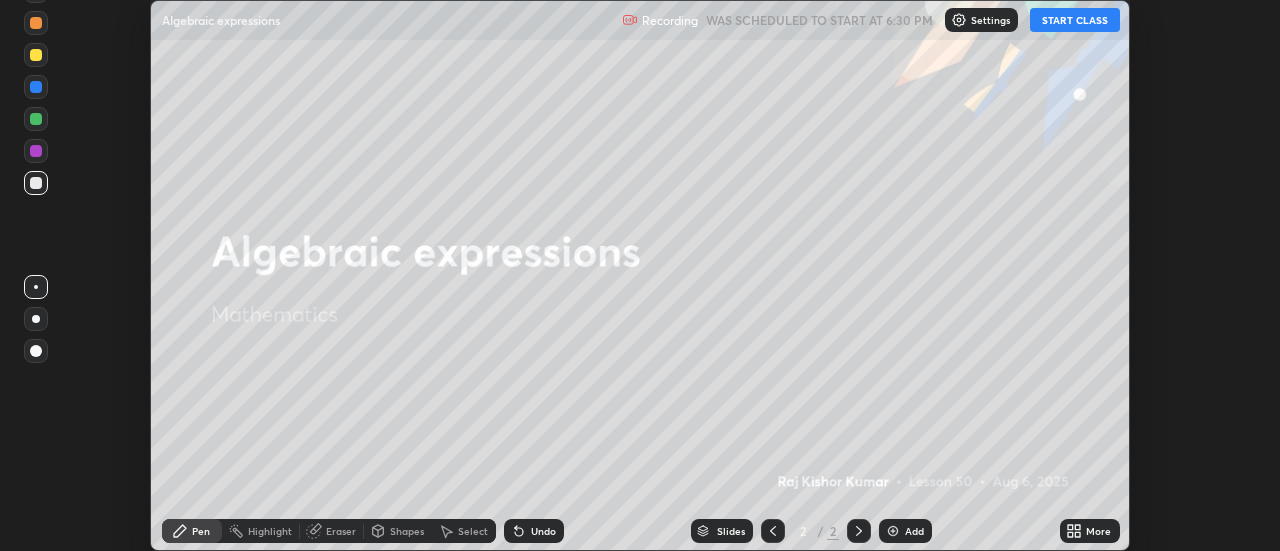 click on "More" at bounding box center (1098, 531) 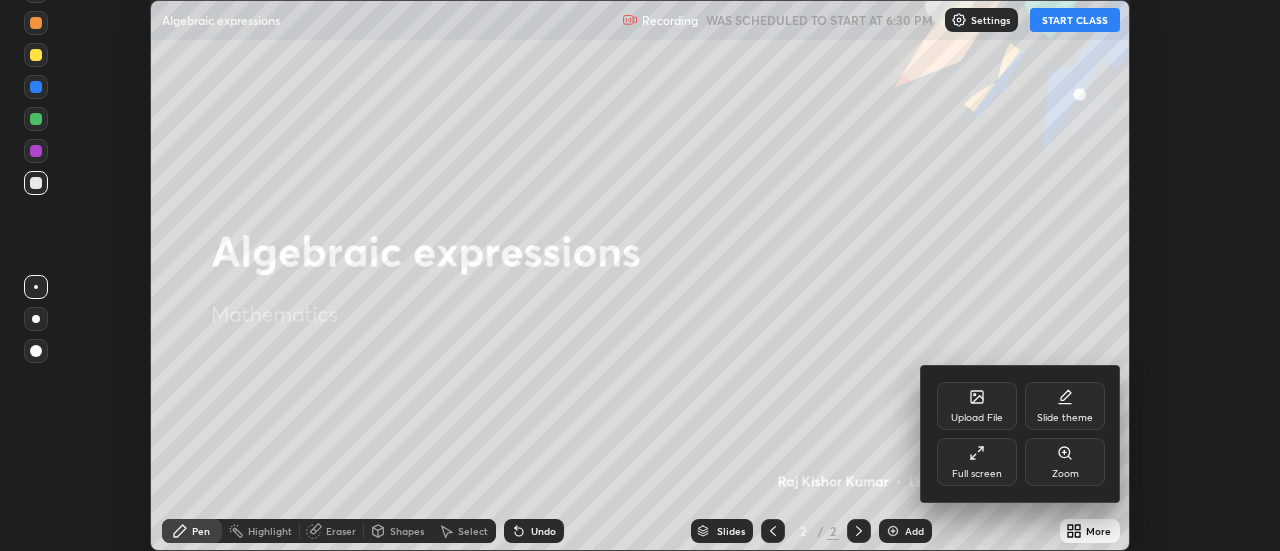 click on "Full screen" at bounding box center (977, 462) 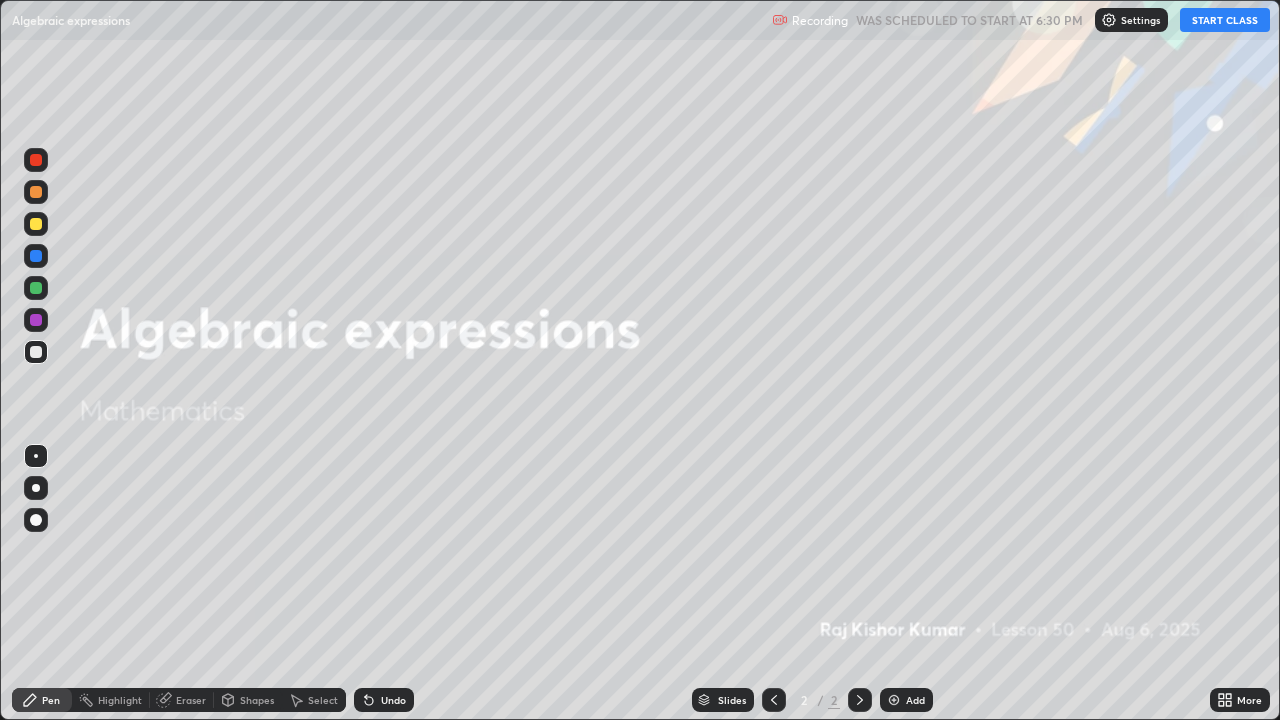 scroll, scrollTop: 99280, scrollLeft: 98720, axis: both 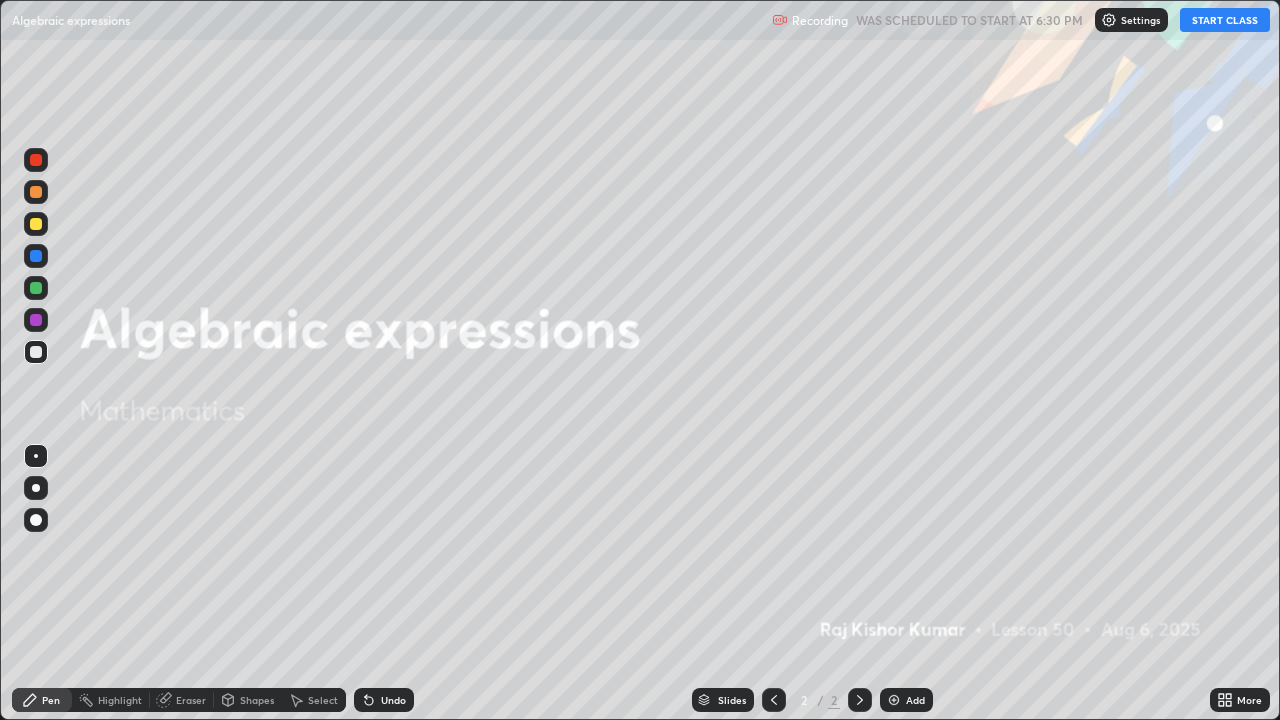 click on "START CLASS" at bounding box center [1225, 20] 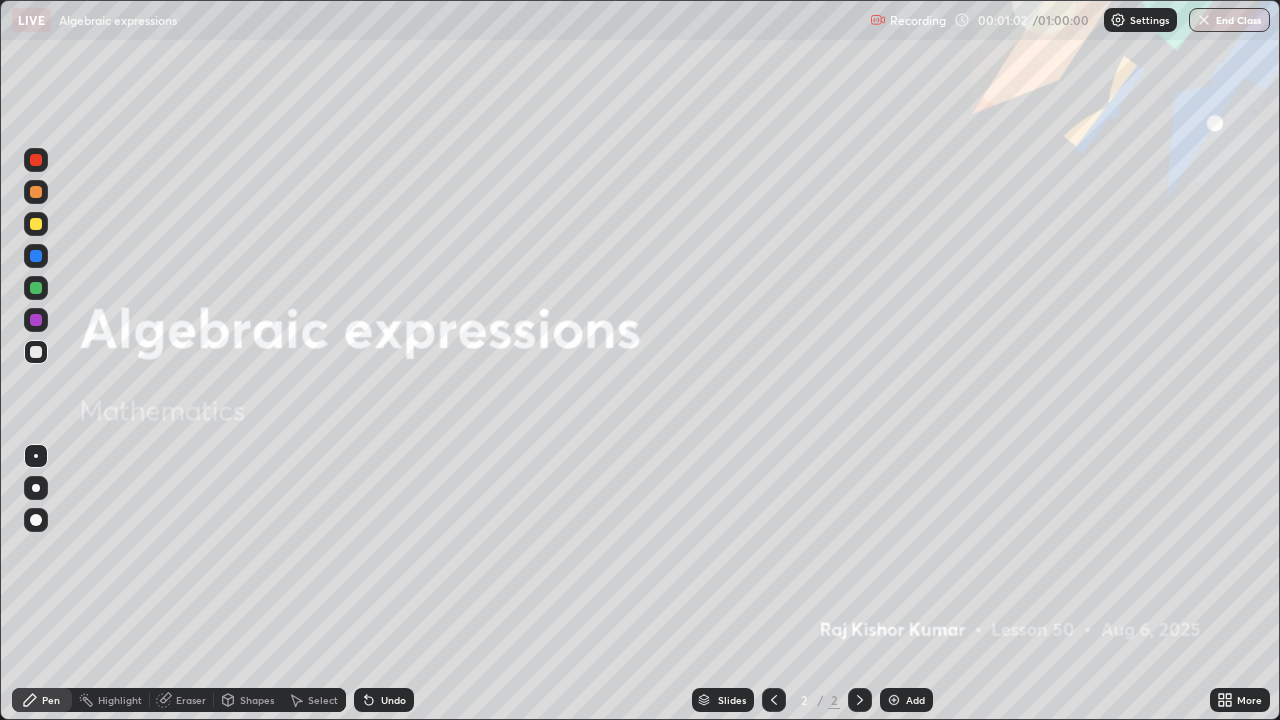 click at bounding box center [894, 700] 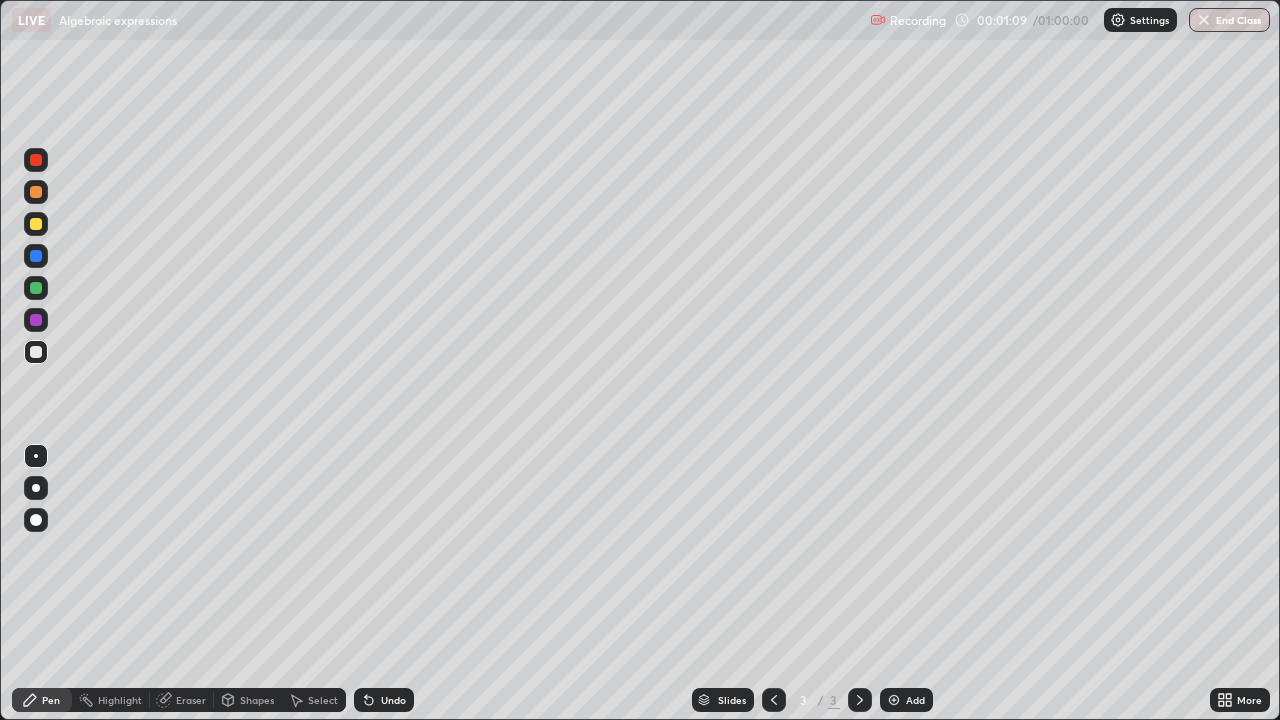 click at bounding box center [36, 224] 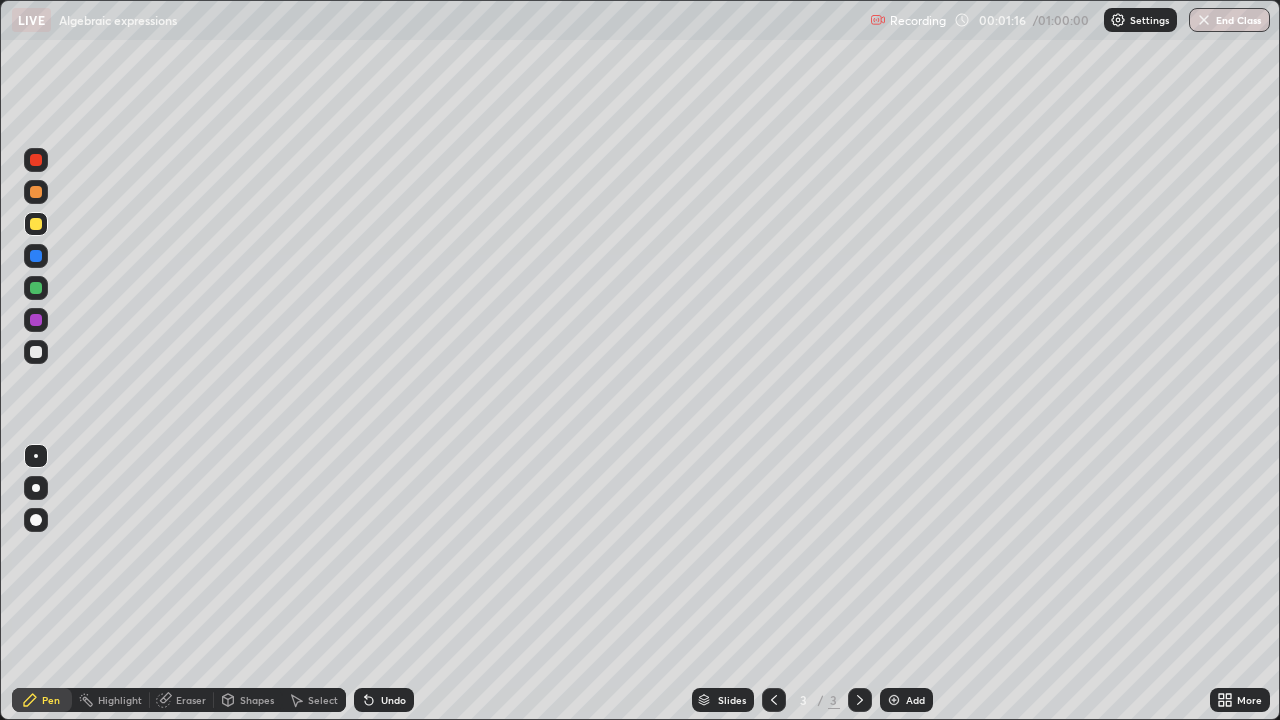 click on "Undo" at bounding box center [393, 700] 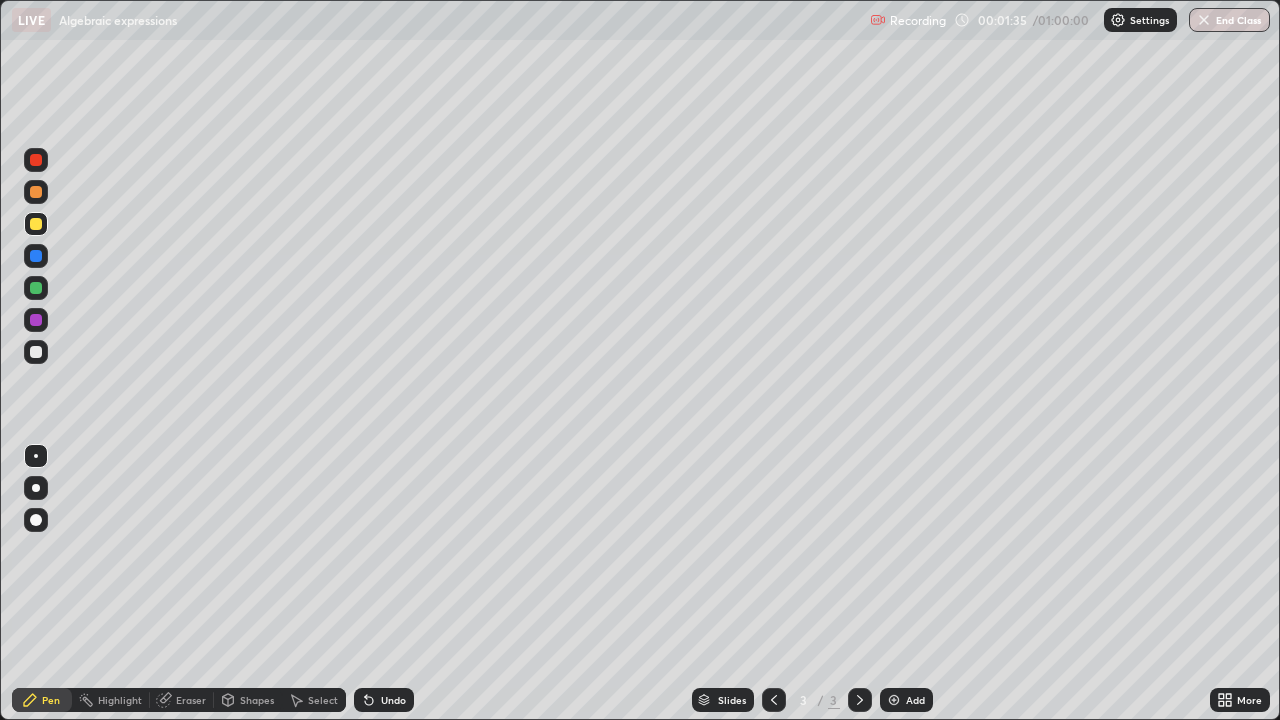 click on "Undo" at bounding box center [384, 700] 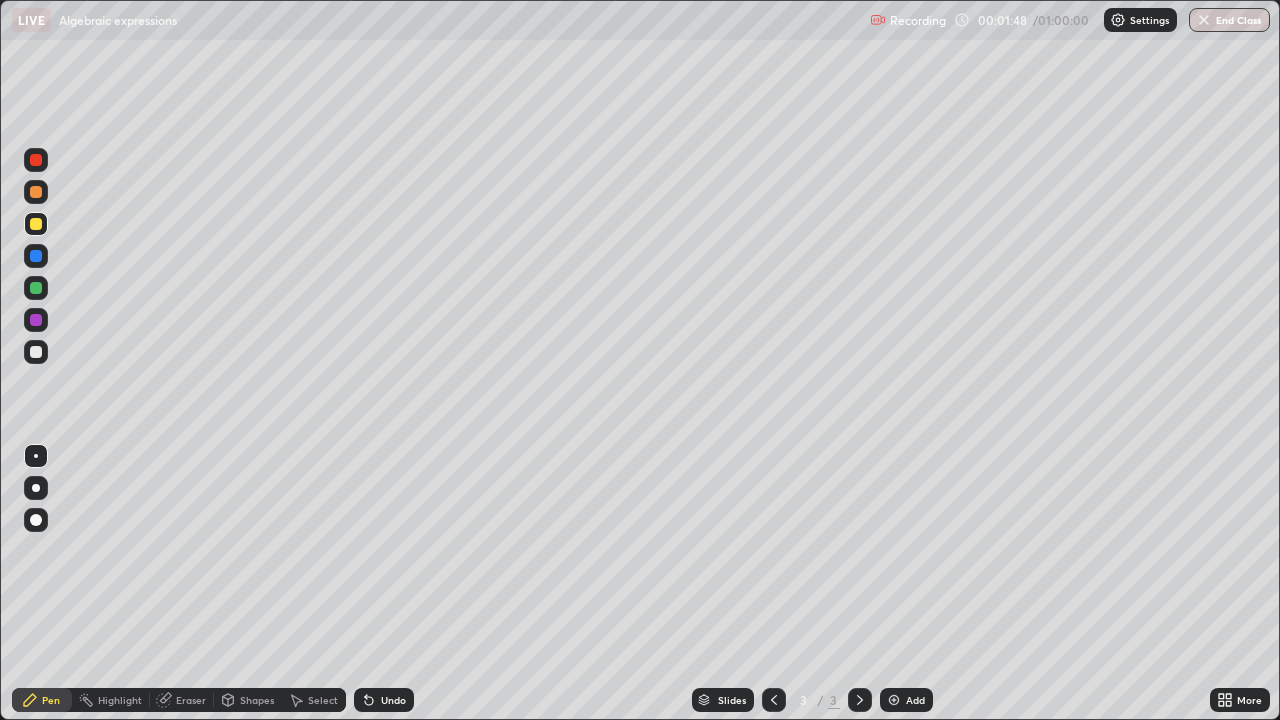 click at bounding box center (36, 288) 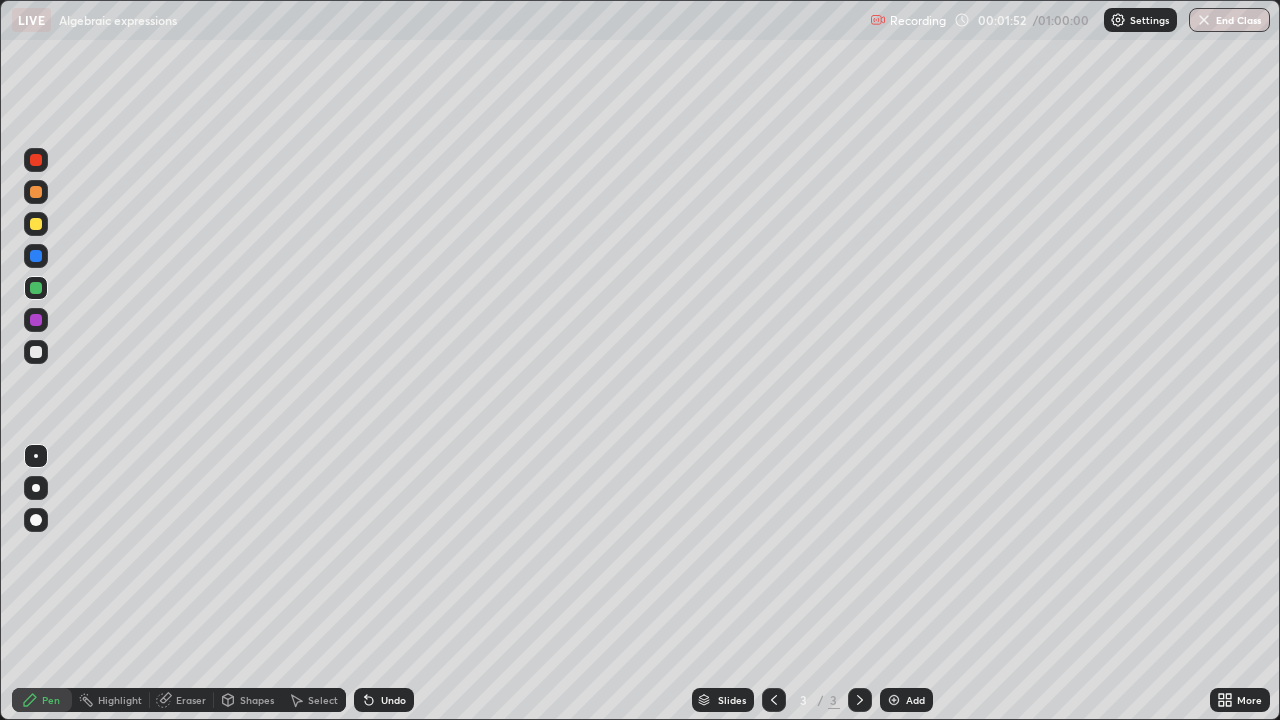 click at bounding box center [36, 488] 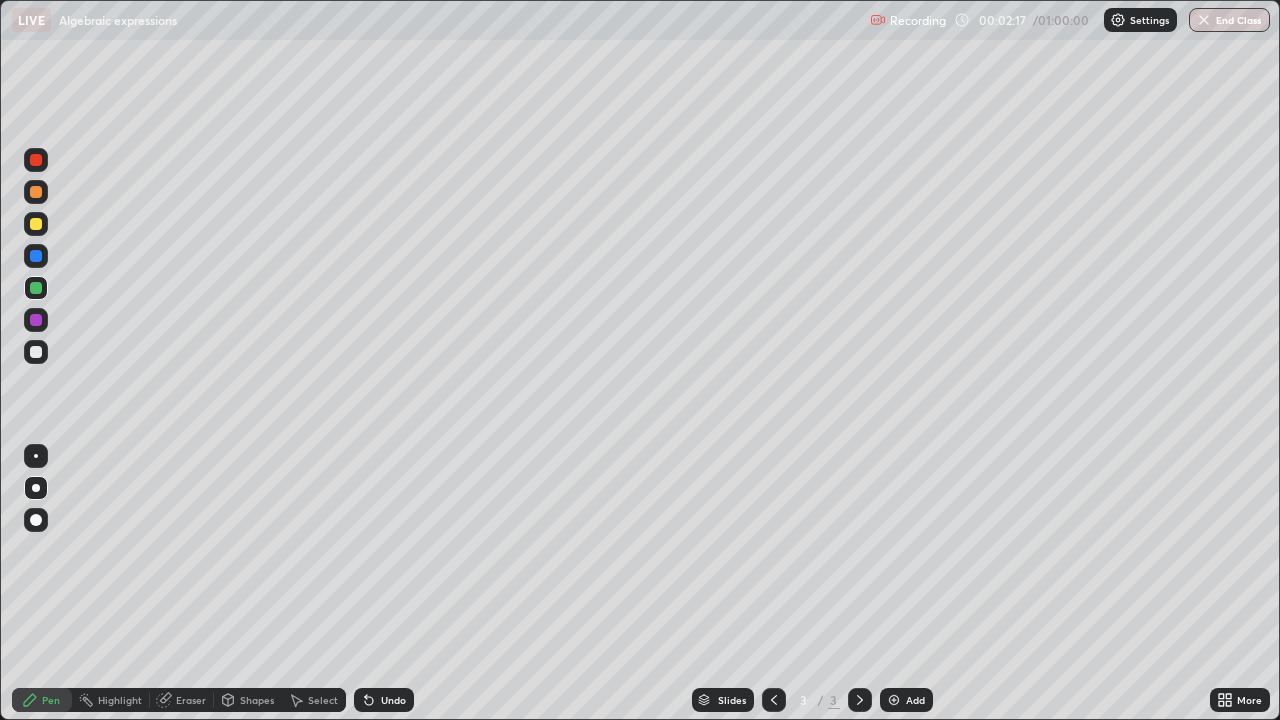 click on "Undo" at bounding box center (393, 700) 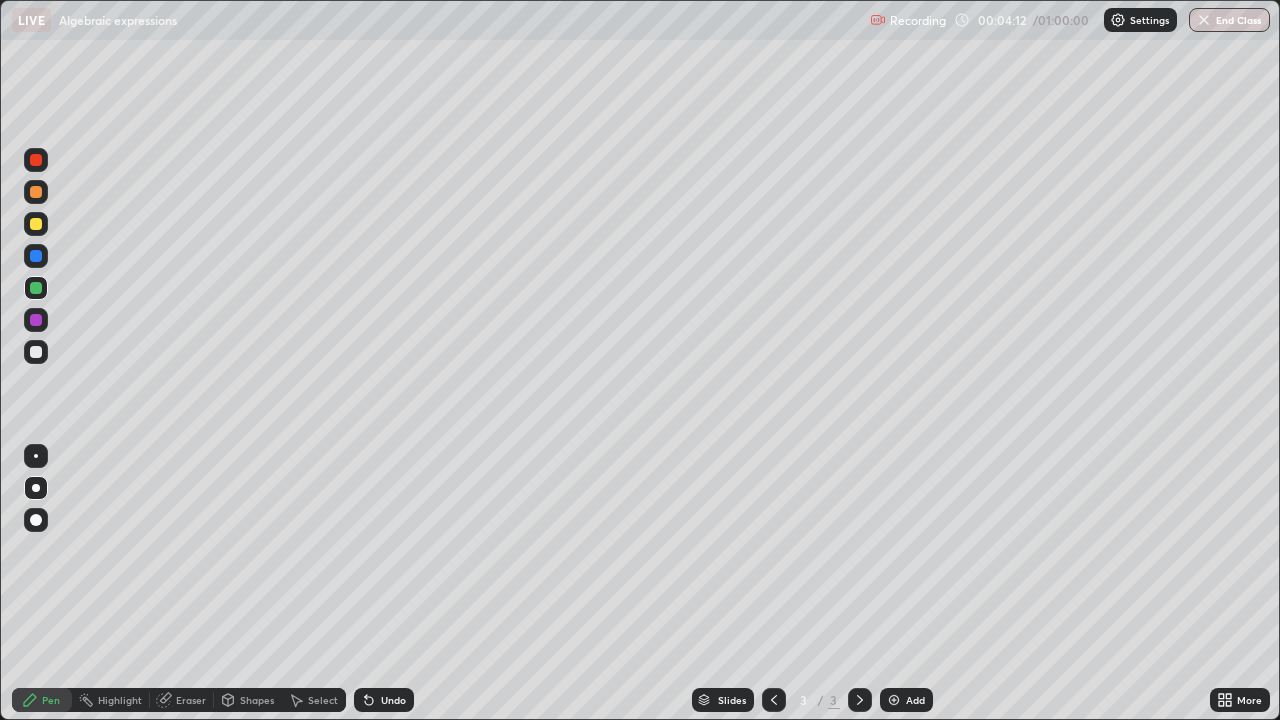 click on "Undo" at bounding box center (393, 700) 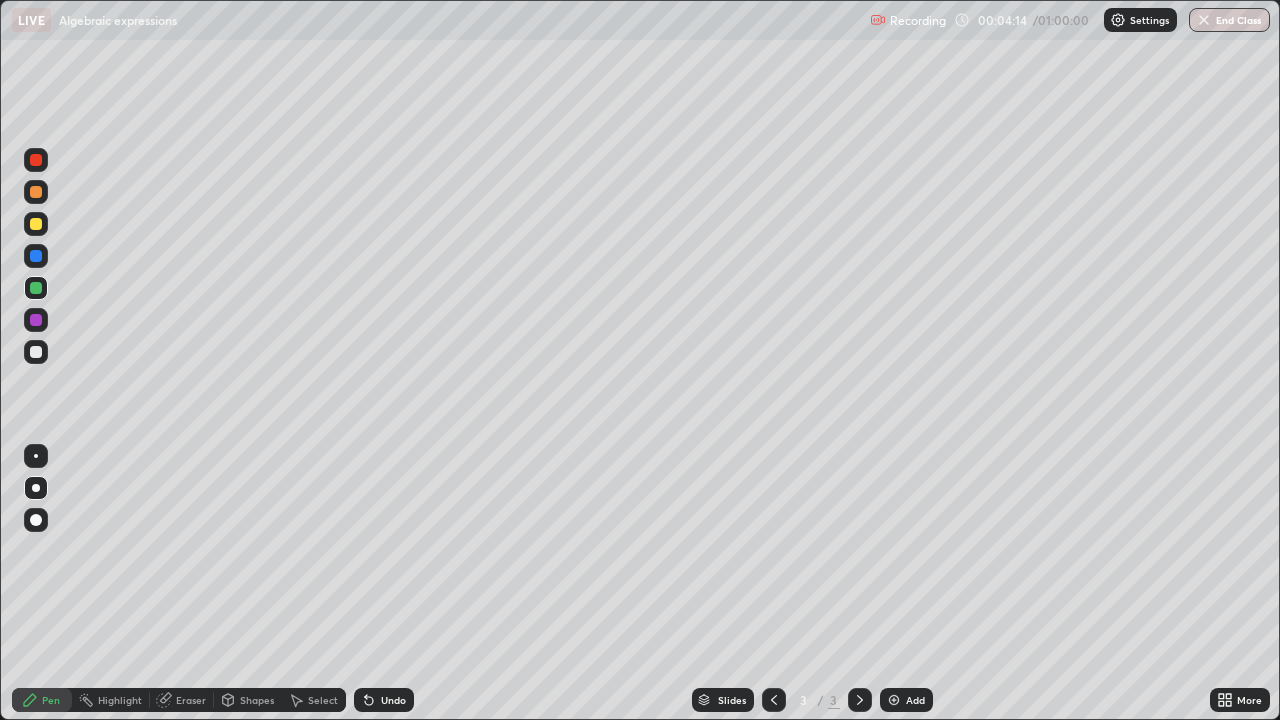 click on "Undo" at bounding box center [393, 700] 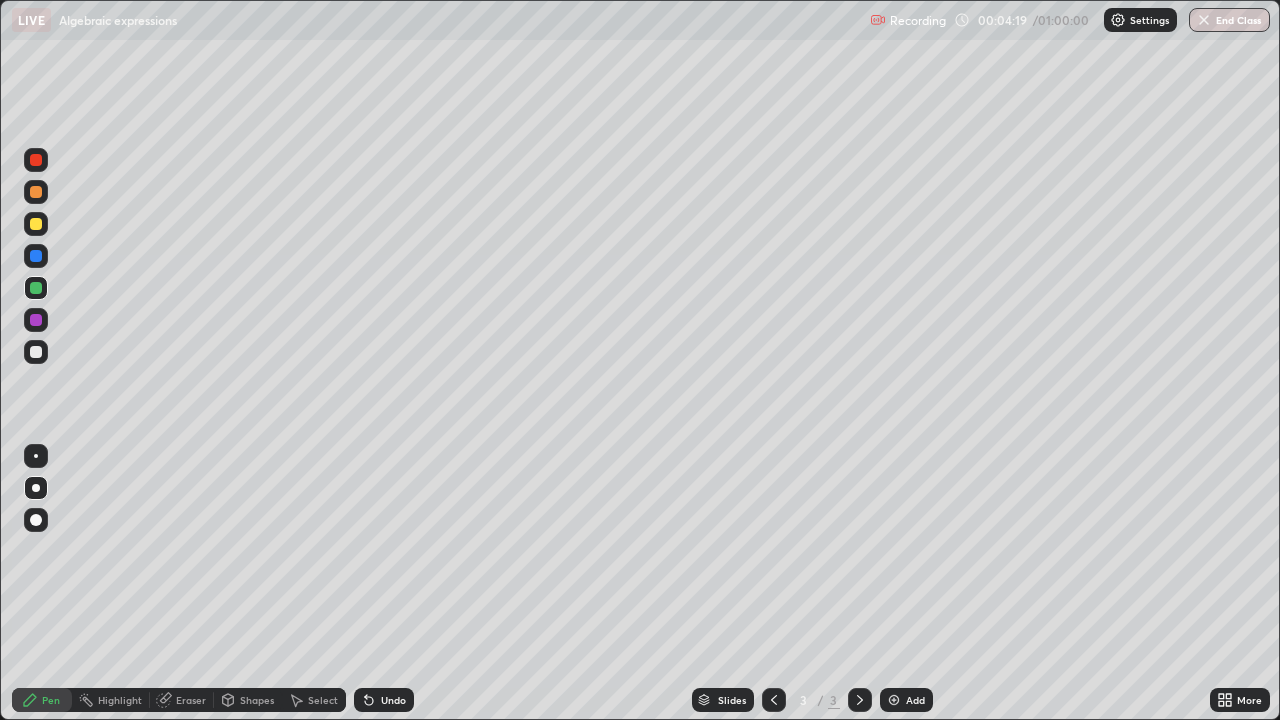 click on "Undo" at bounding box center (393, 700) 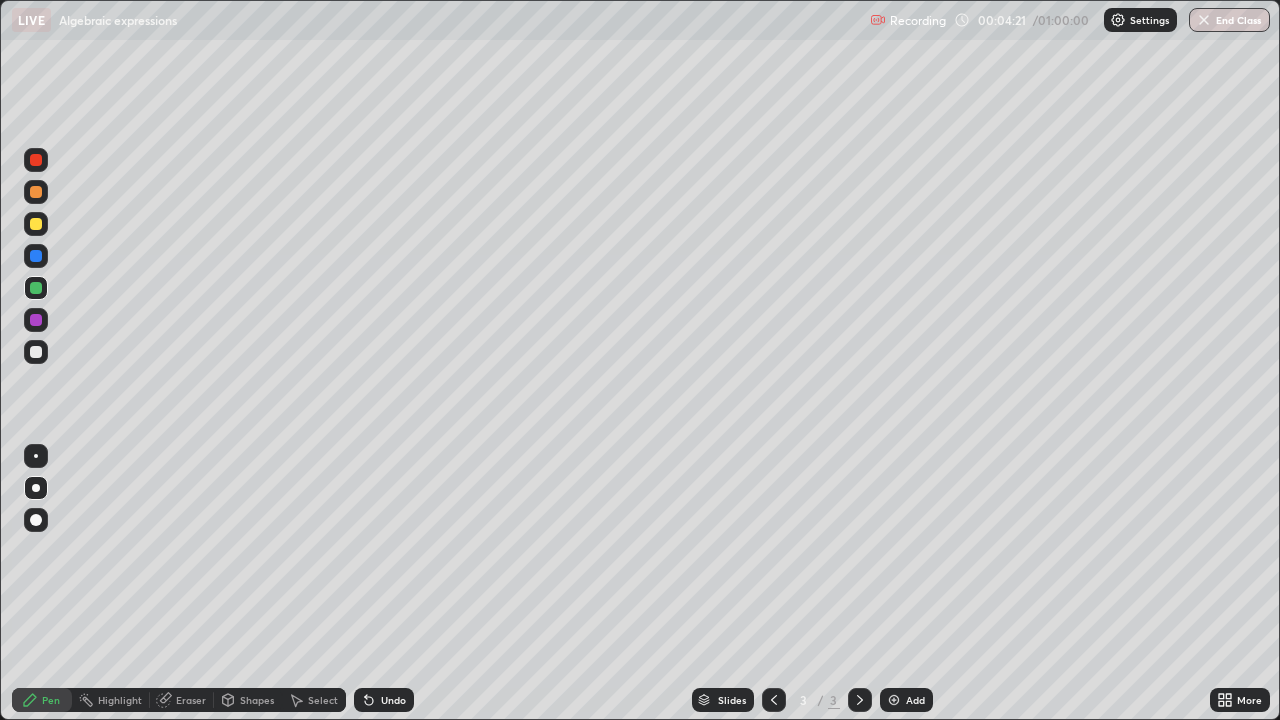 click on "Undo" at bounding box center (393, 700) 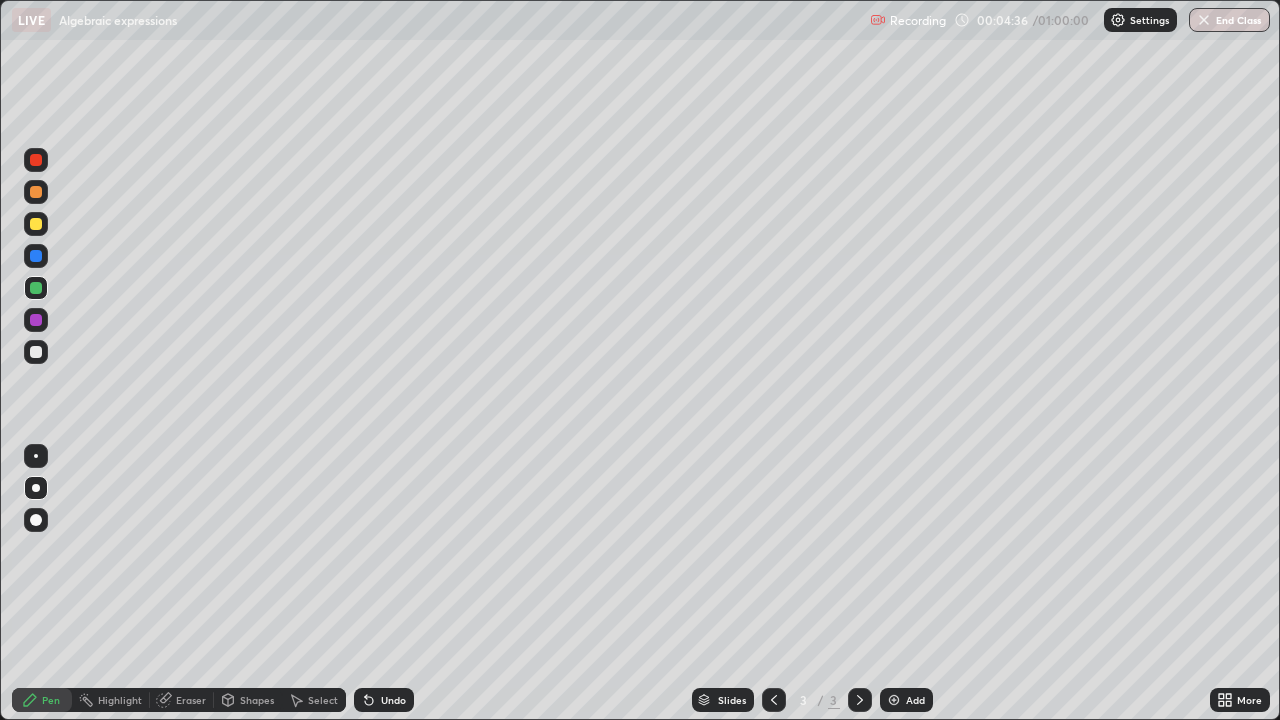 click on "Eraser" at bounding box center (191, 700) 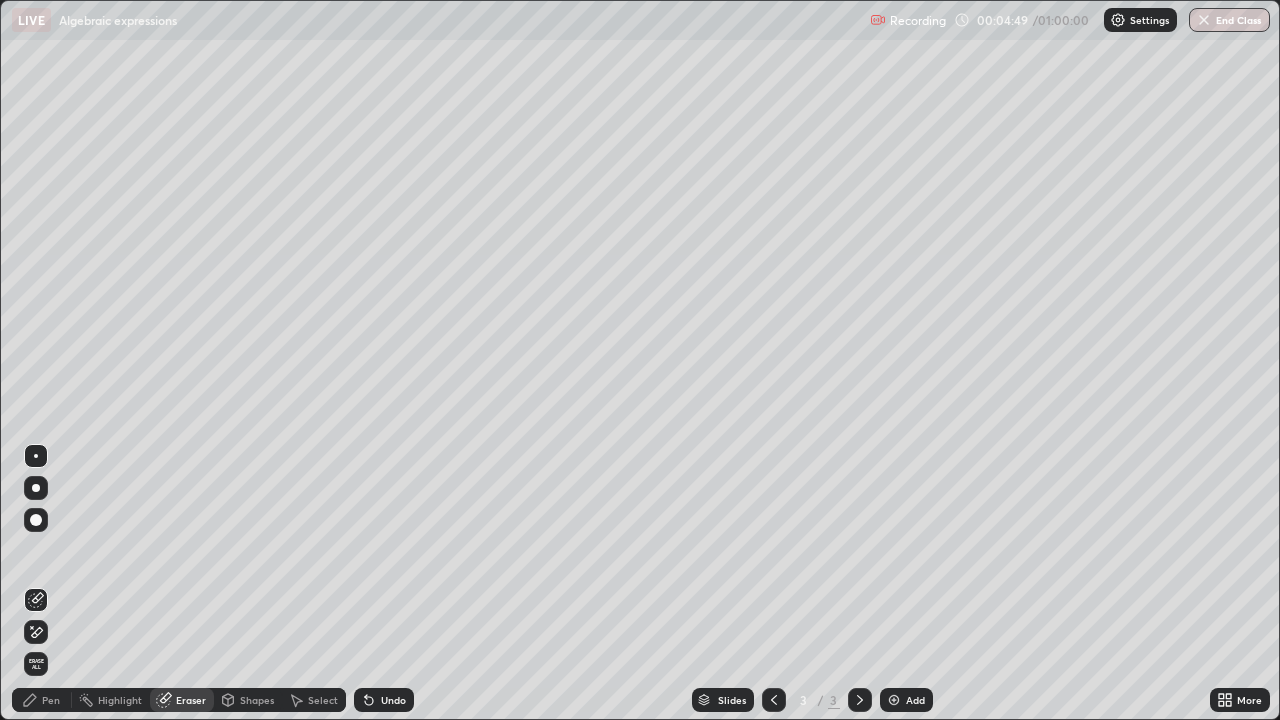 click on "Pen" at bounding box center [42, 700] 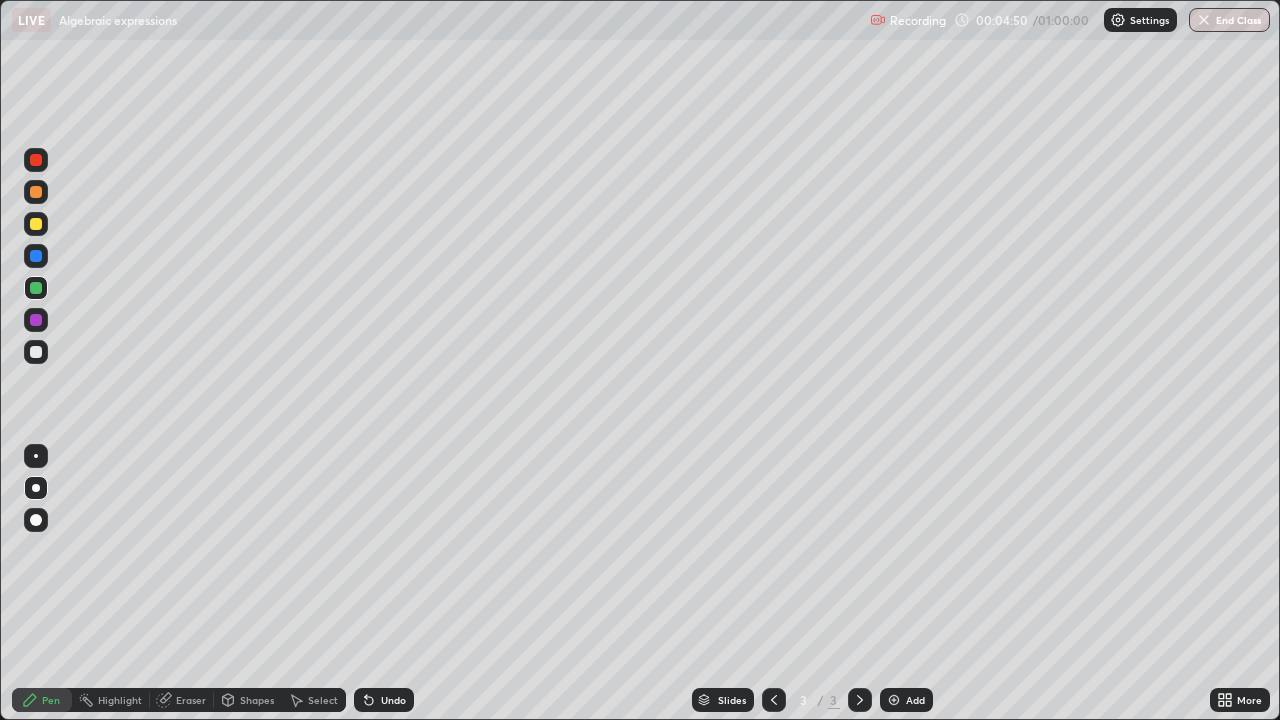 click at bounding box center (36, 224) 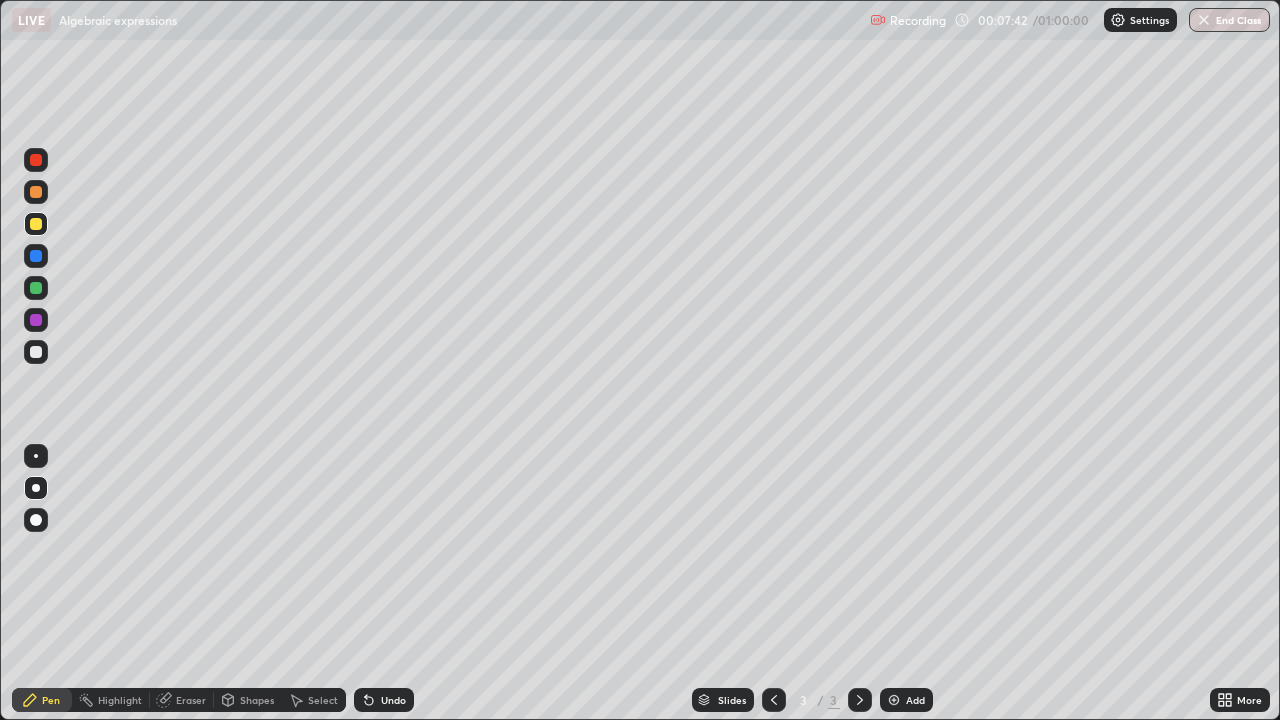 click at bounding box center [36, 224] 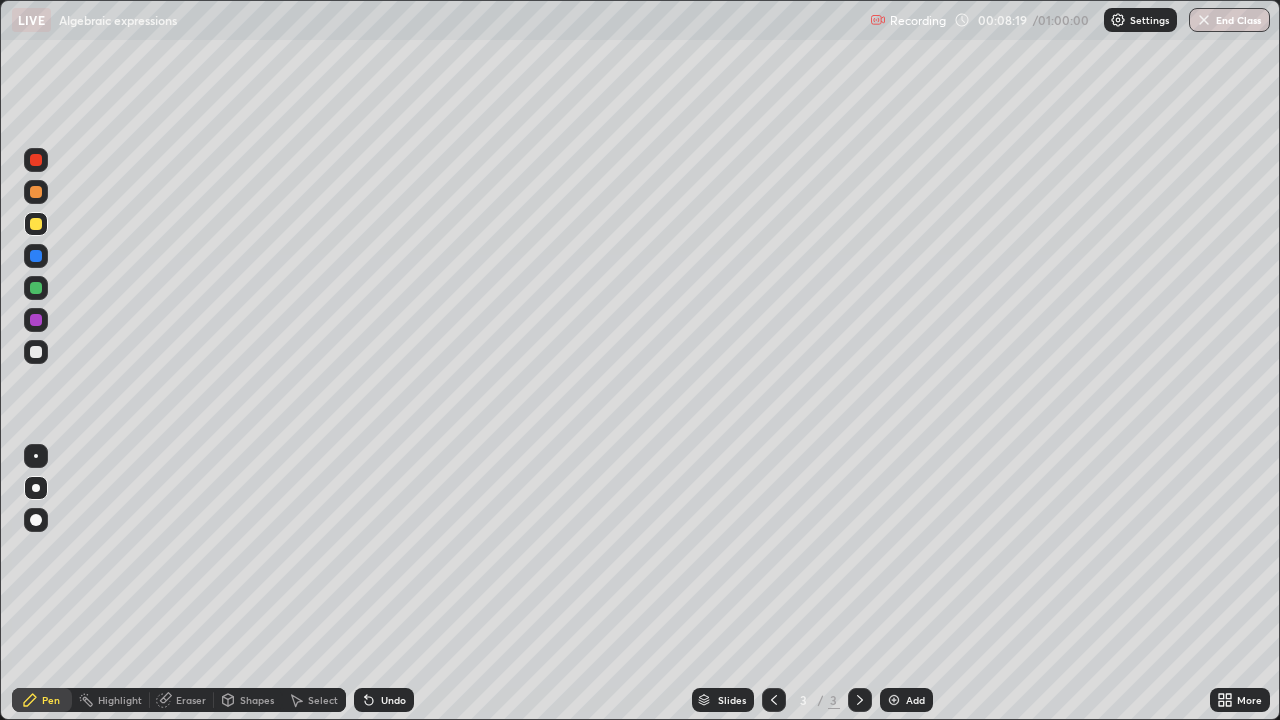 click on "Undo" at bounding box center [384, 700] 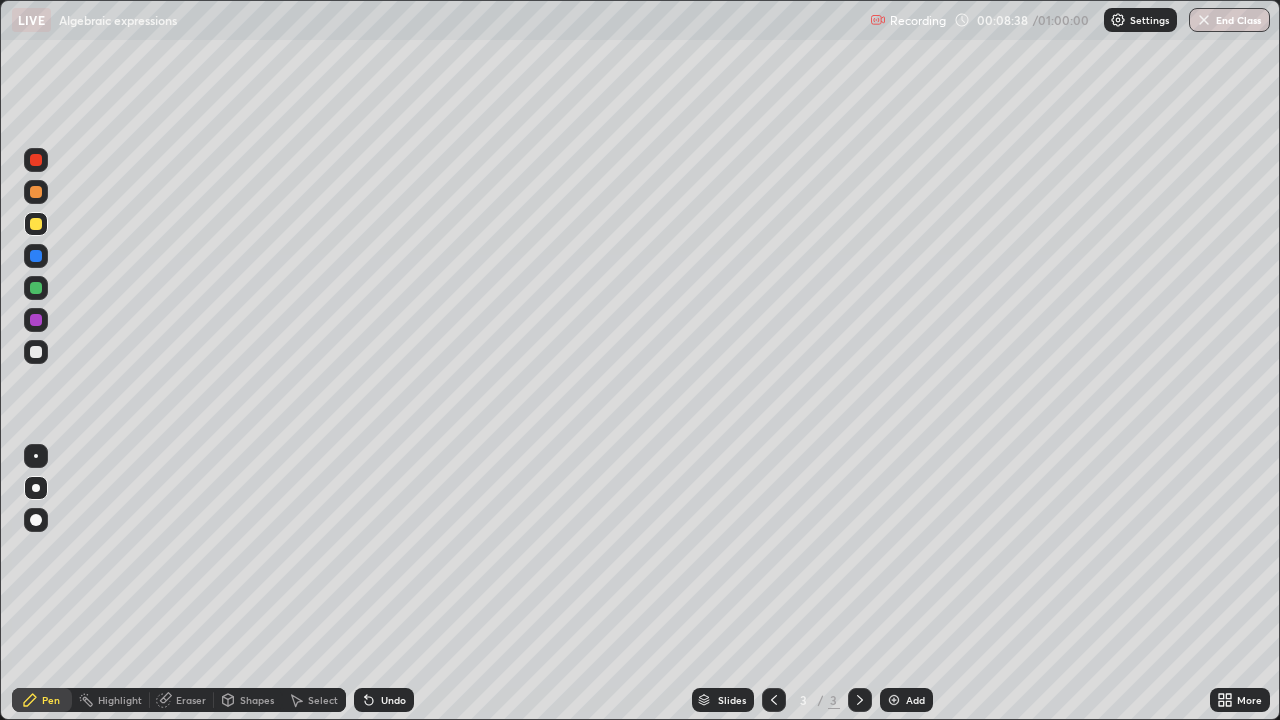 click on "Undo" at bounding box center [393, 700] 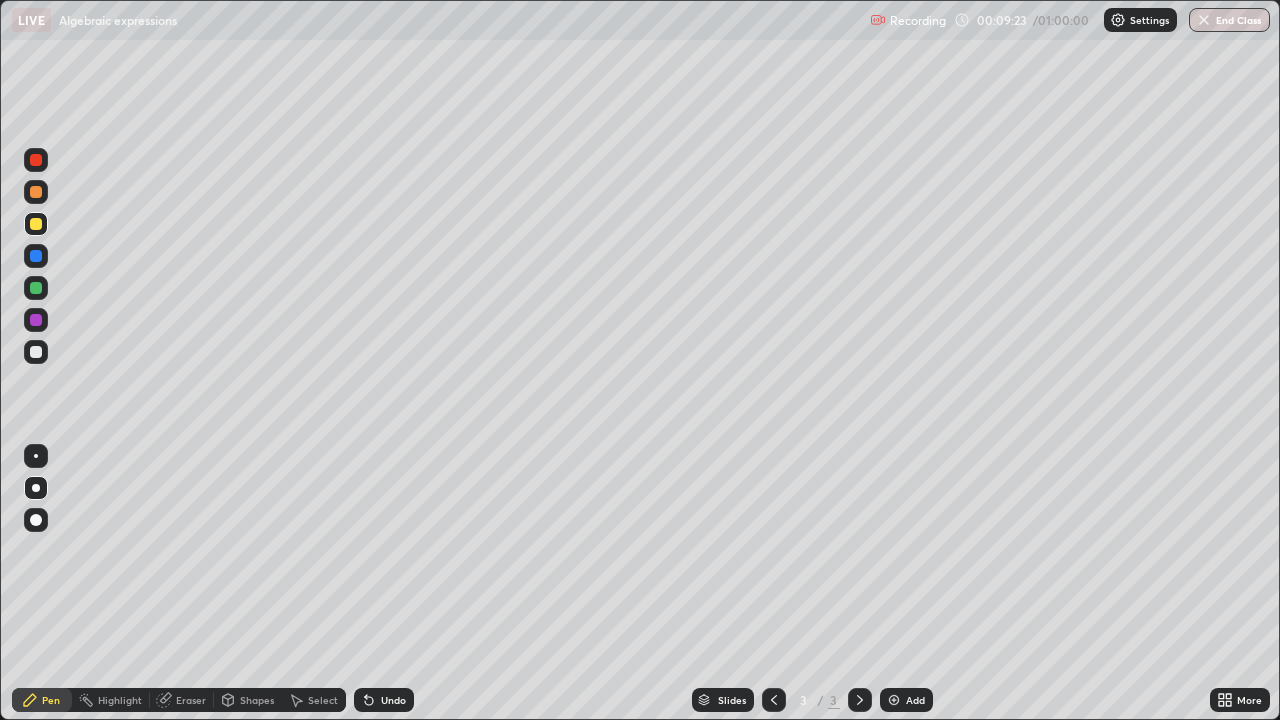 click on "Undo" at bounding box center [384, 700] 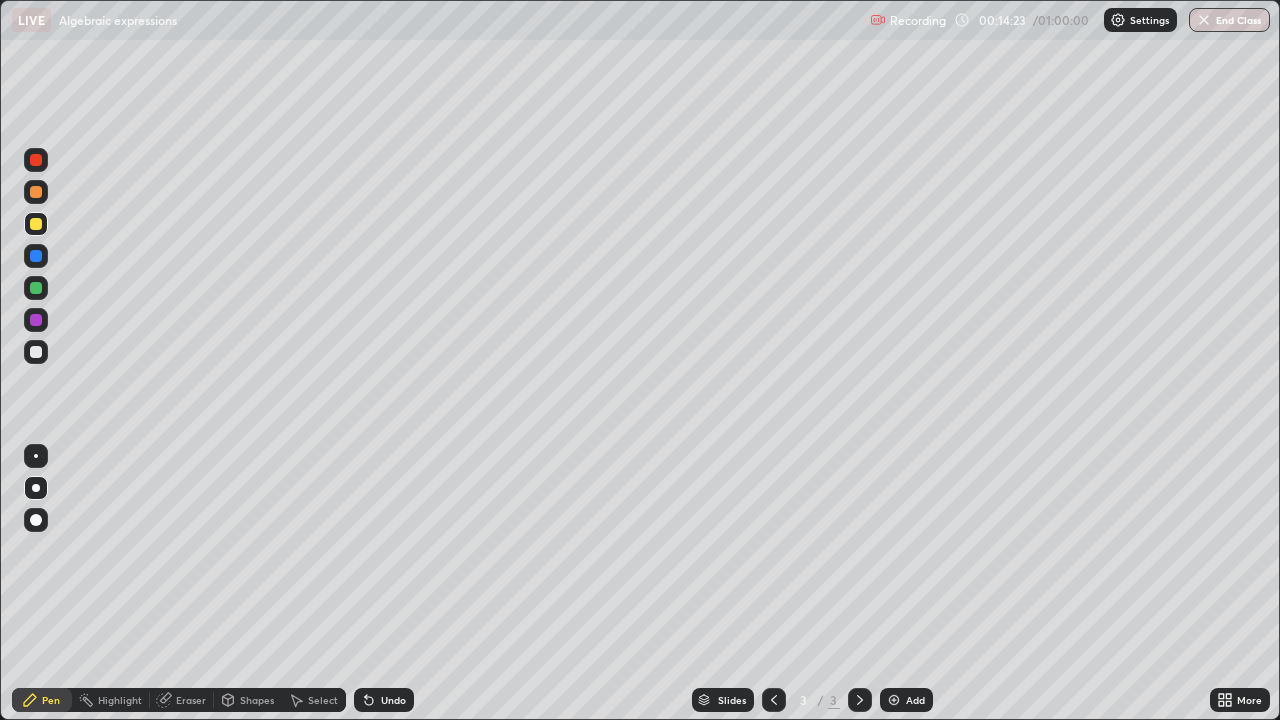 click on "Add" at bounding box center (906, 700) 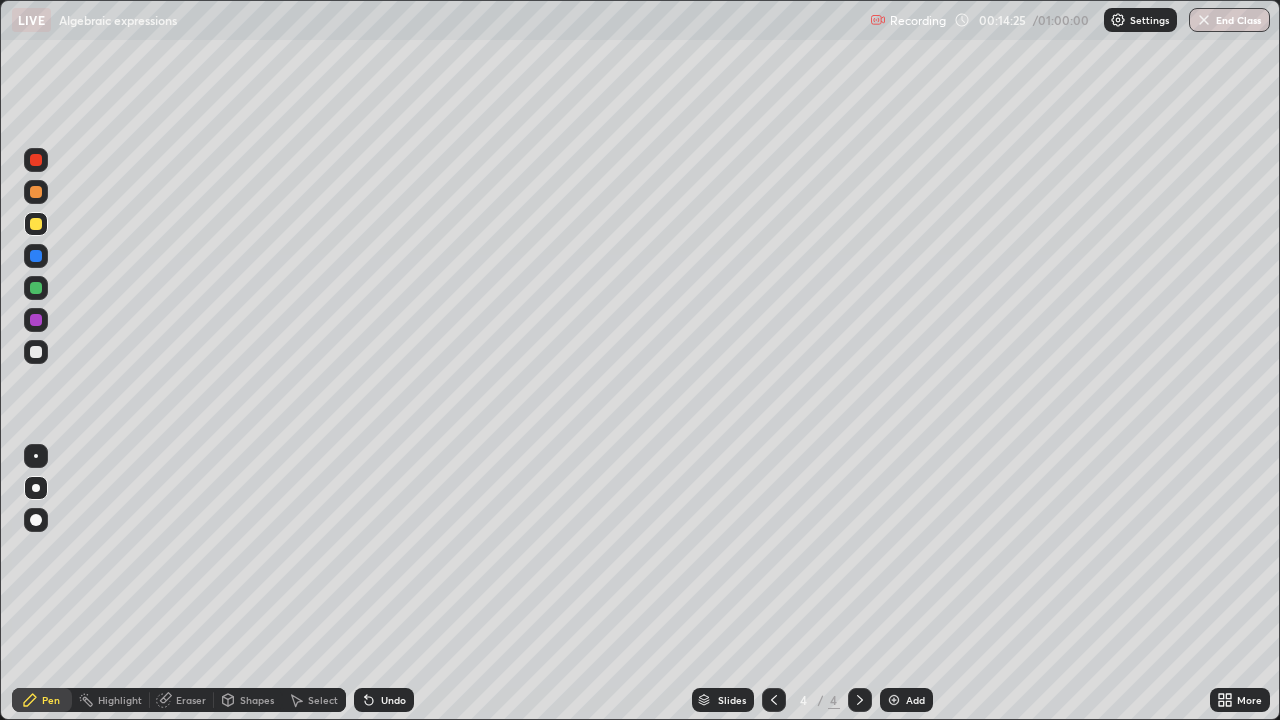 click 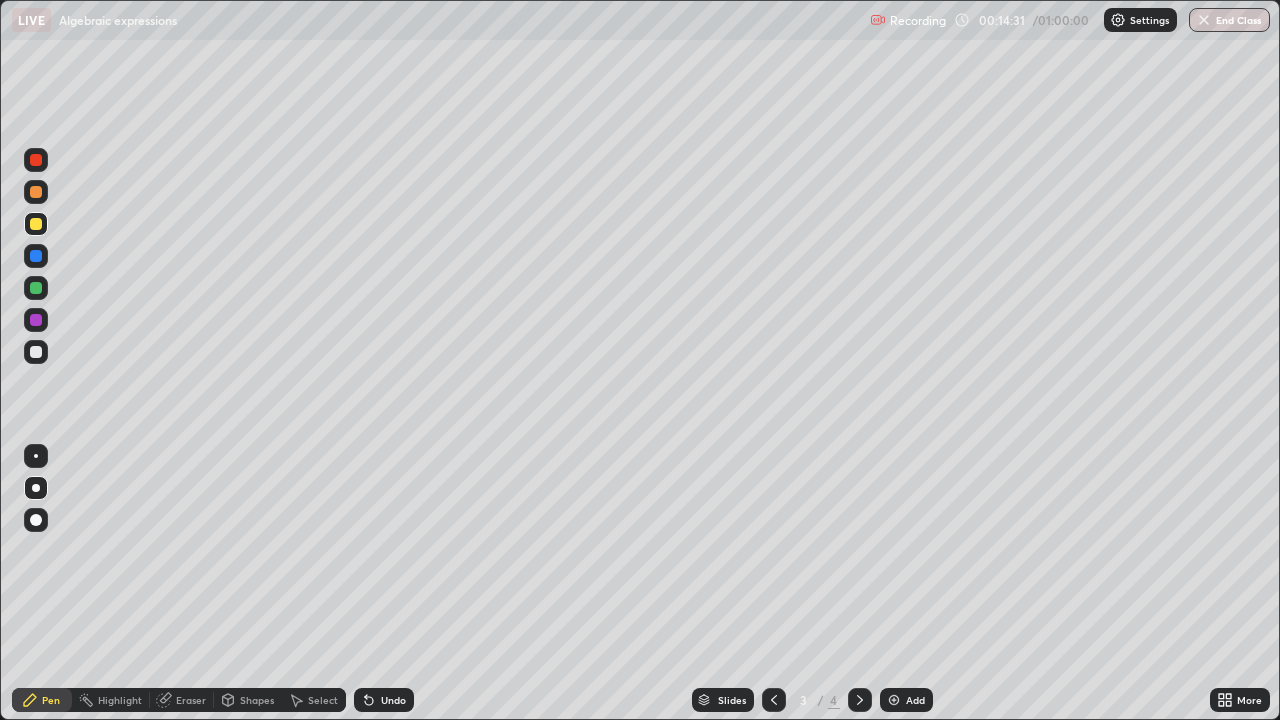click at bounding box center (36, 352) 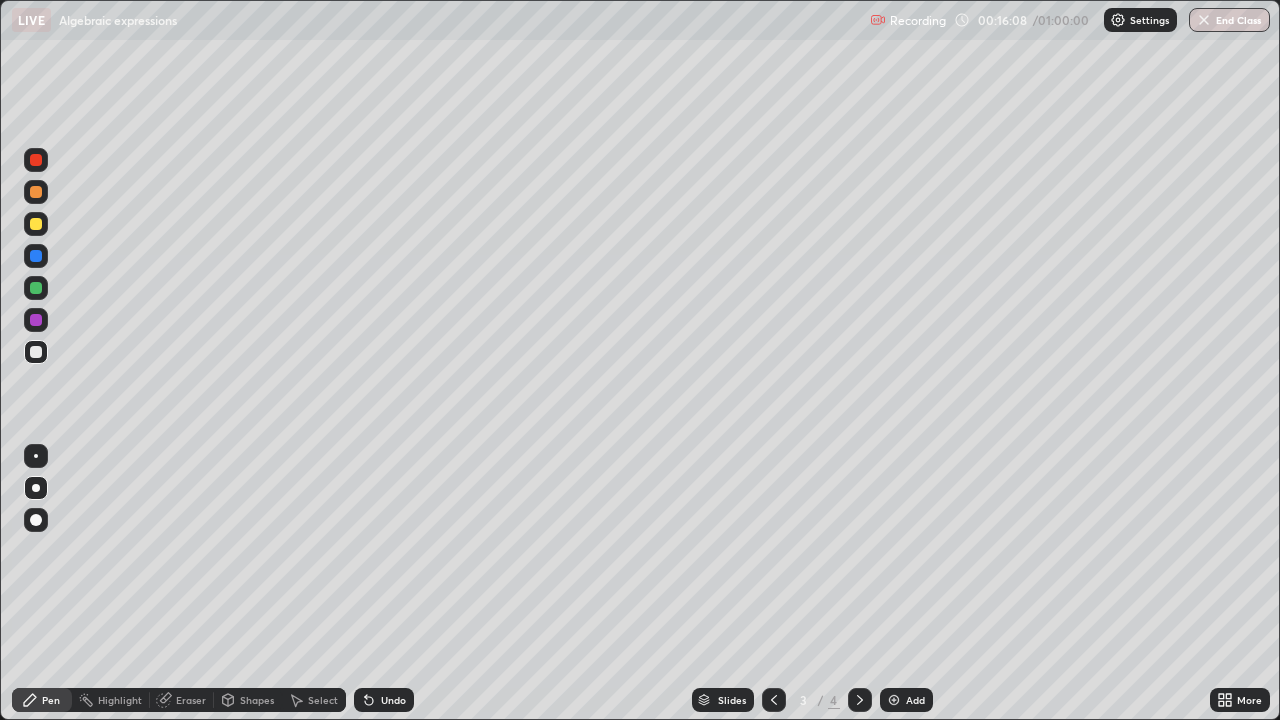 click on "Add" at bounding box center (915, 700) 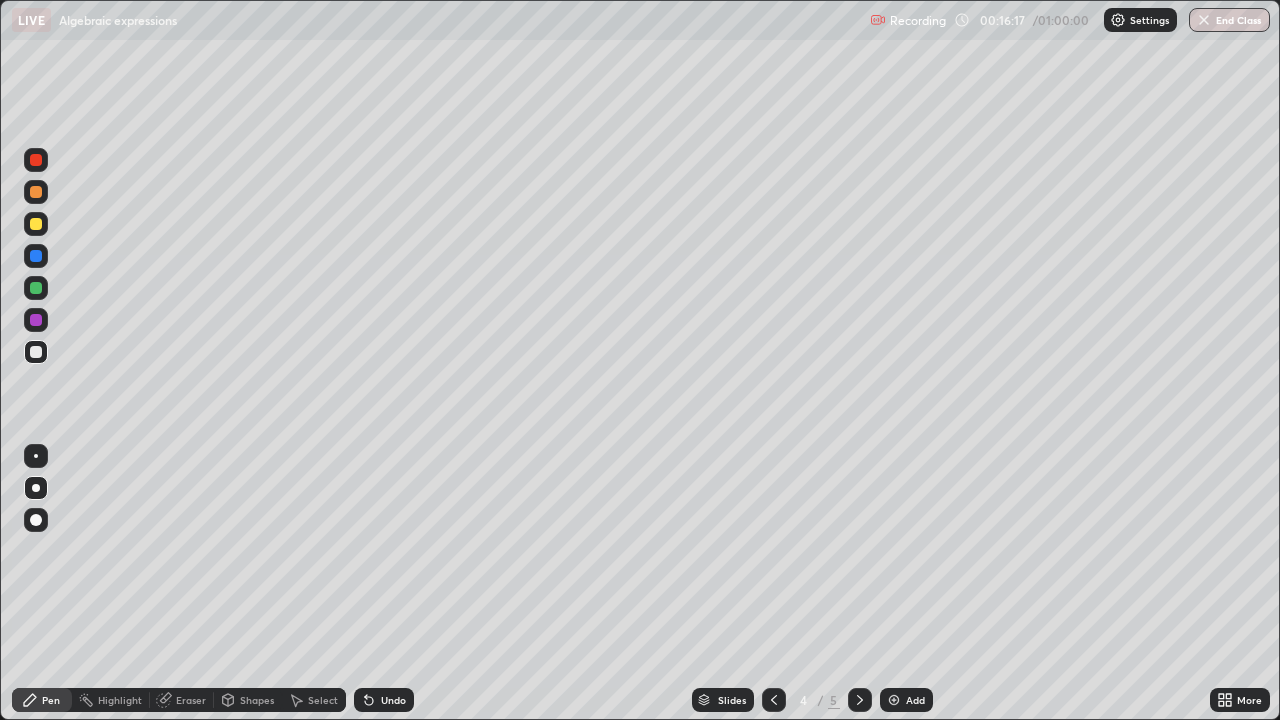 click on "Undo" at bounding box center (393, 700) 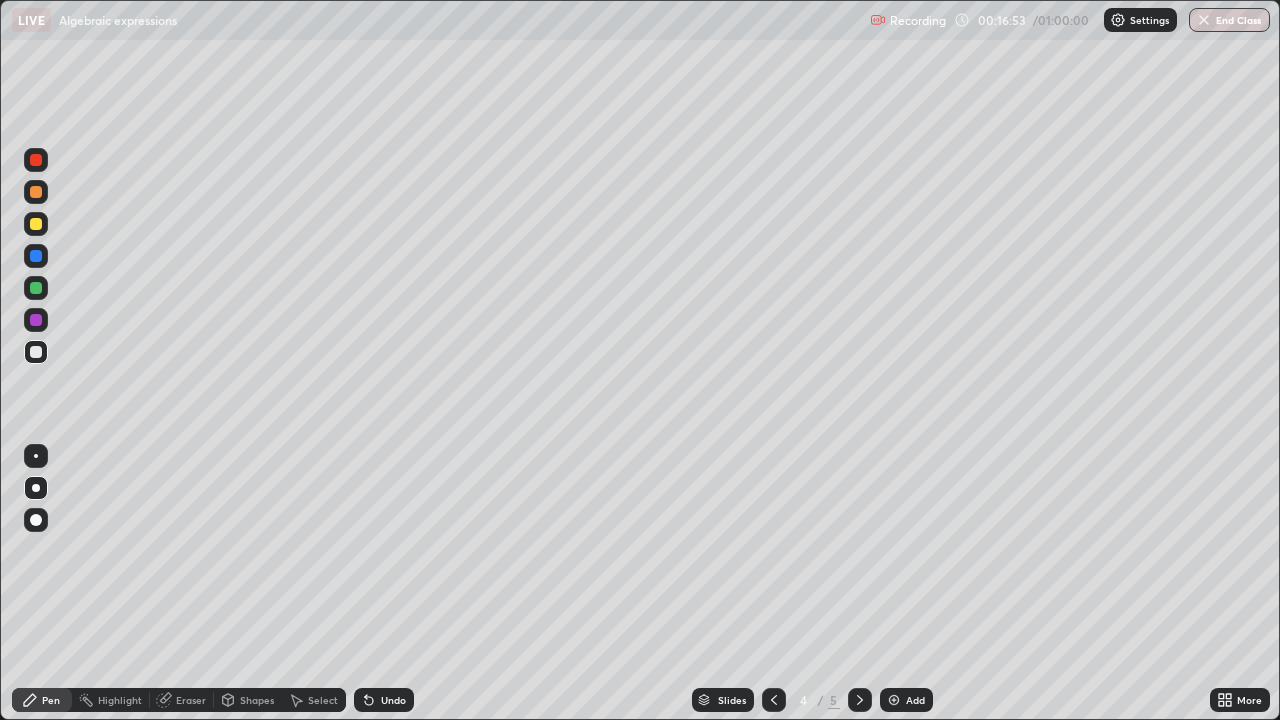click at bounding box center [36, 224] 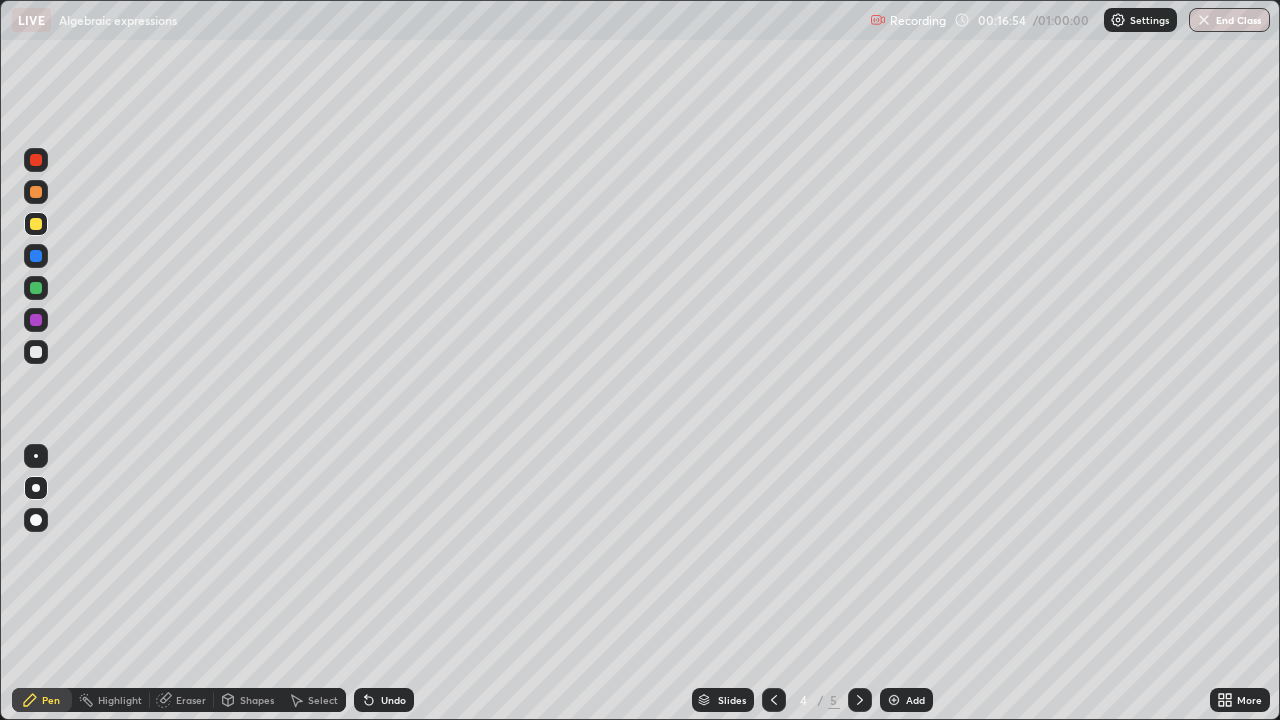 click at bounding box center (36, 520) 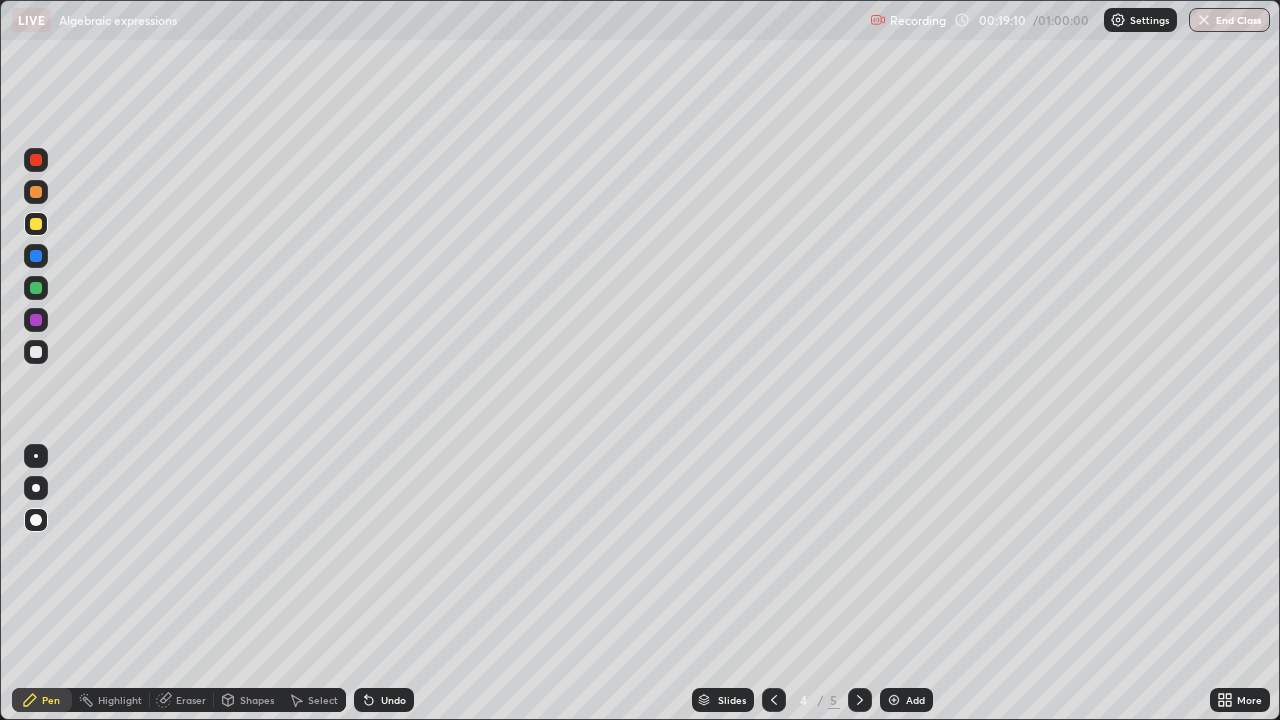 click at bounding box center [36, 352] 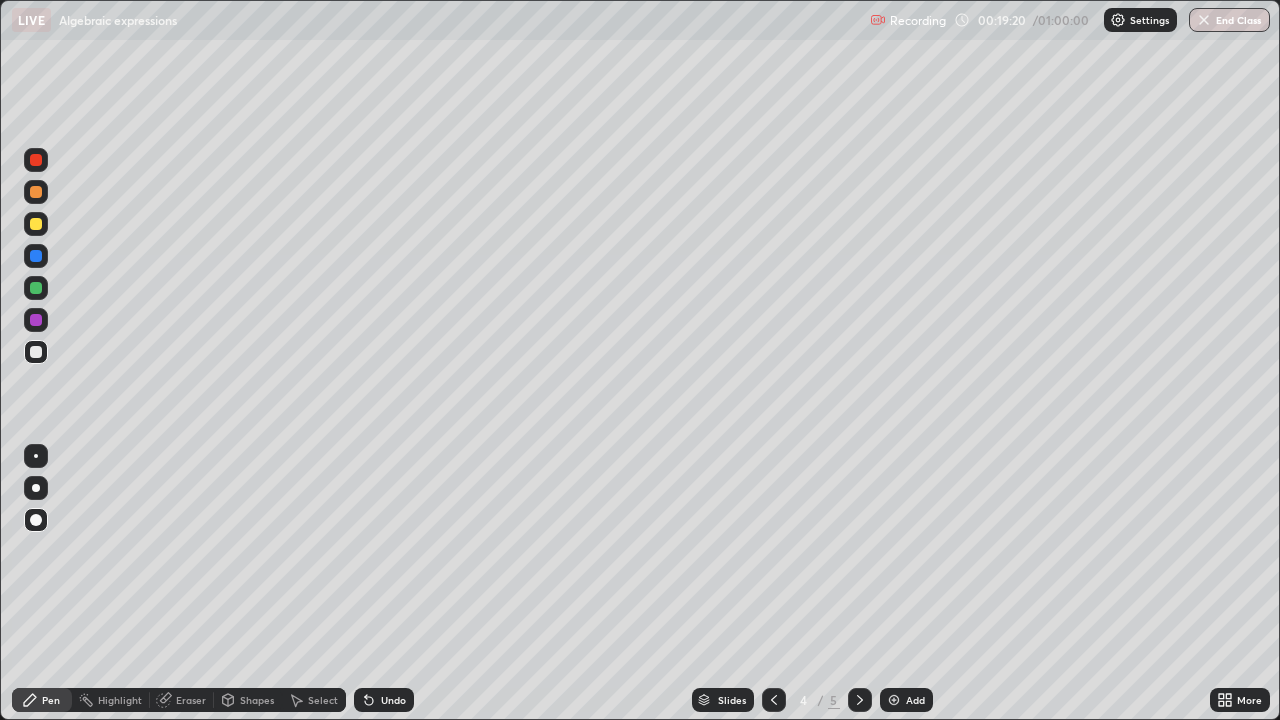 click on "Undo" at bounding box center (393, 700) 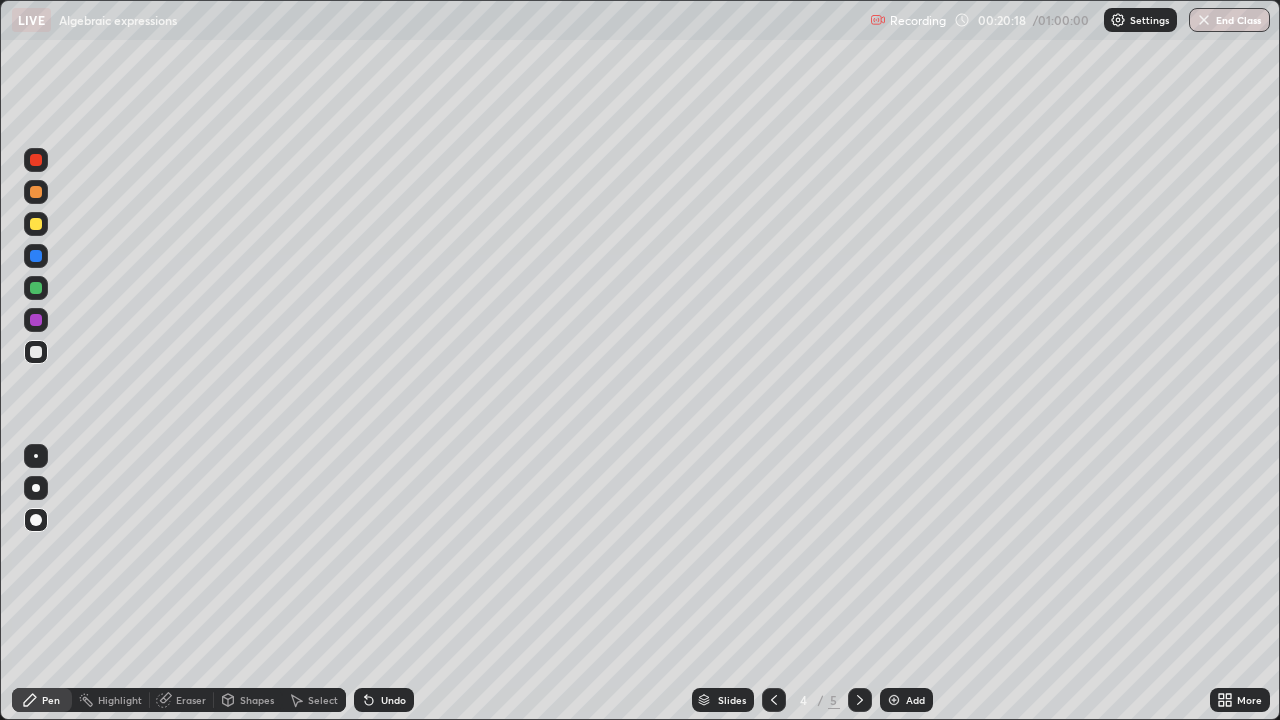 click on "Undo" at bounding box center (384, 700) 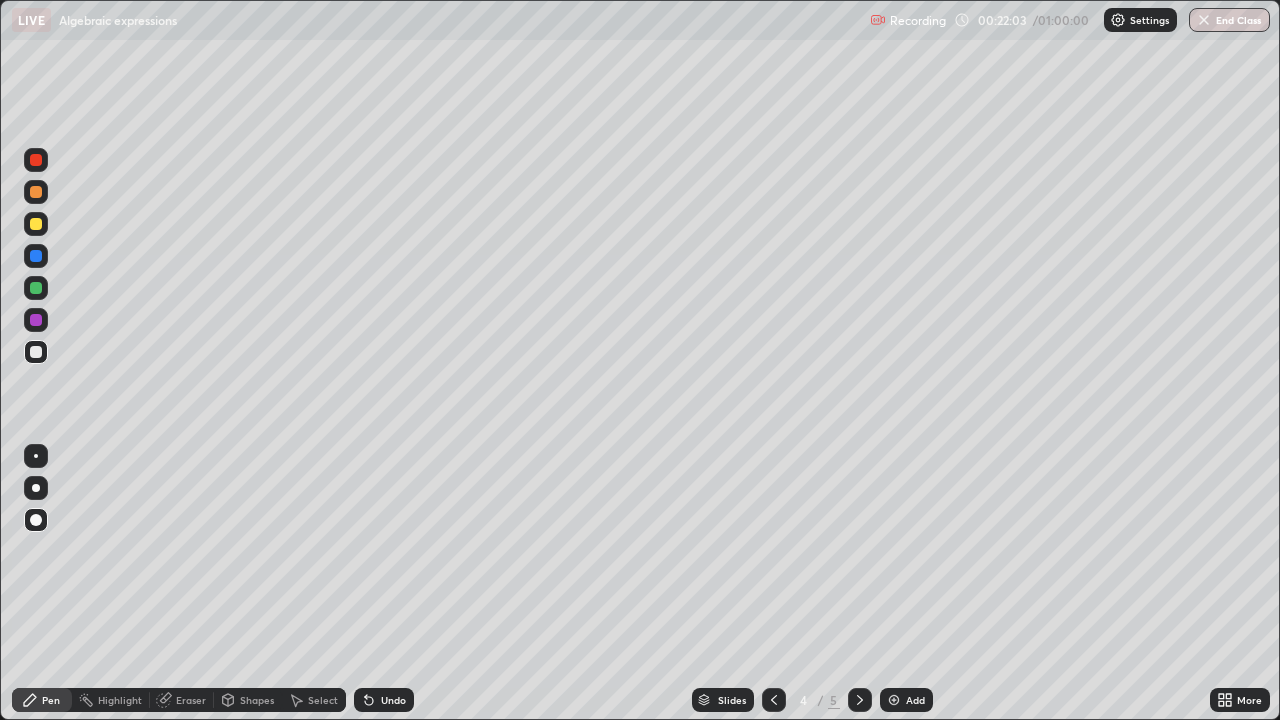 click on "Add" at bounding box center (915, 700) 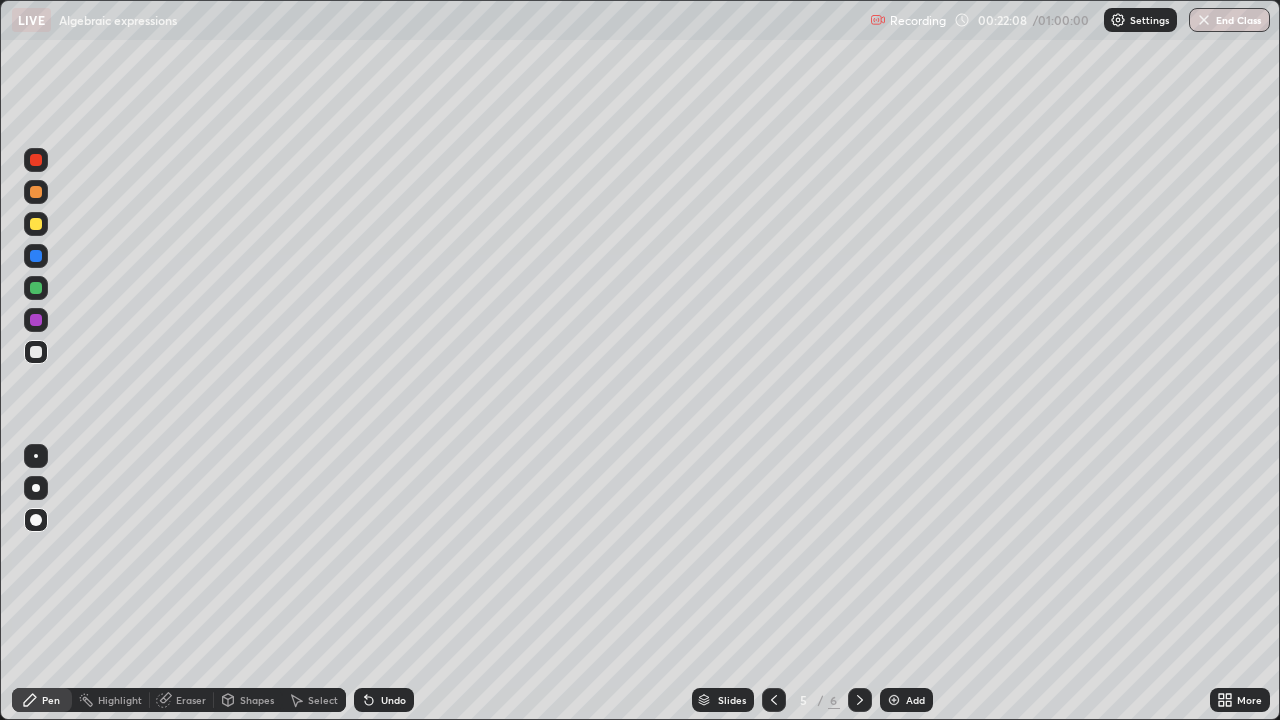 click at bounding box center (36, 224) 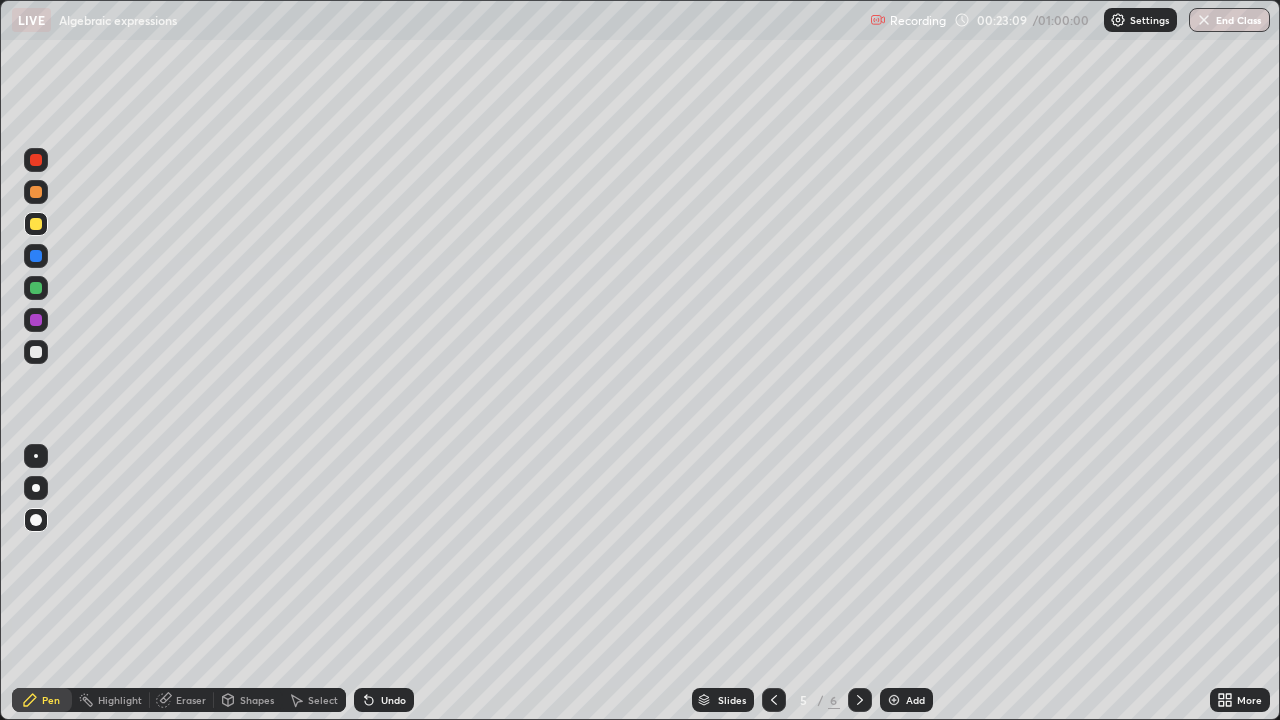 click on "Undo" at bounding box center (393, 700) 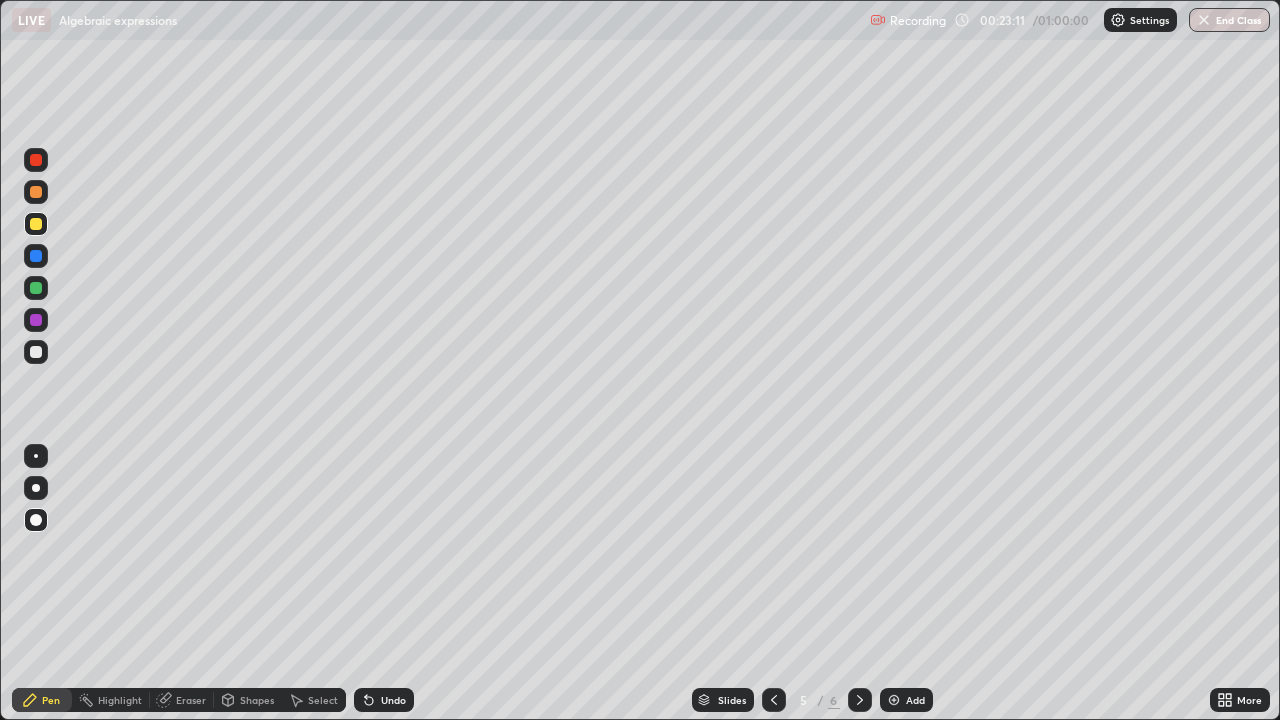 click on "Undo" at bounding box center [384, 700] 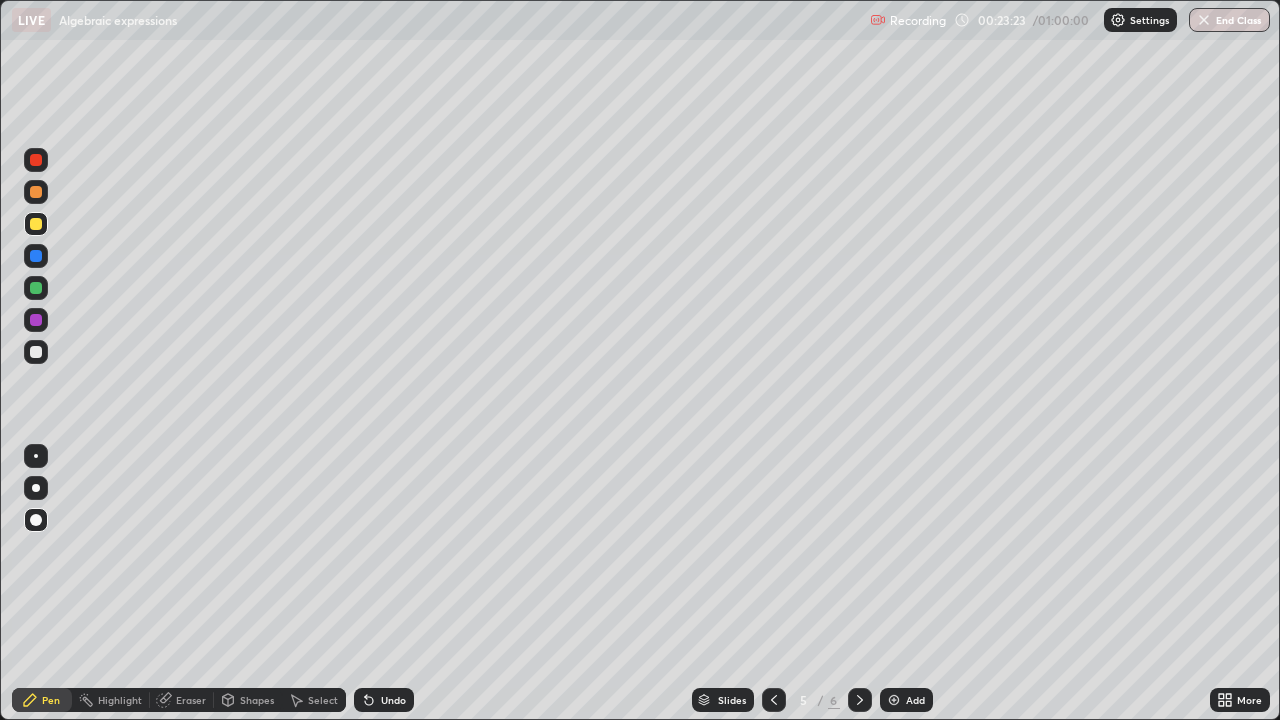 click on "Undo" at bounding box center (384, 700) 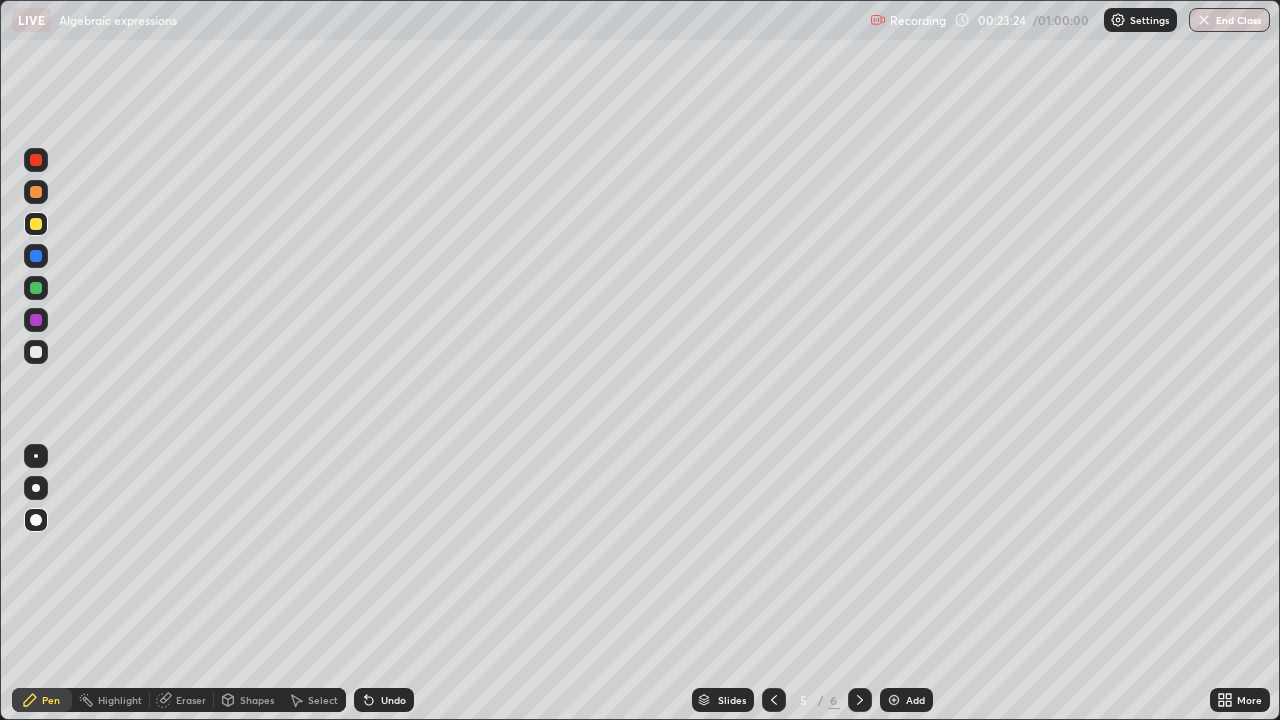 click on "Undo" at bounding box center (393, 700) 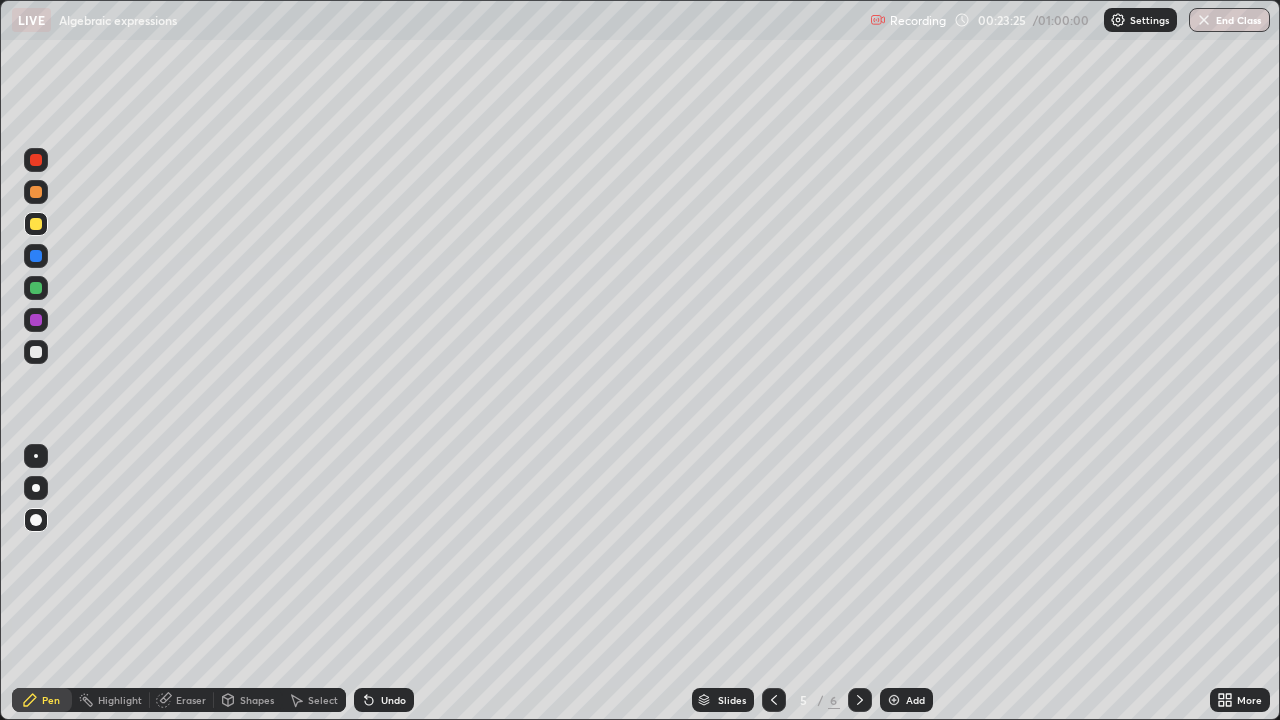 click on "Undo" at bounding box center [393, 700] 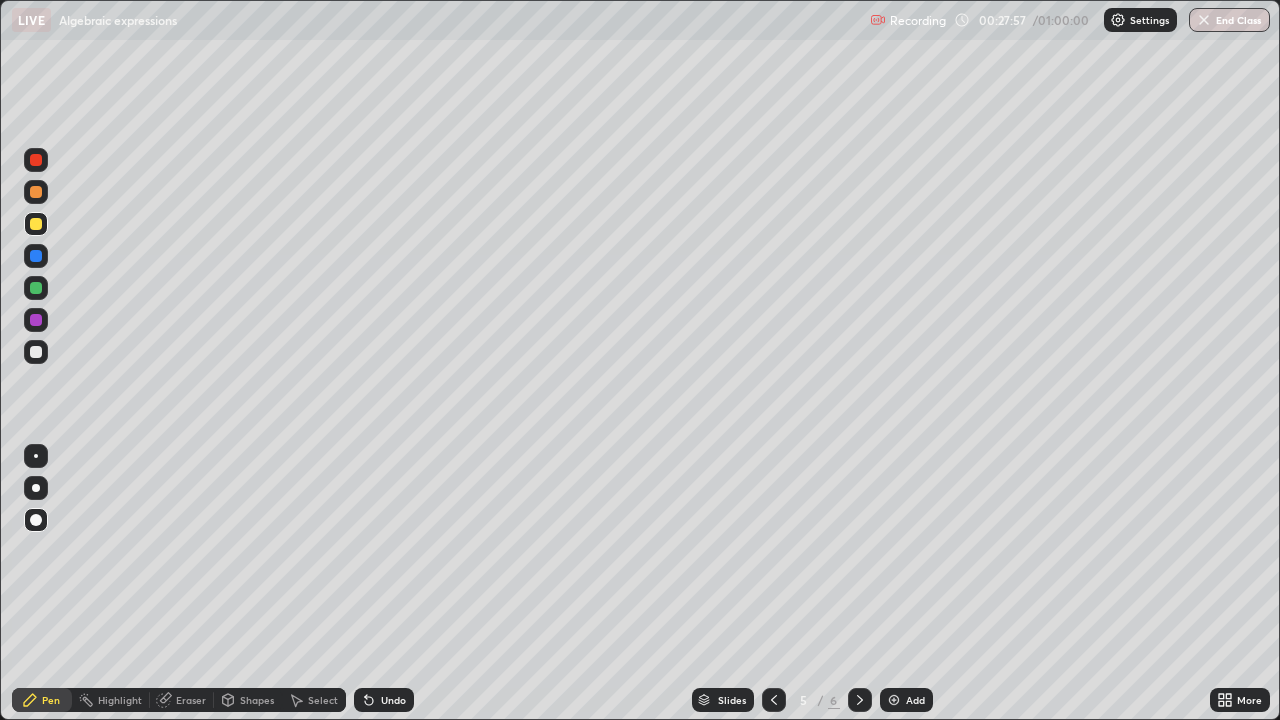 click on "Undo" at bounding box center (384, 700) 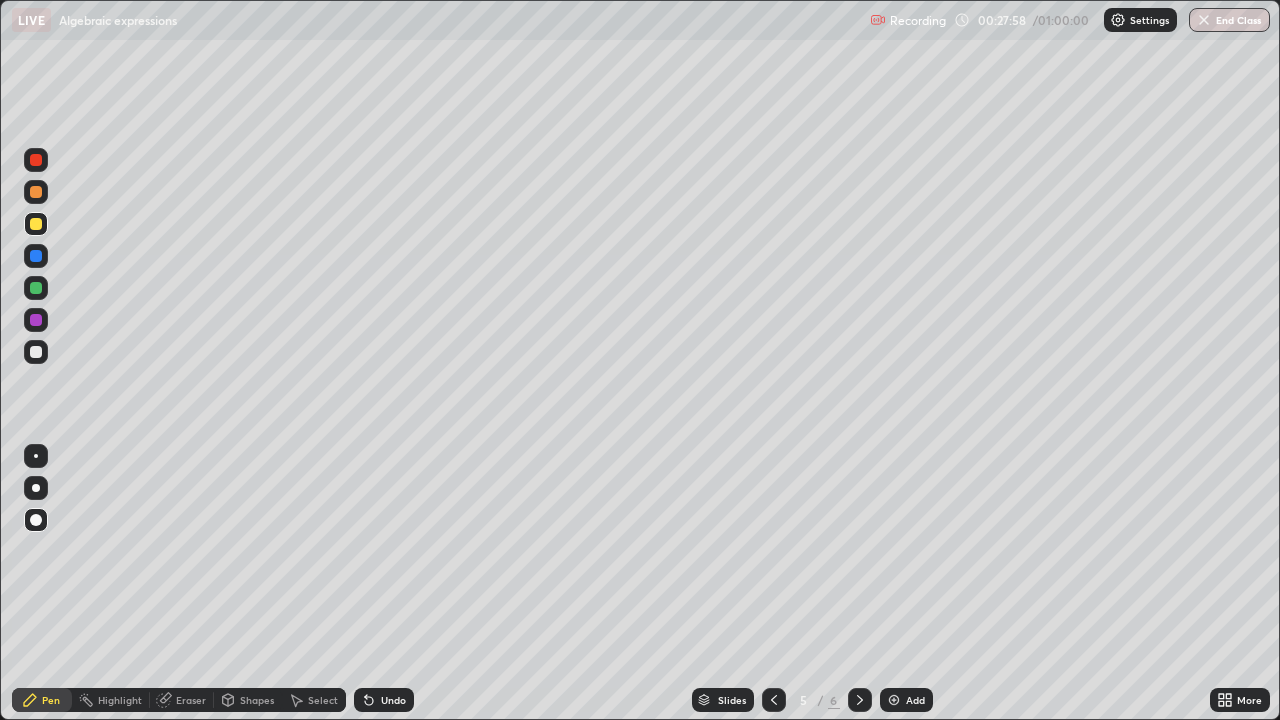 click on "Undo" at bounding box center [384, 700] 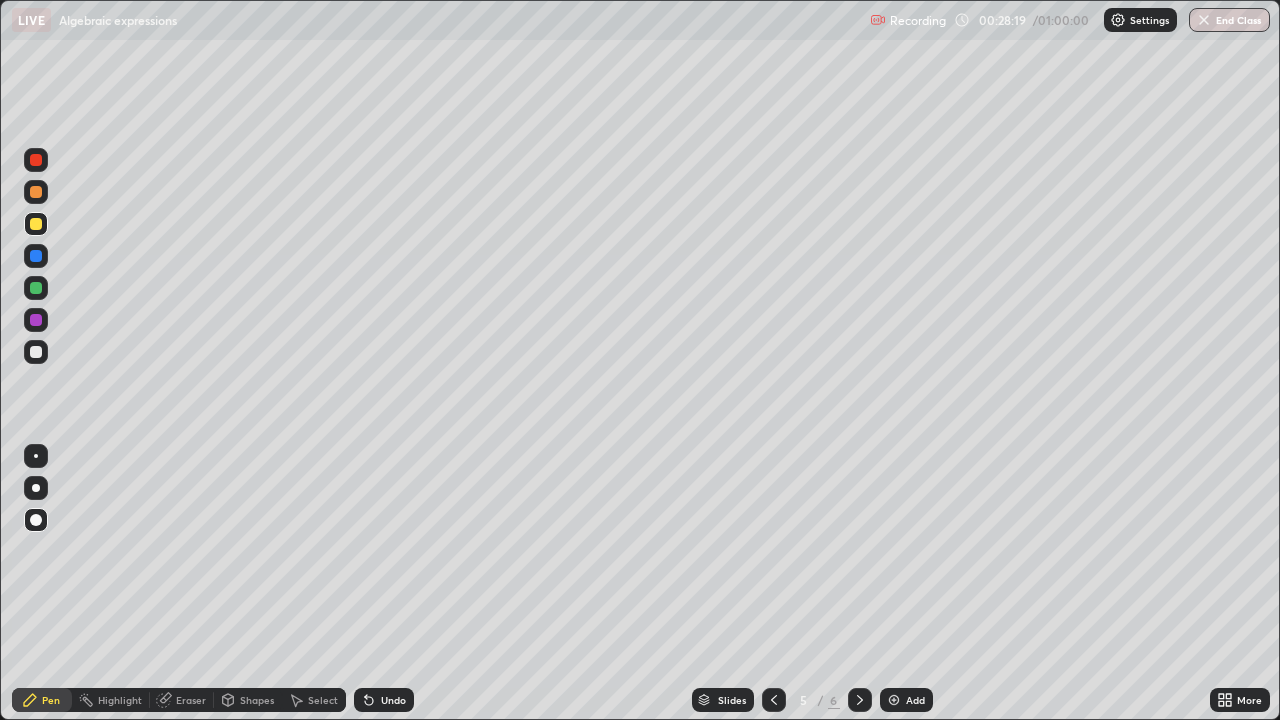 click on "Eraser" at bounding box center (191, 700) 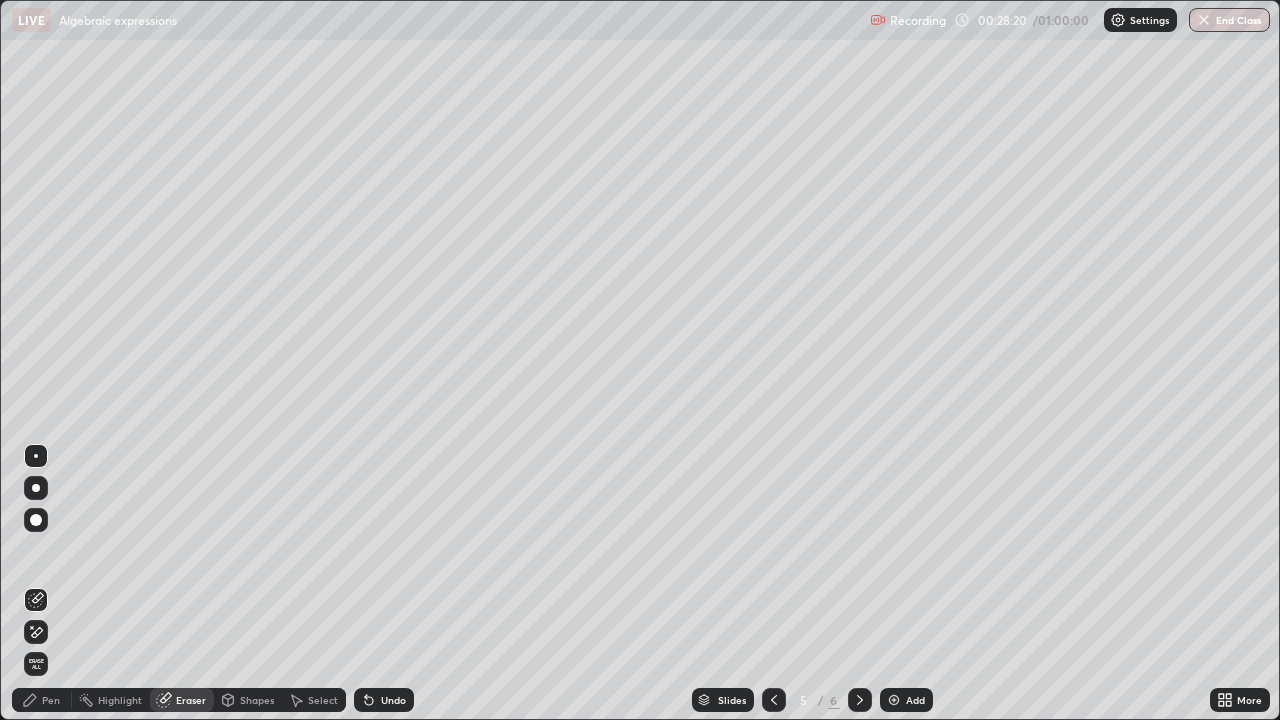 click 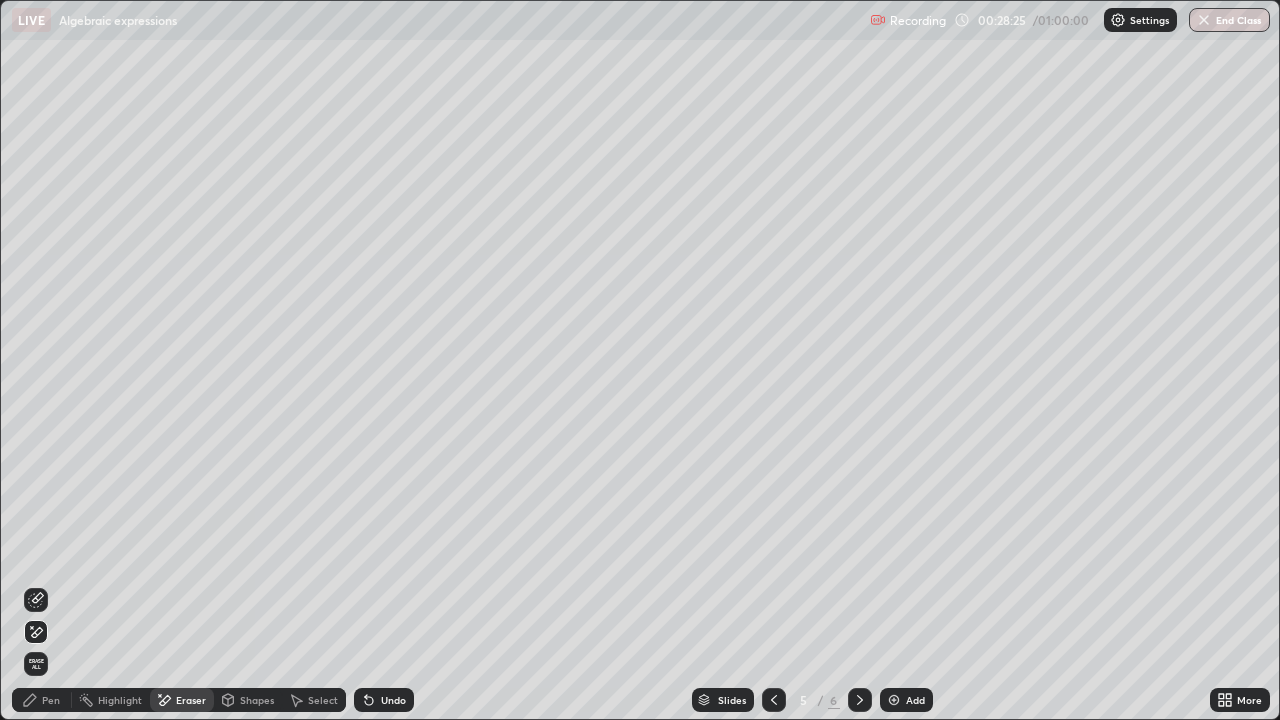 click 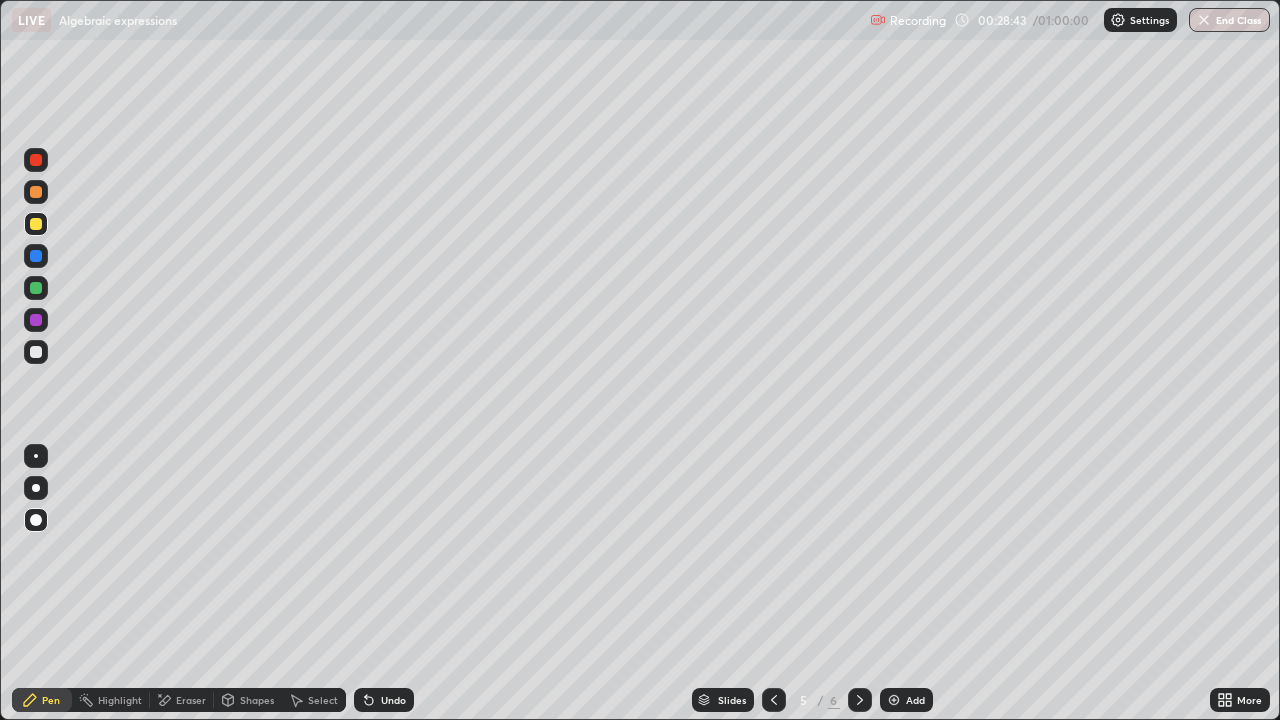 click on "Undo" at bounding box center [393, 700] 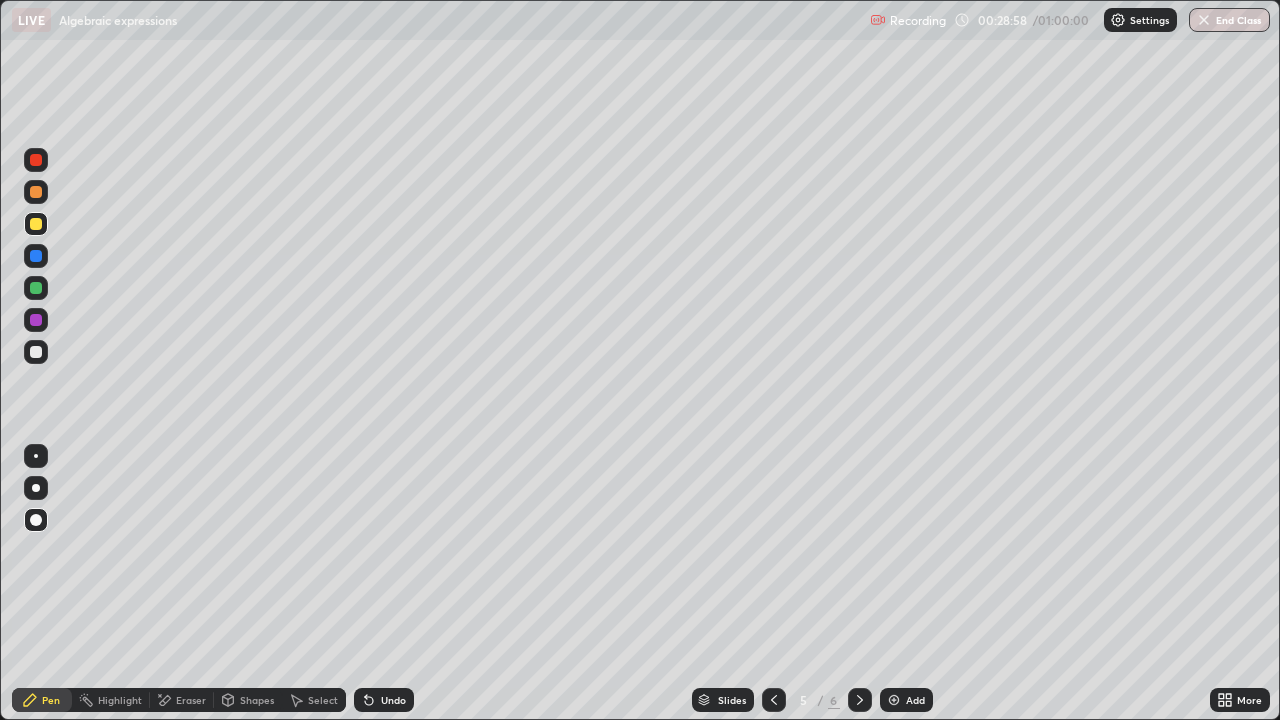 click on "Eraser" at bounding box center (191, 700) 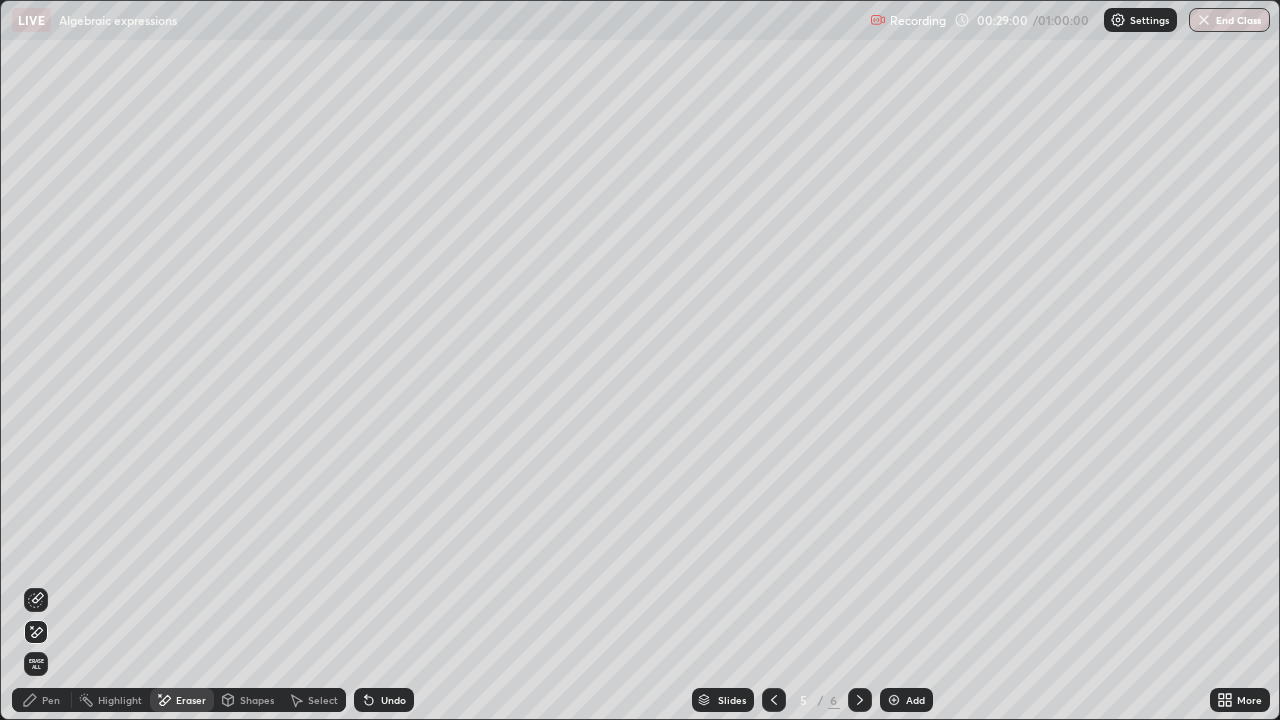 click on "Pen" at bounding box center (42, 700) 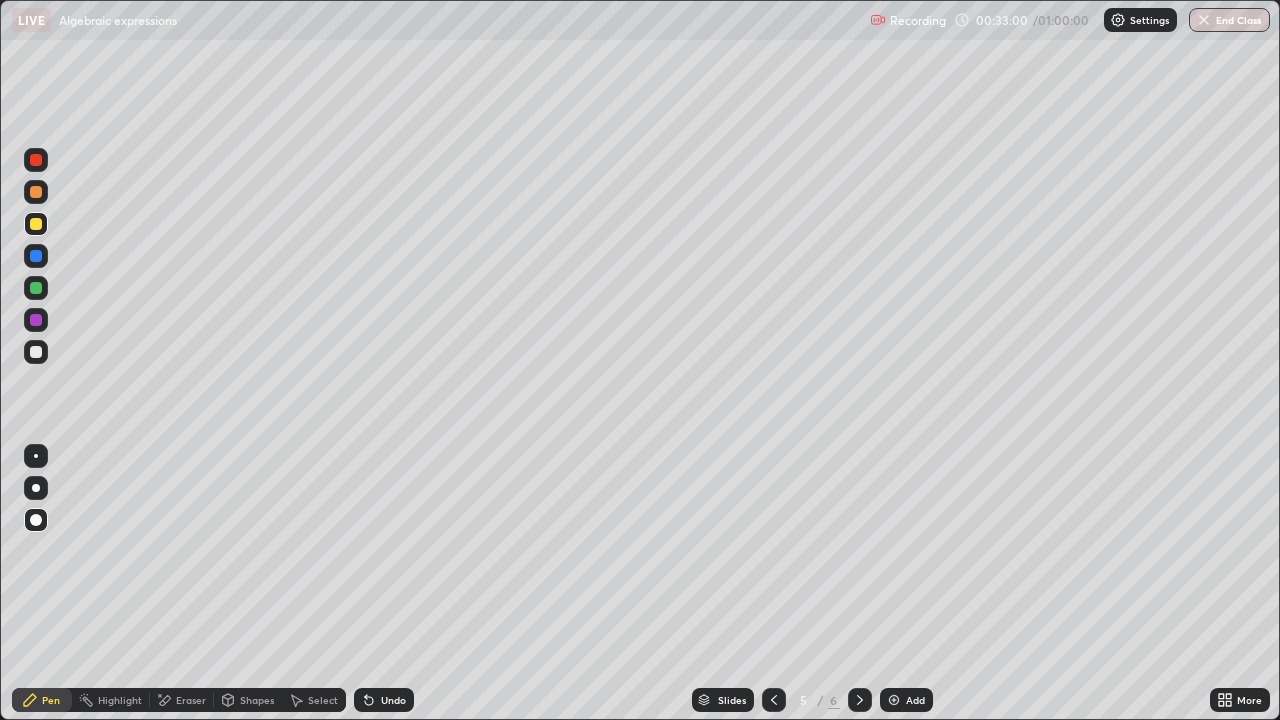 click at bounding box center (894, 700) 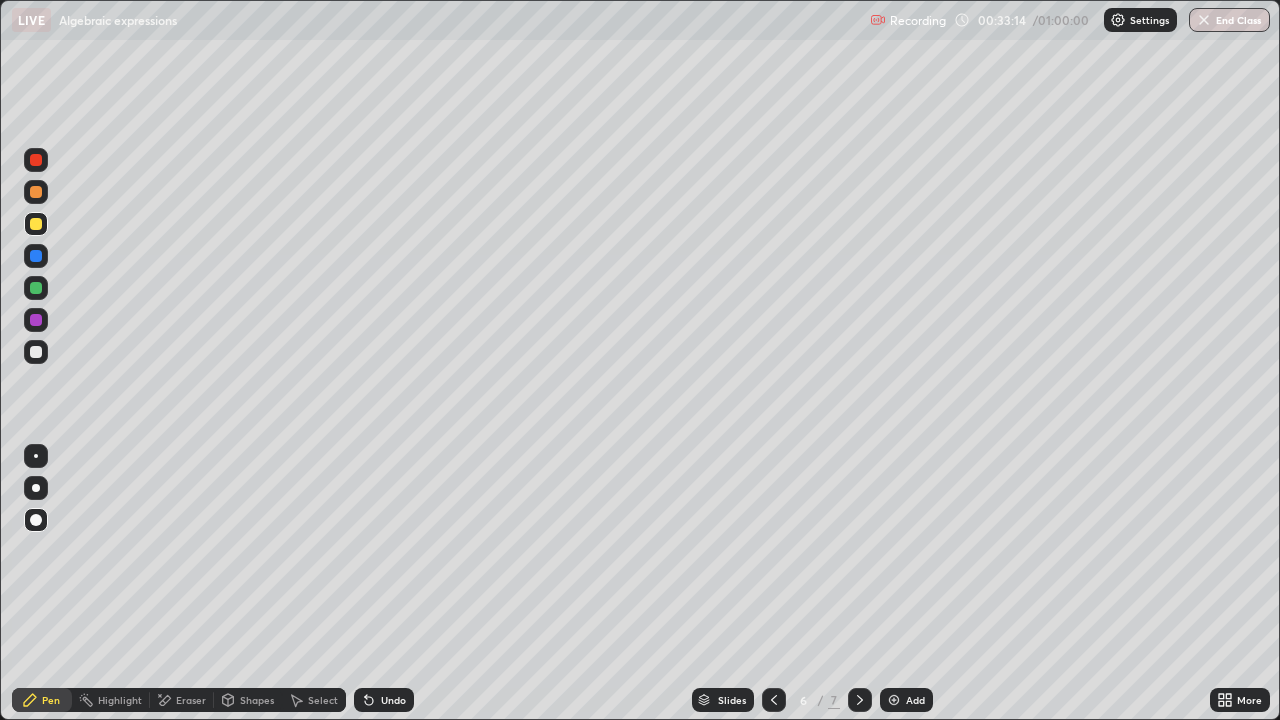 click on "Undo" at bounding box center (393, 700) 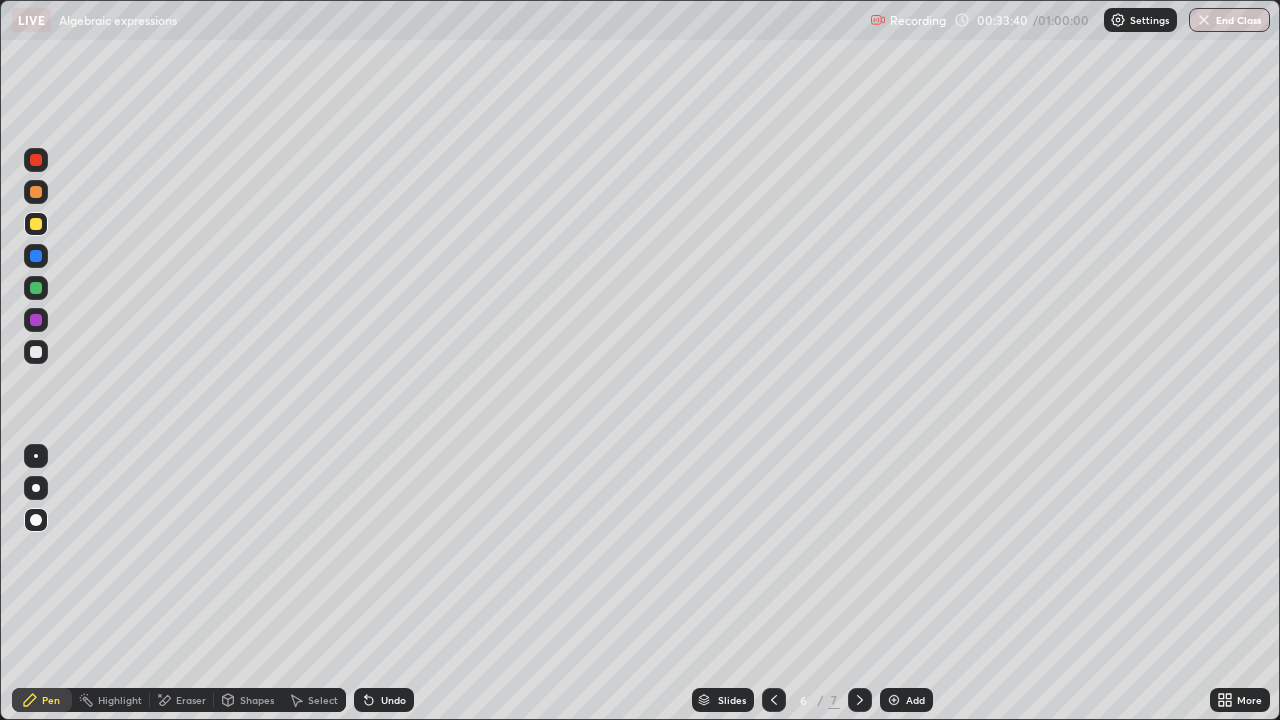 click on "Undo" at bounding box center [384, 700] 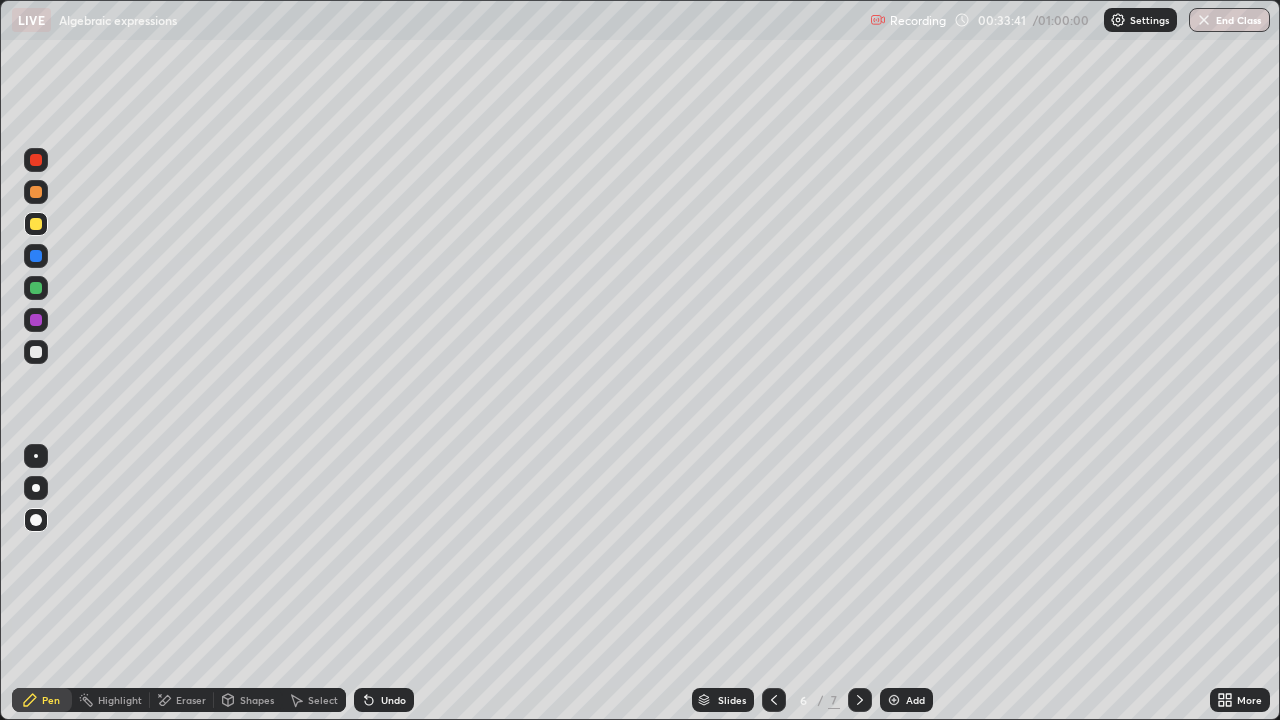 click on "Undo" at bounding box center [384, 700] 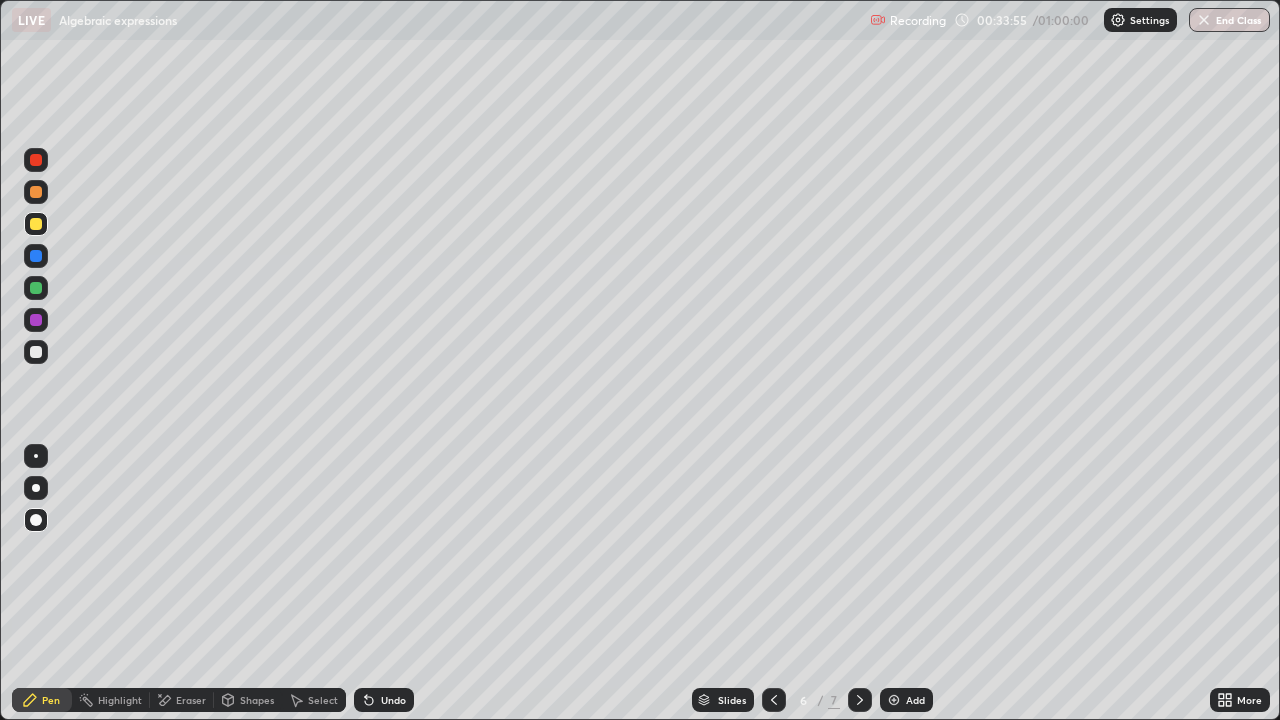 click at bounding box center [36, 288] 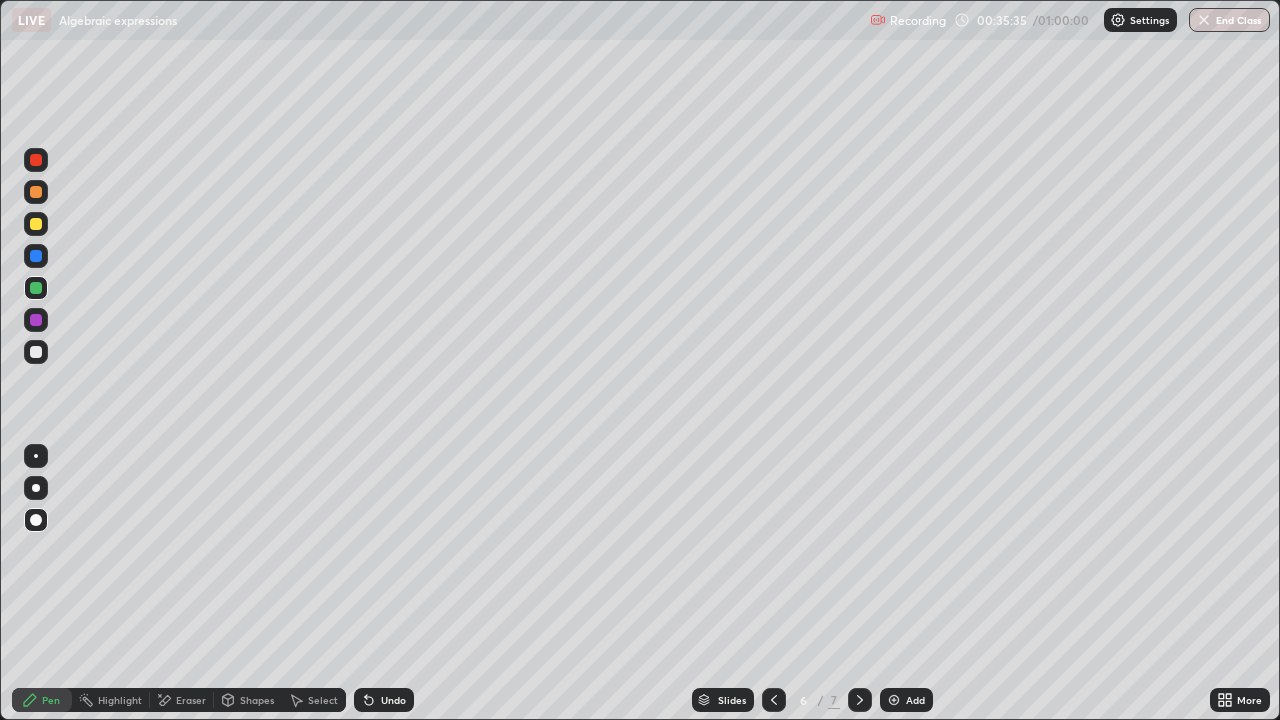 click on "Undo" at bounding box center [393, 700] 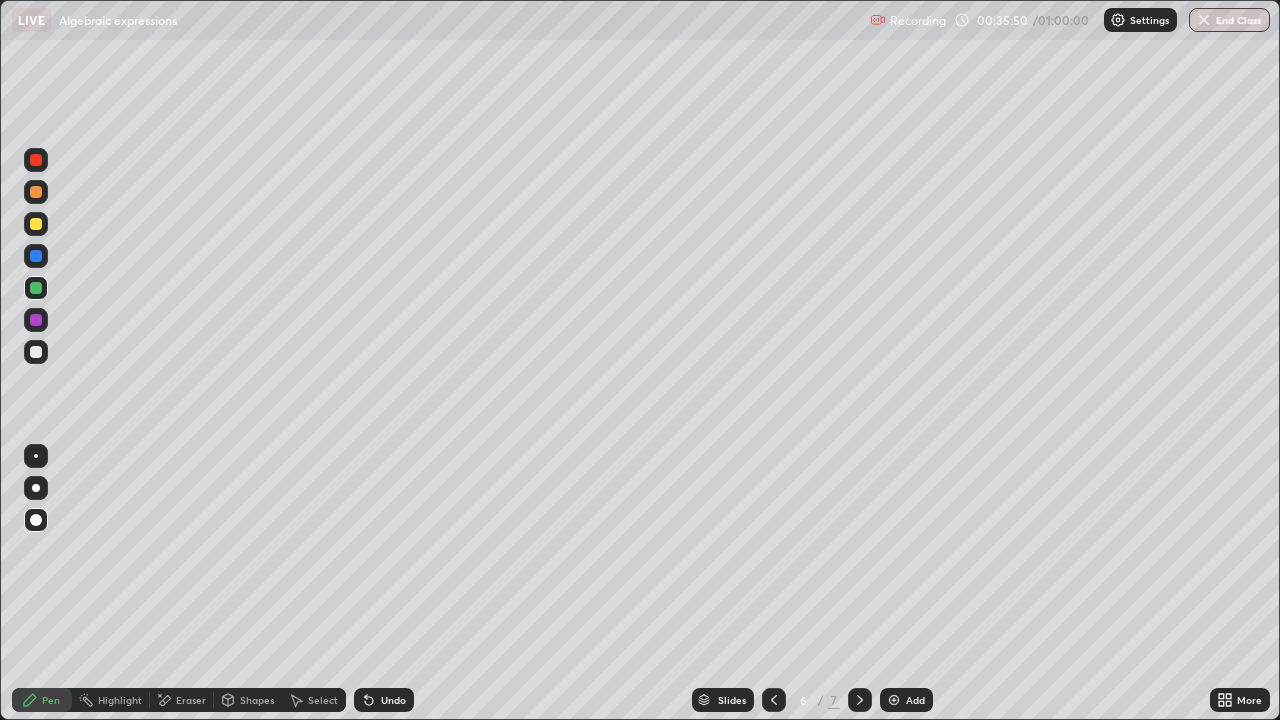 click at bounding box center [36, 224] 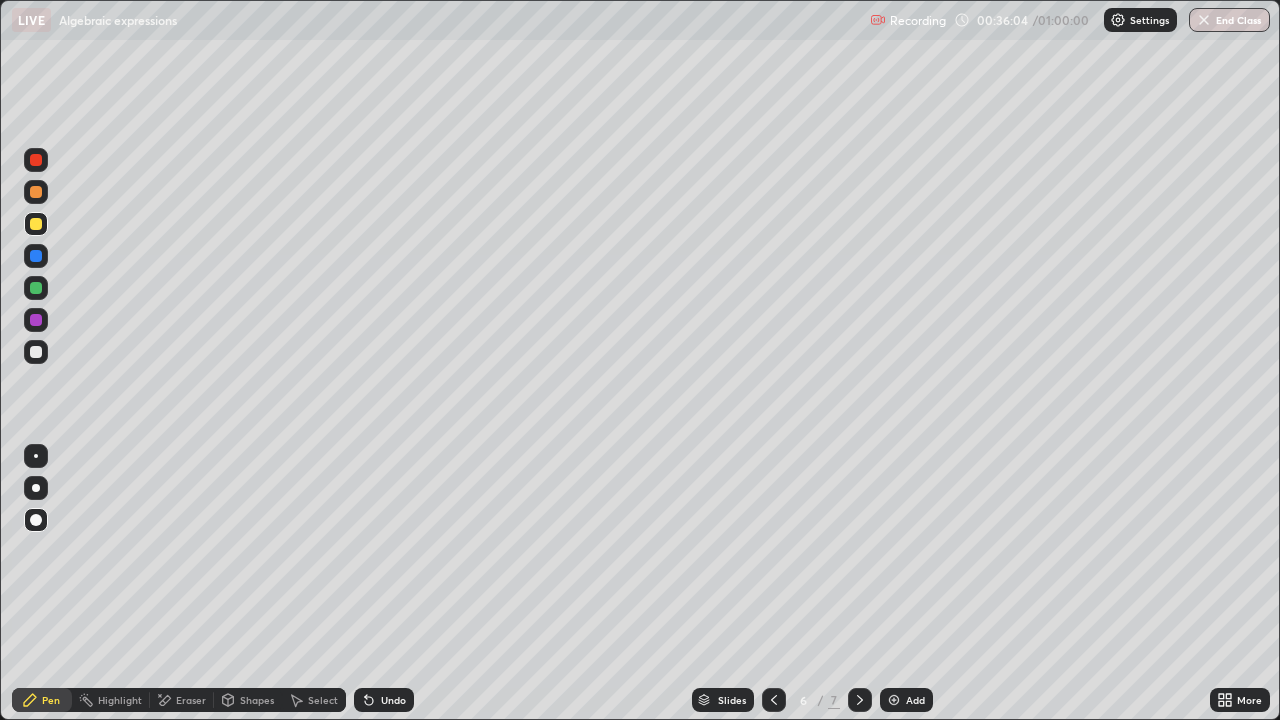 click on "Undo" at bounding box center [393, 700] 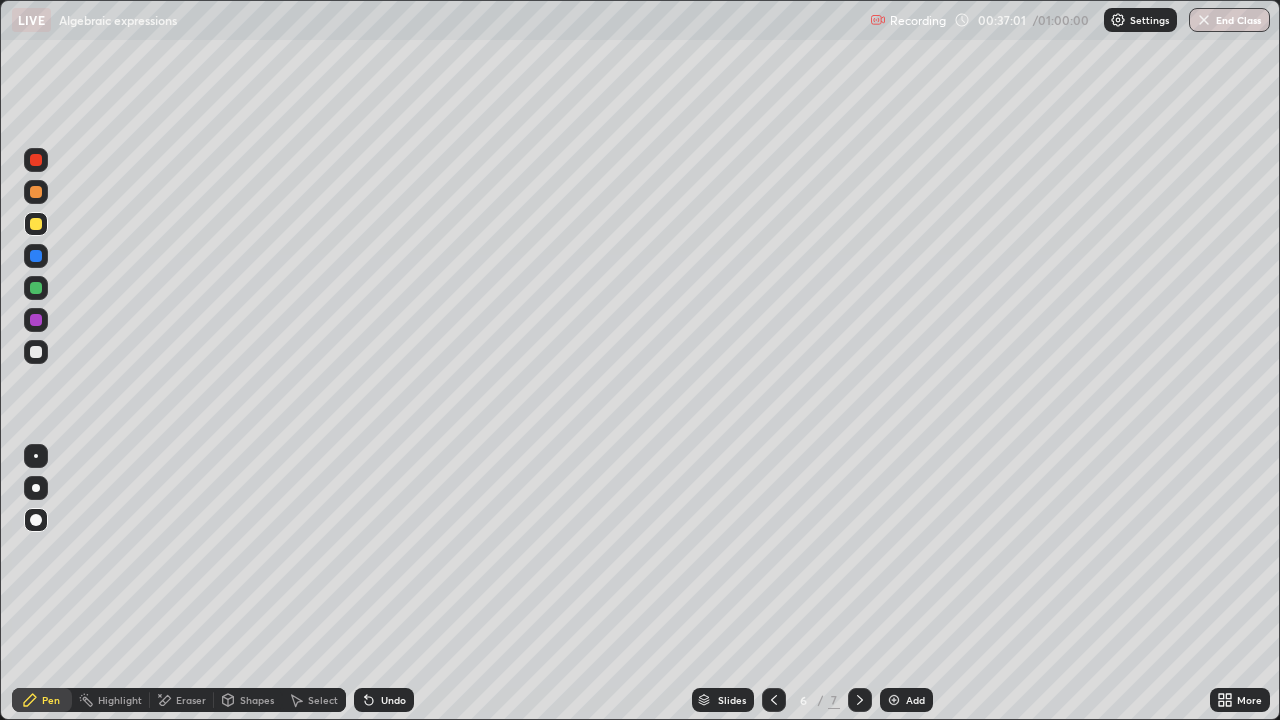 click on "Undo" at bounding box center (393, 700) 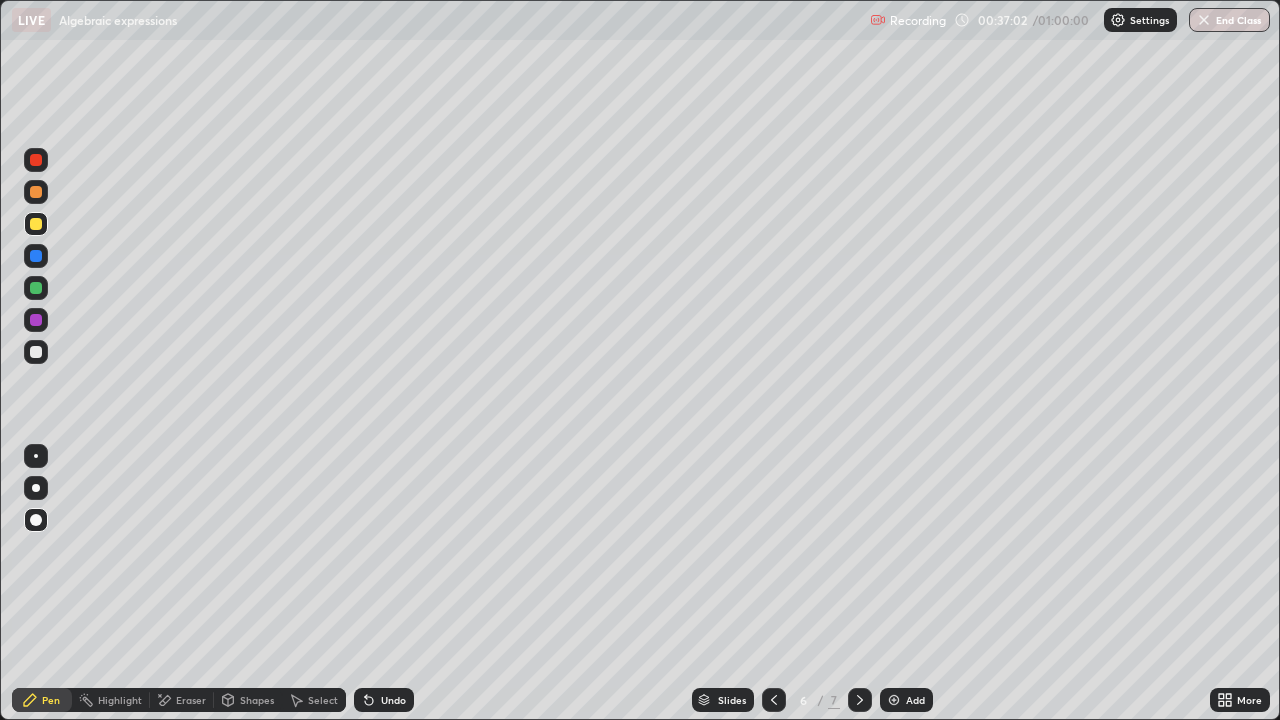 click at bounding box center (36, 352) 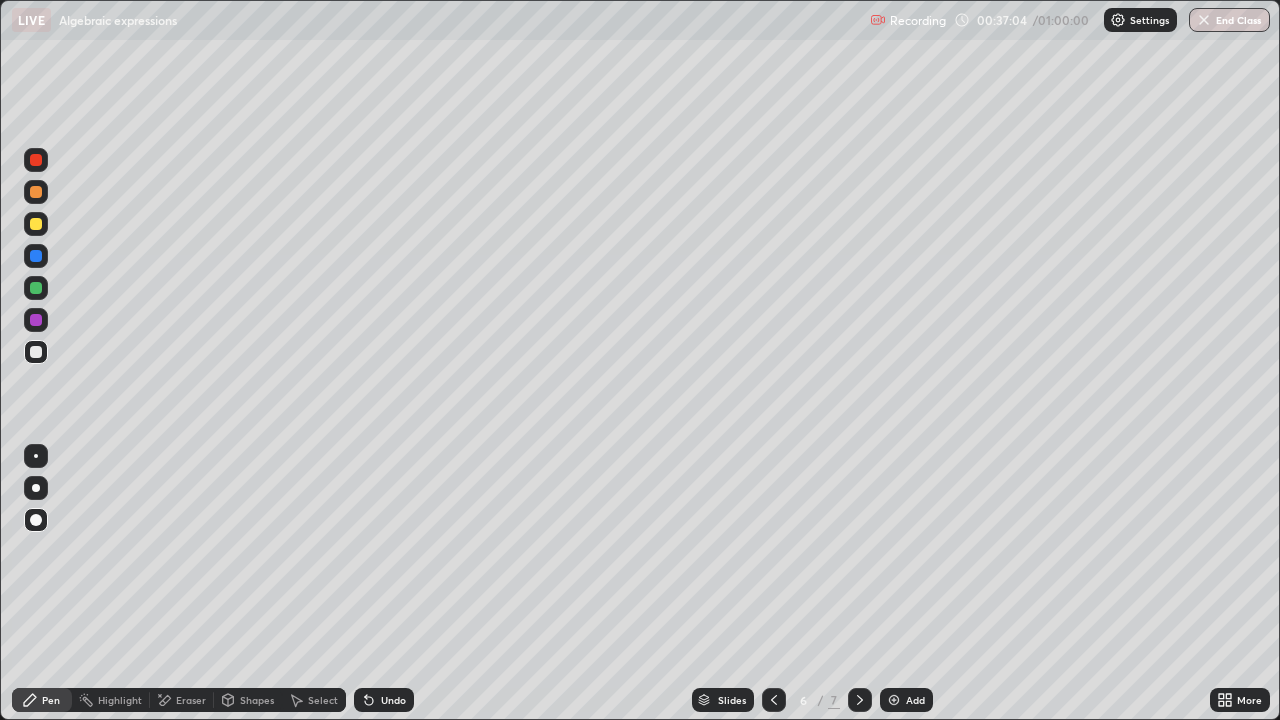 click on "Undo" at bounding box center (393, 700) 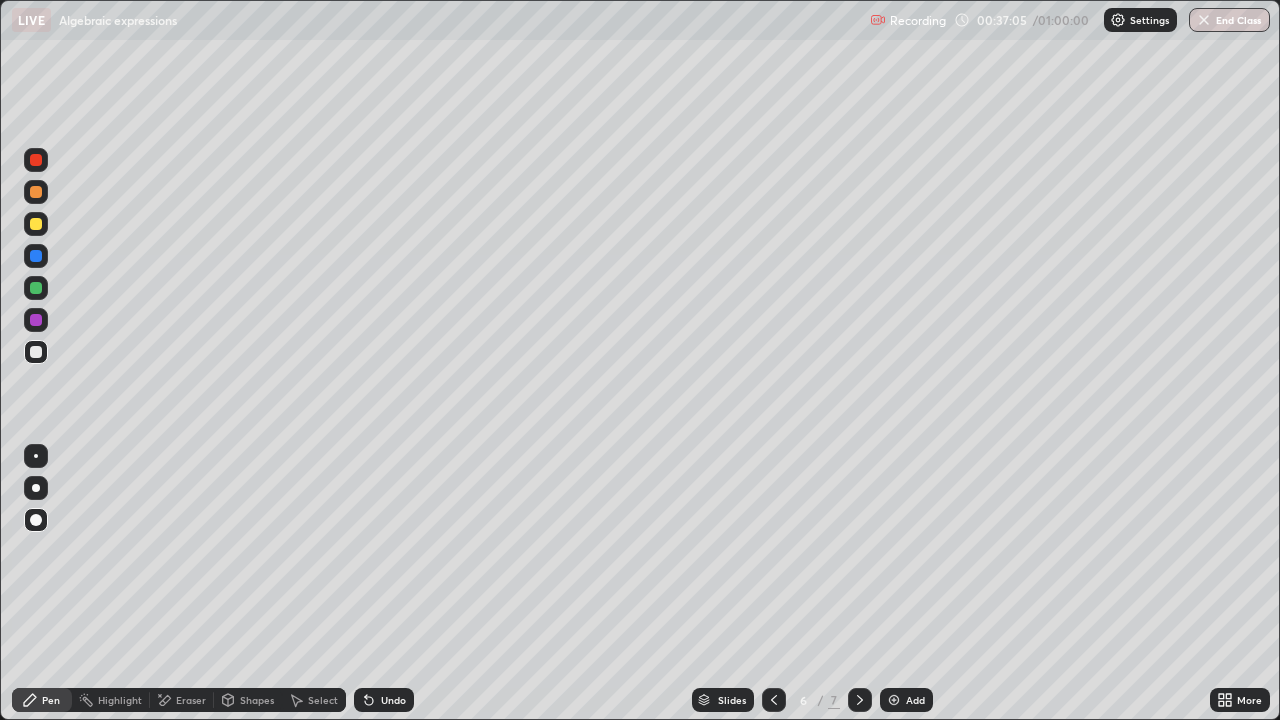 click at bounding box center [36, 288] 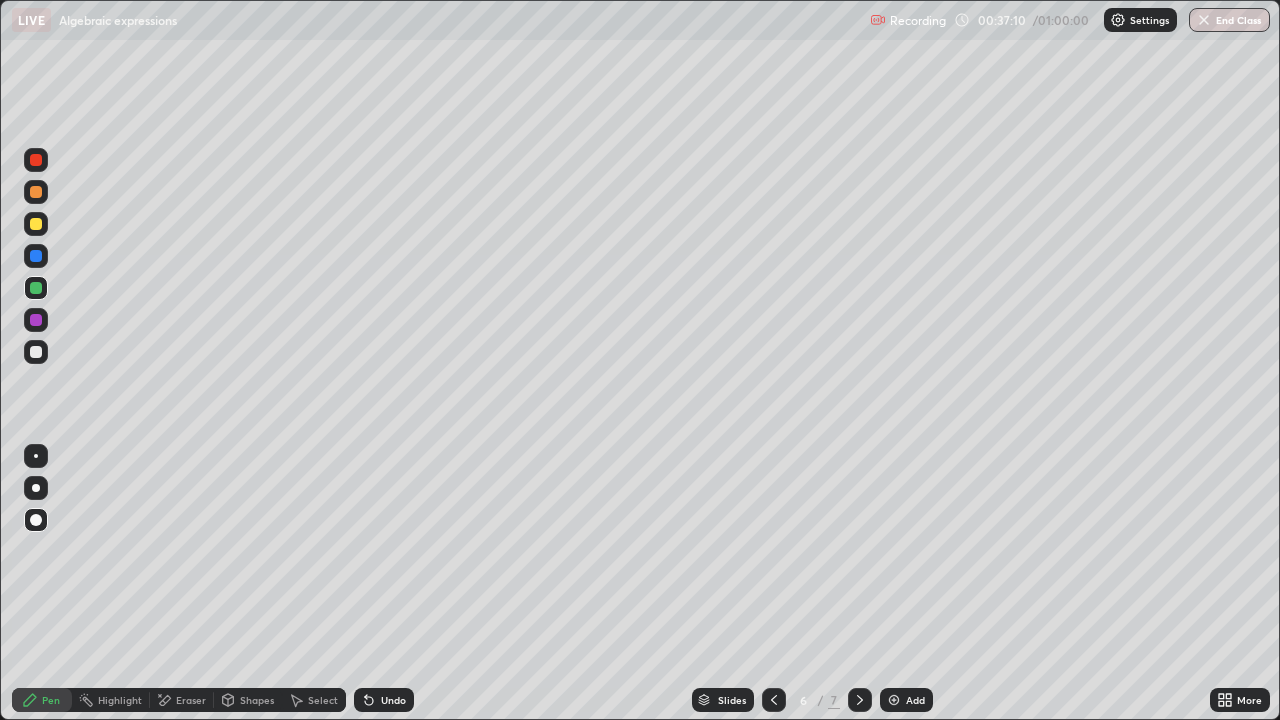 click on "Undo" at bounding box center (393, 700) 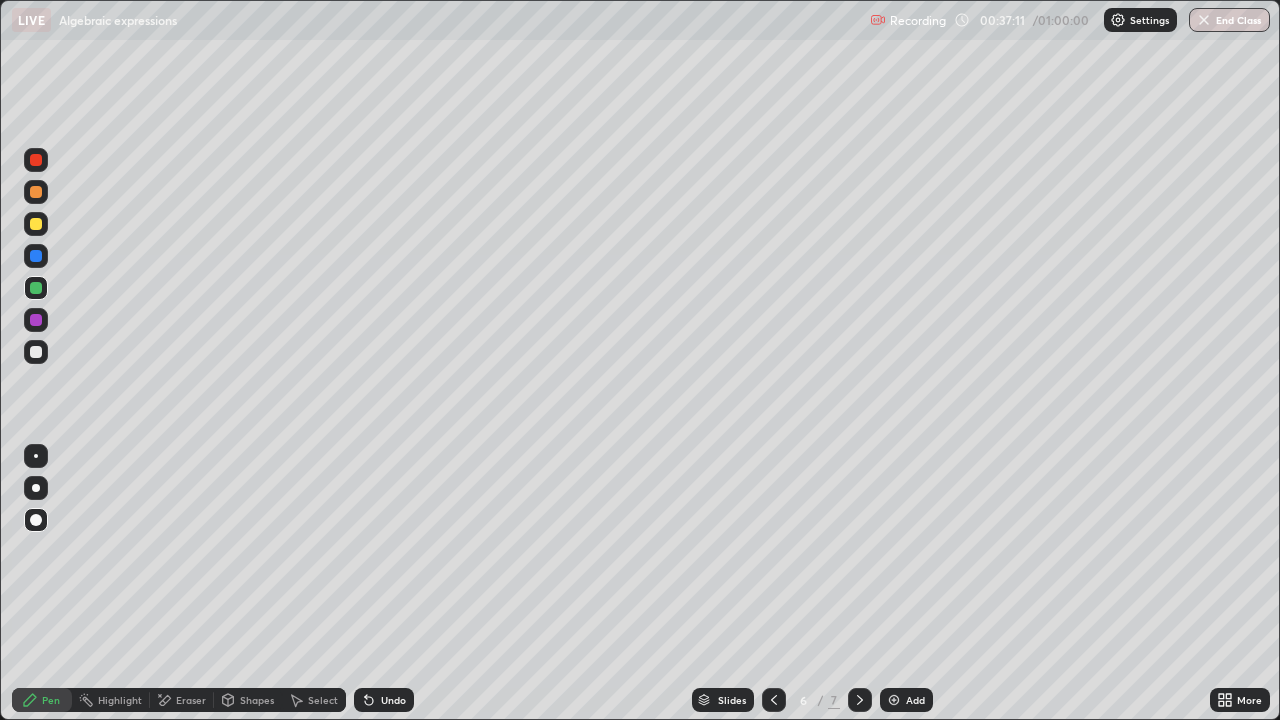 click on "Undo" at bounding box center [393, 700] 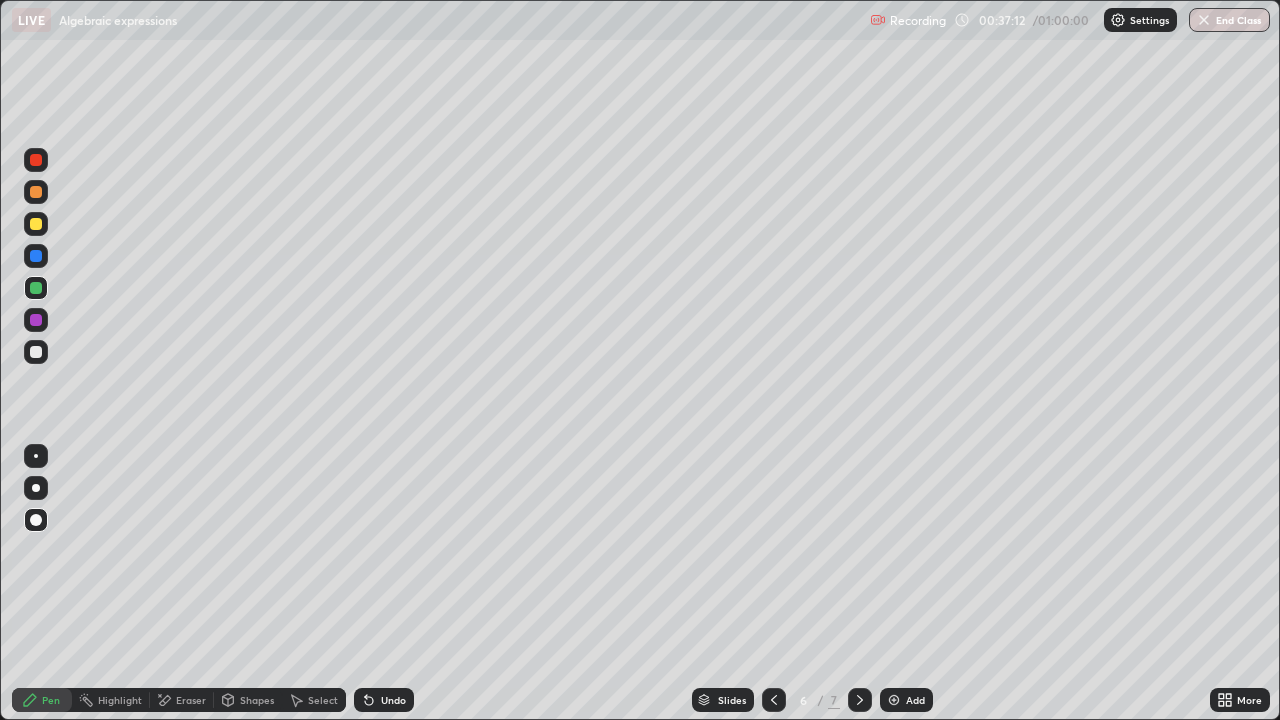 click 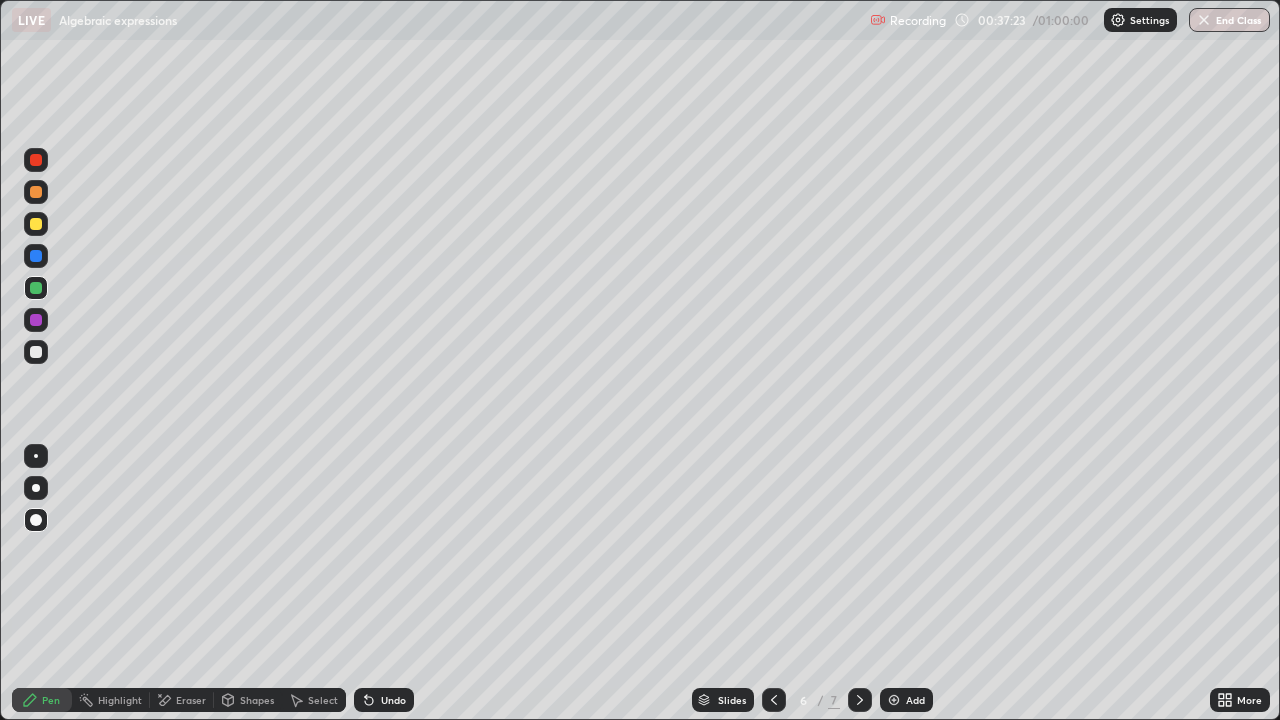 click on "Undo" at bounding box center (393, 700) 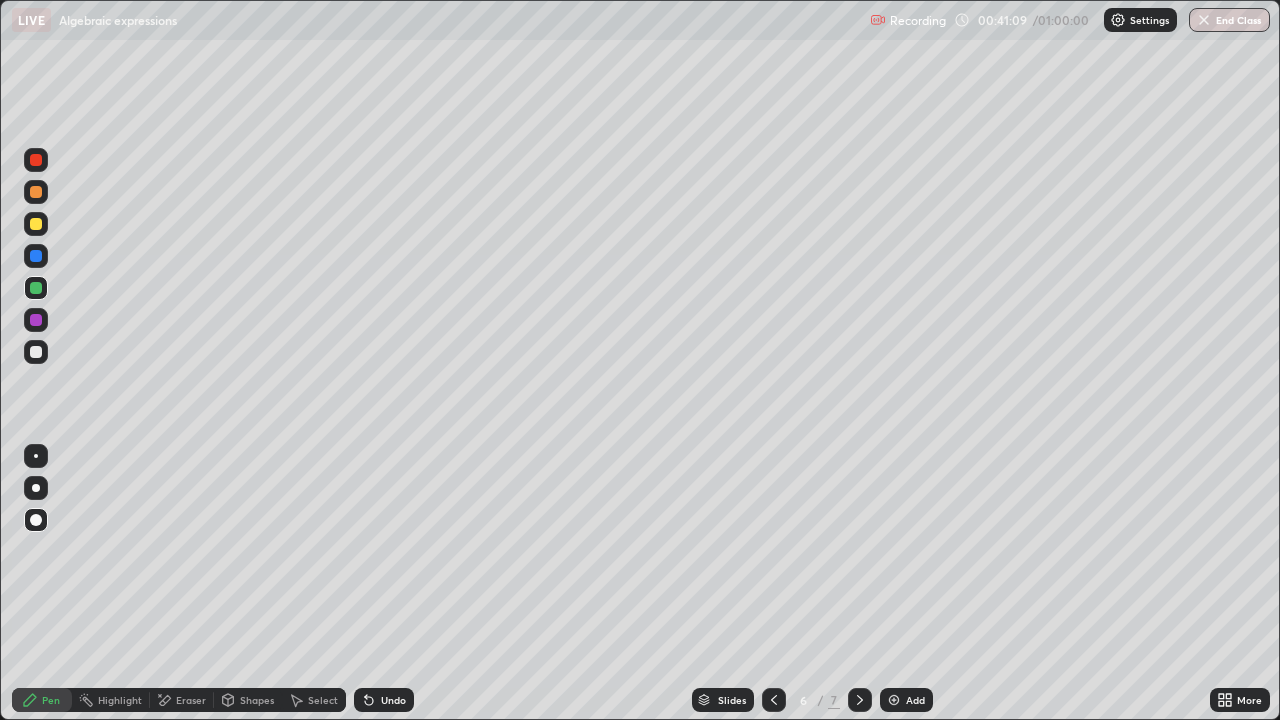 click on "Add" at bounding box center [915, 700] 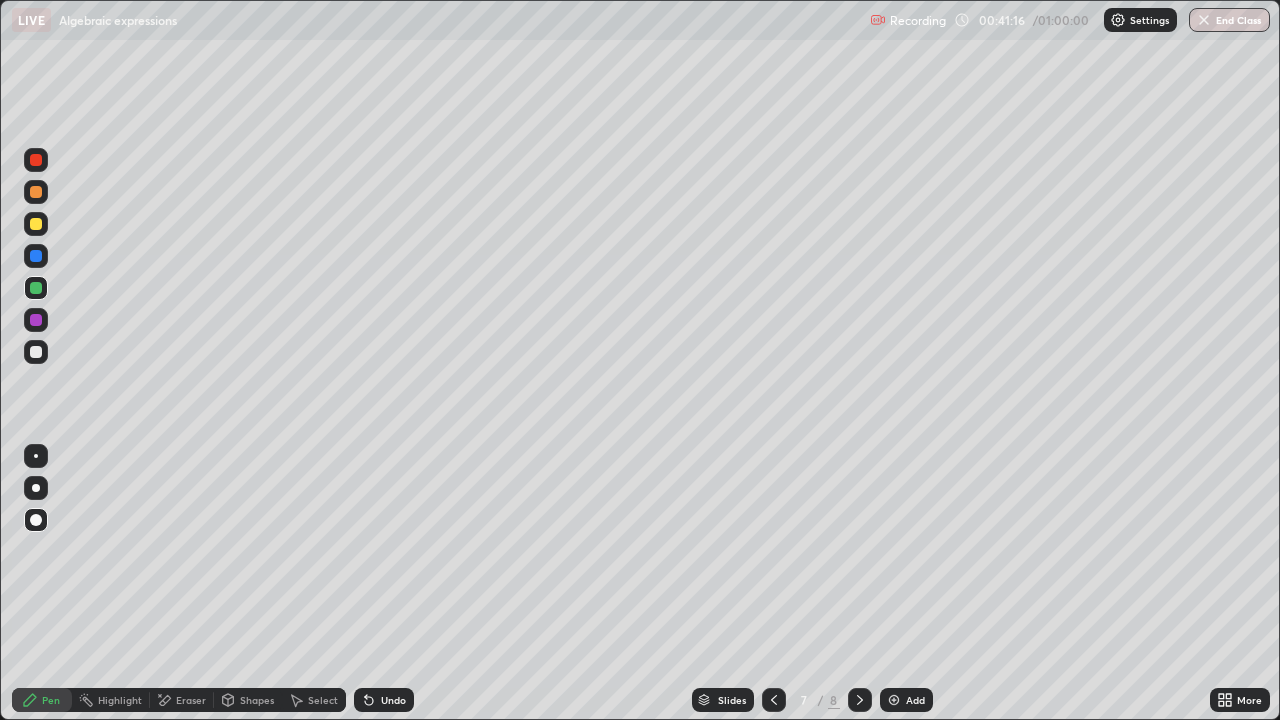 click at bounding box center (36, 224) 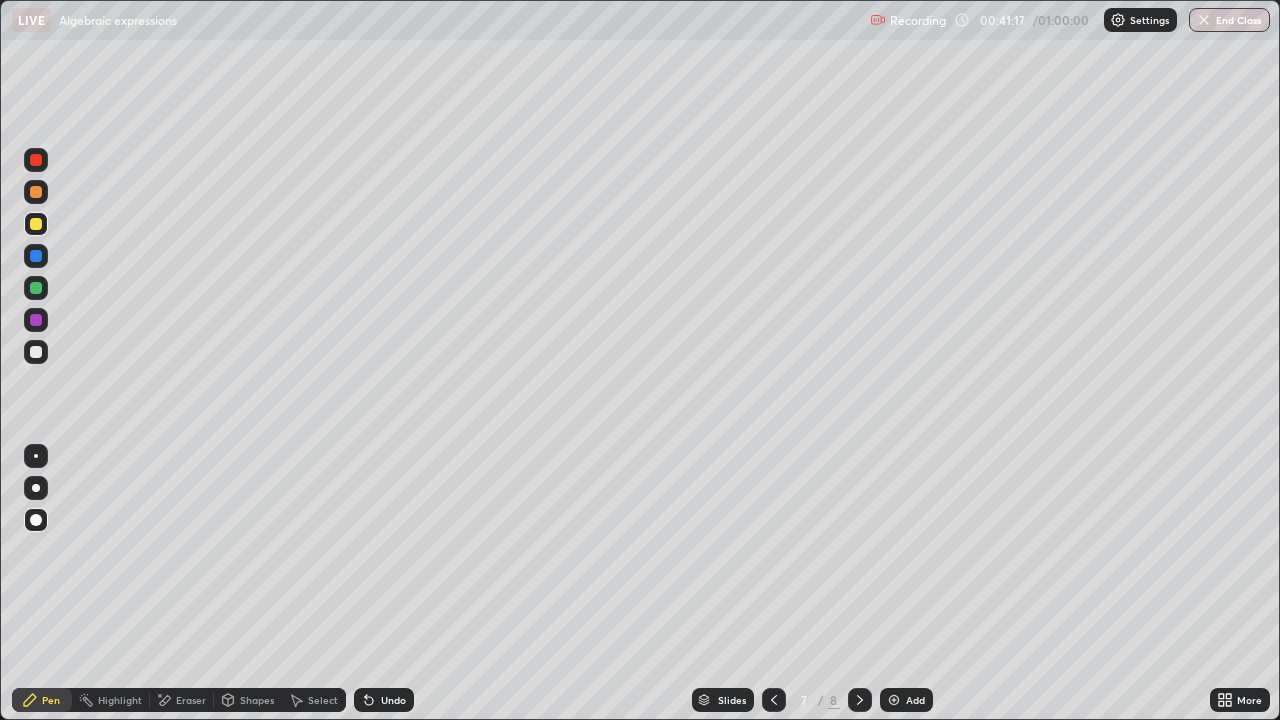 click 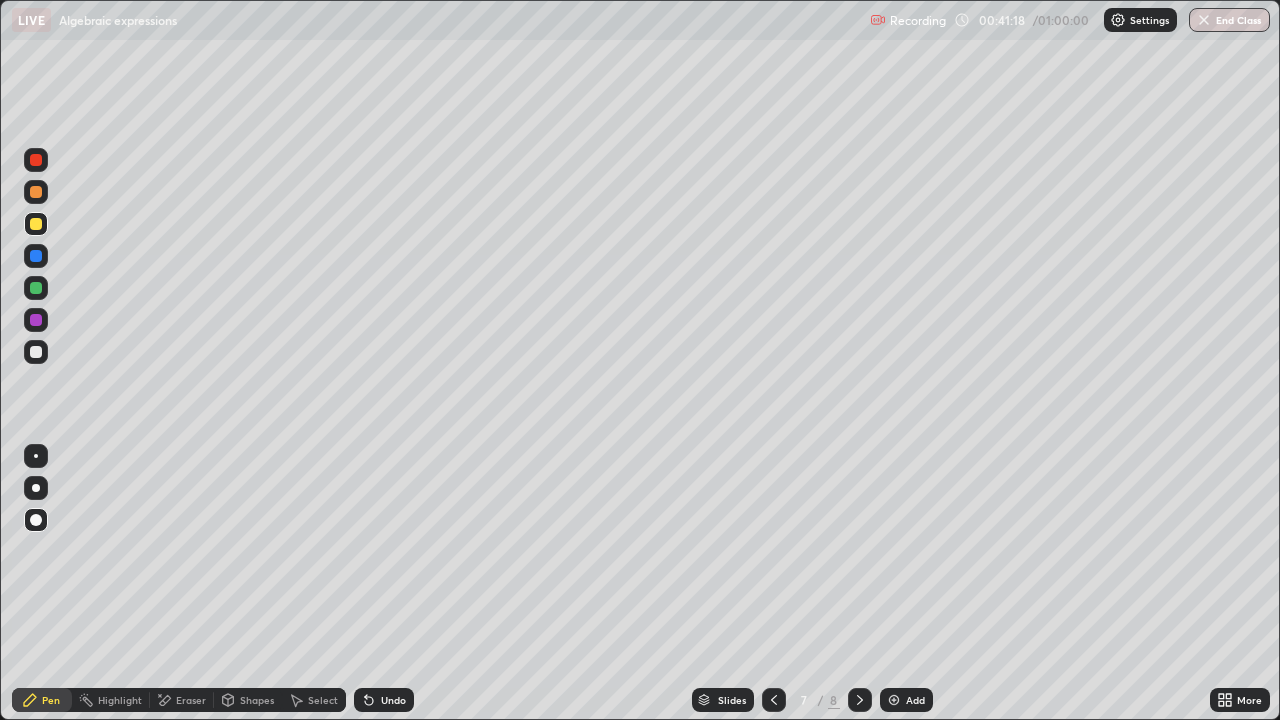 click 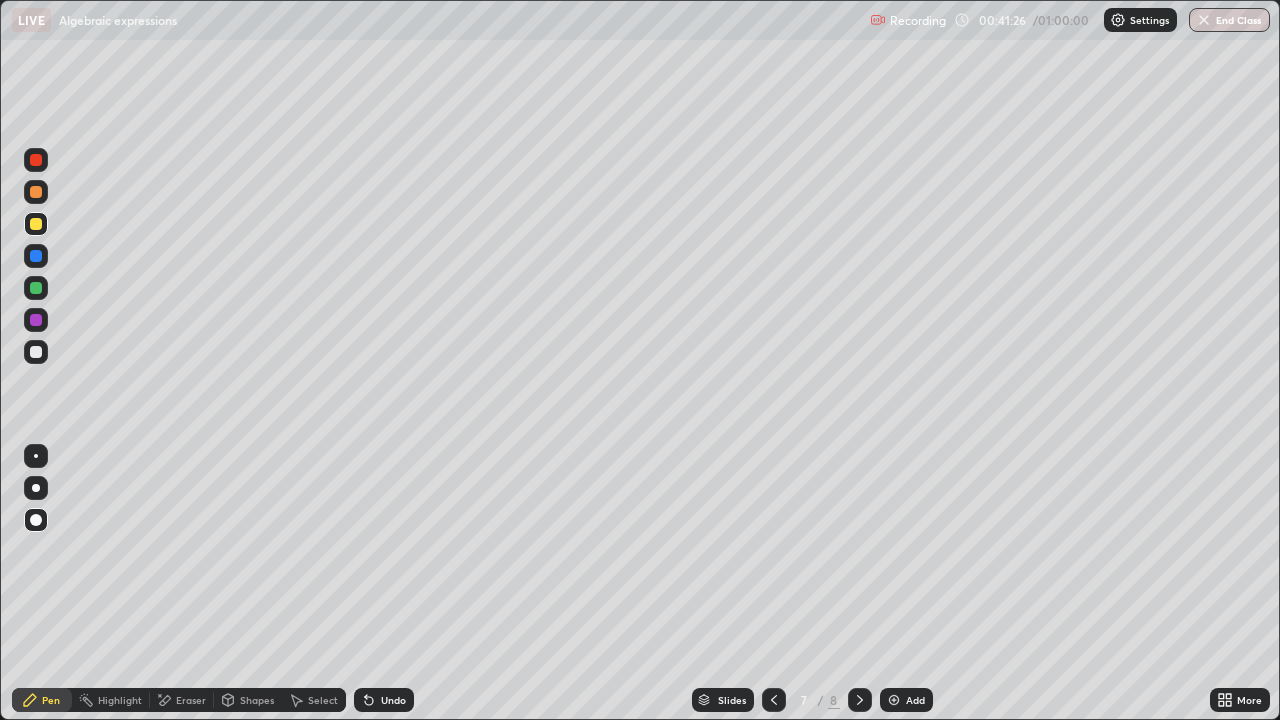 click on "Undo" at bounding box center (393, 700) 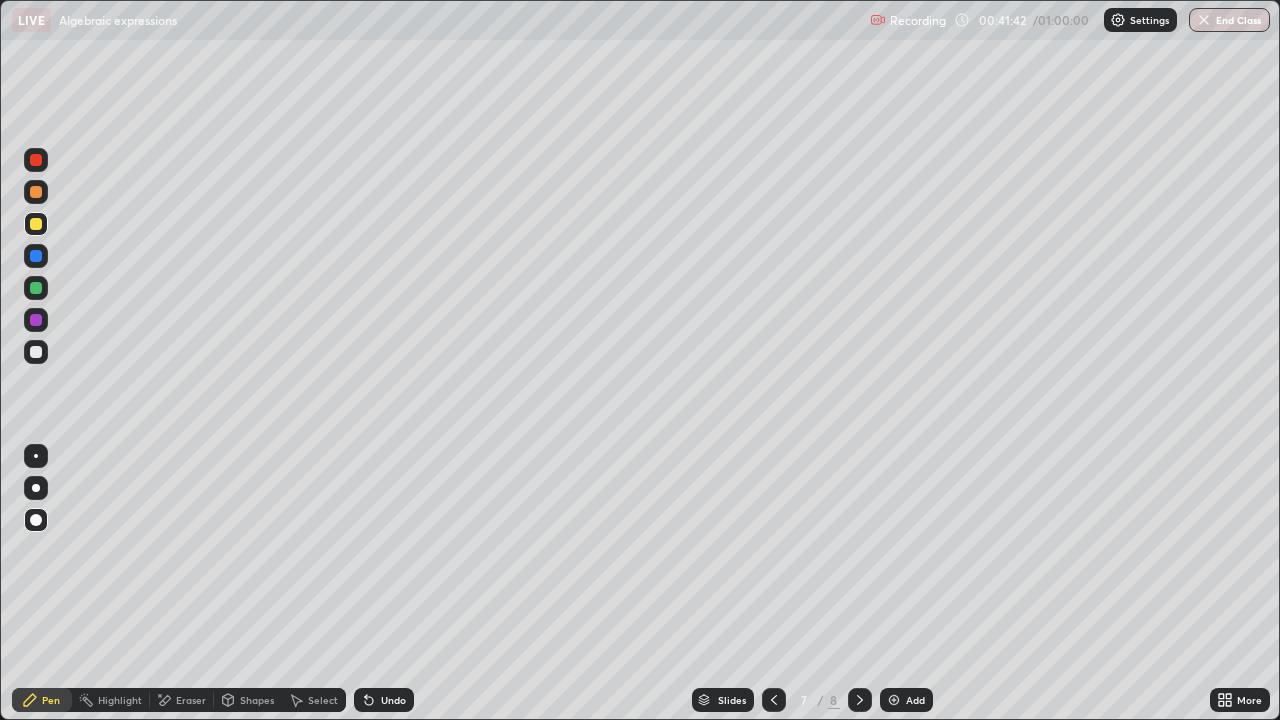 click on "Undo" at bounding box center [384, 700] 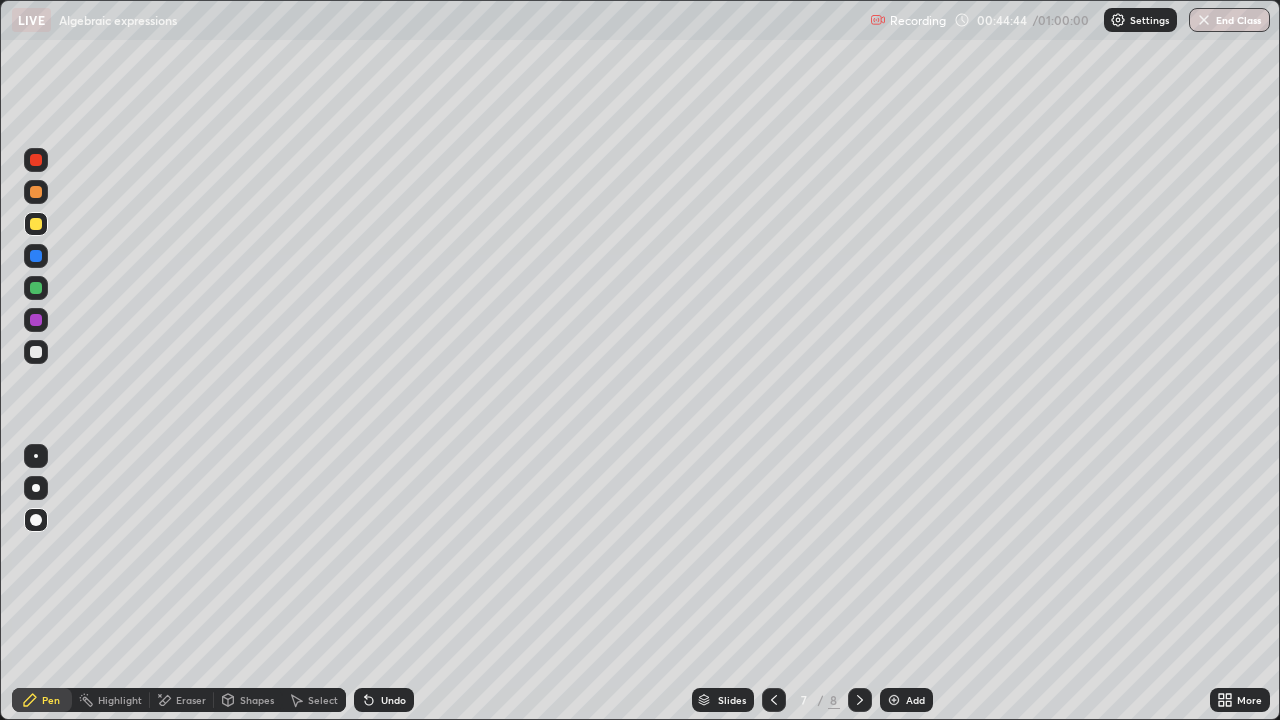 click at bounding box center [36, 288] 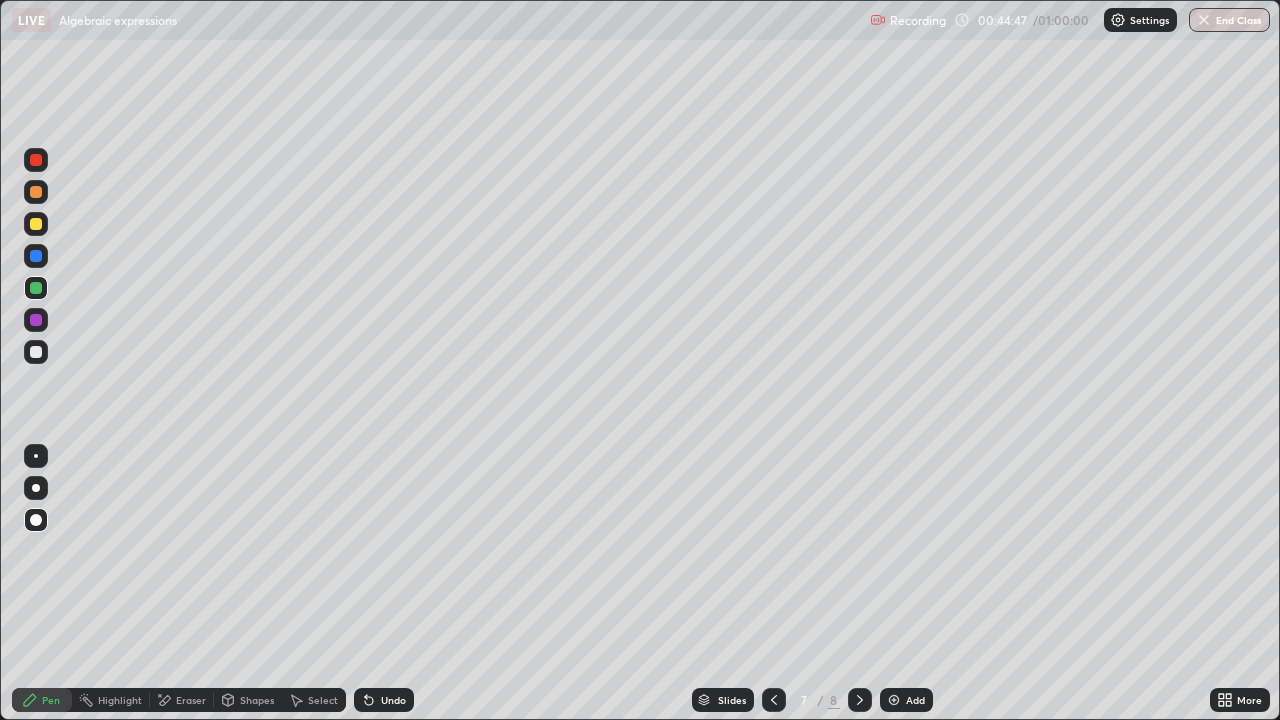 click on "Undo" at bounding box center [384, 700] 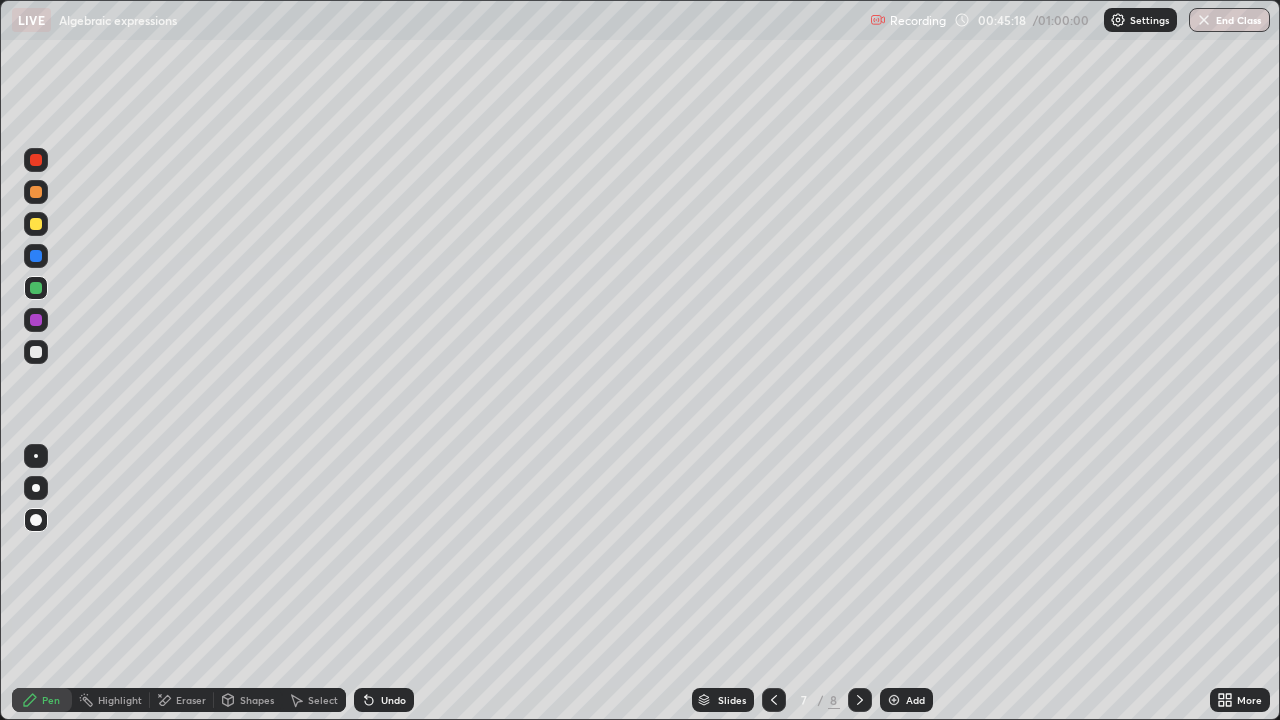 click at bounding box center [36, 224] 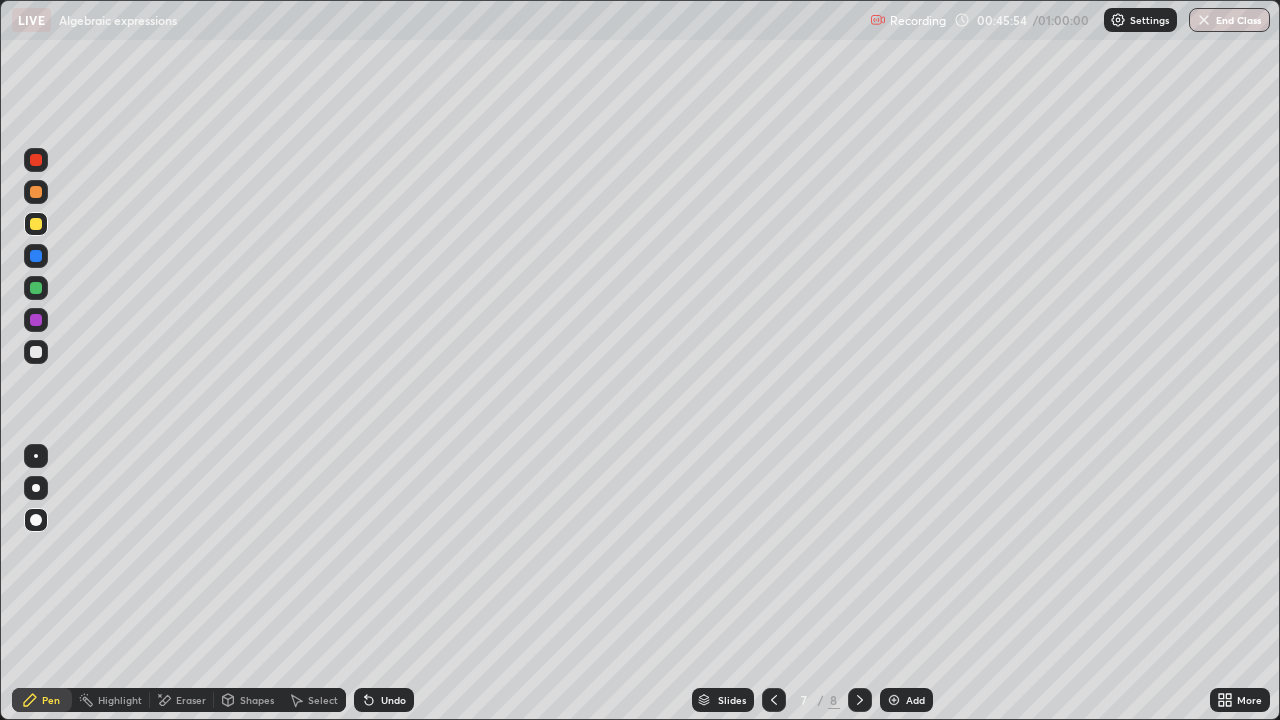 click on "Undo" at bounding box center [384, 700] 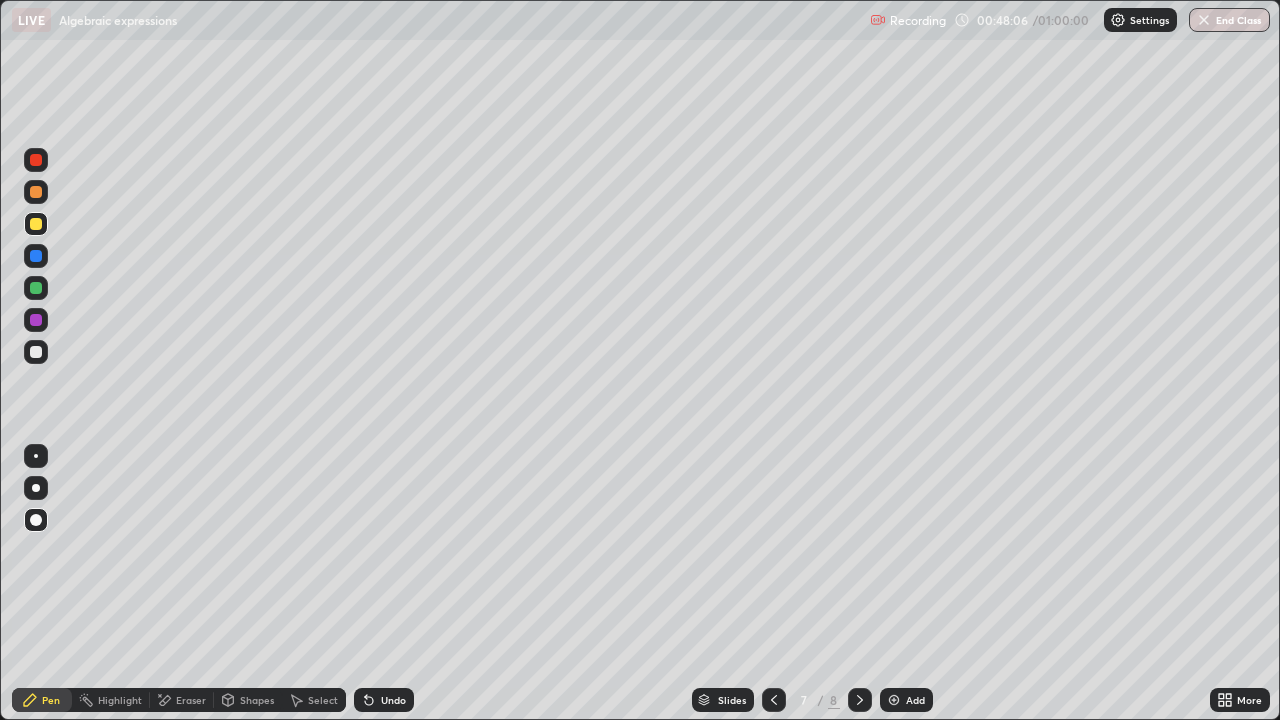 click on "Undo" at bounding box center (384, 700) 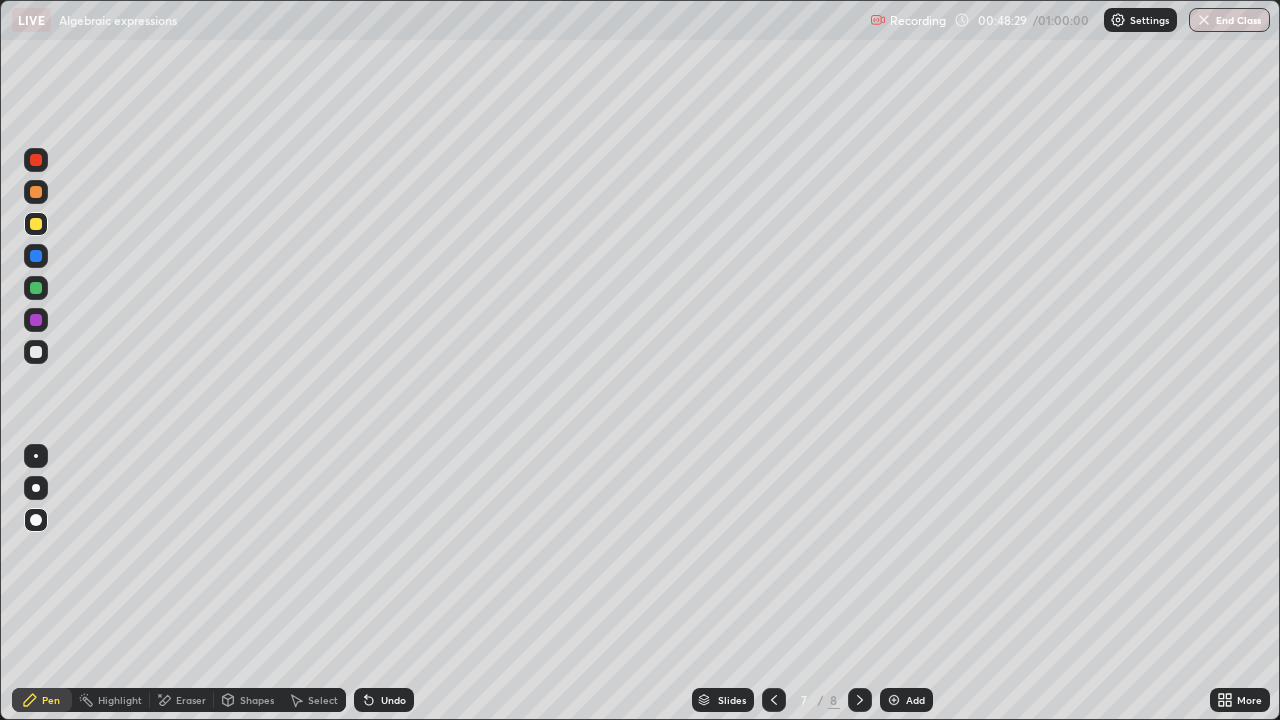 click on "End Class" at bounding box center (1229, 20) 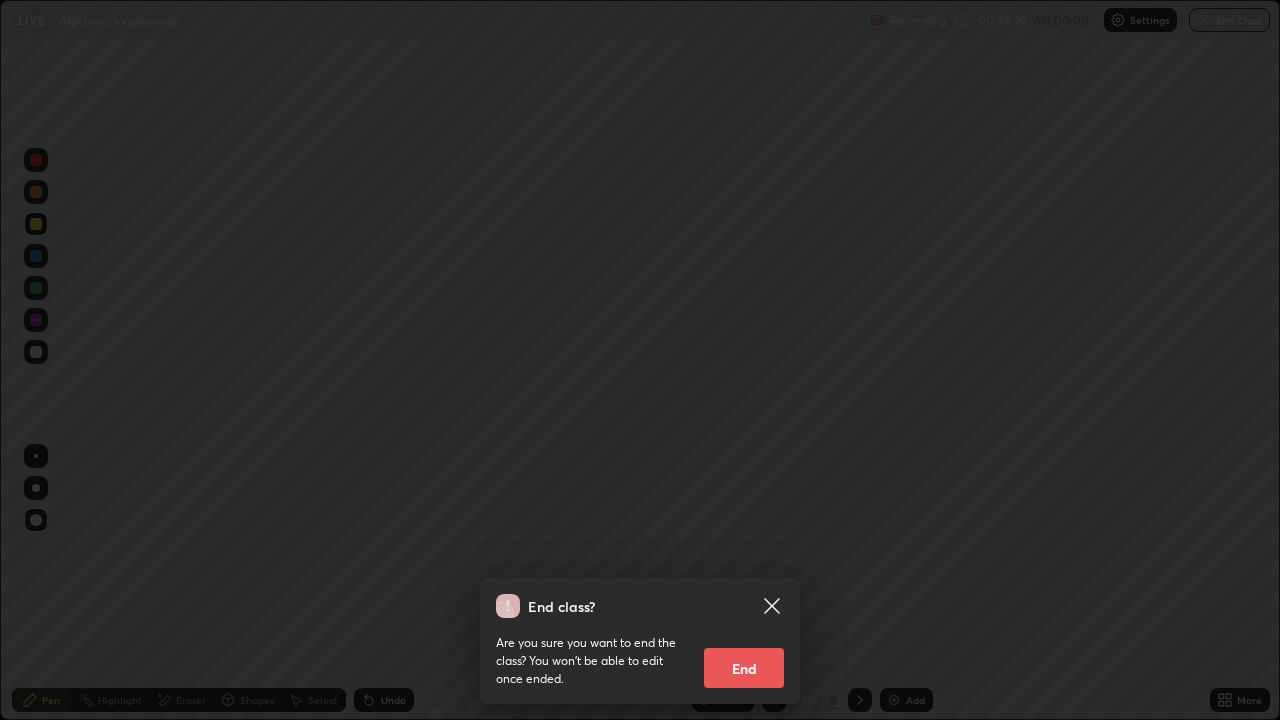 click on "End" at bounding box center (744, 668) 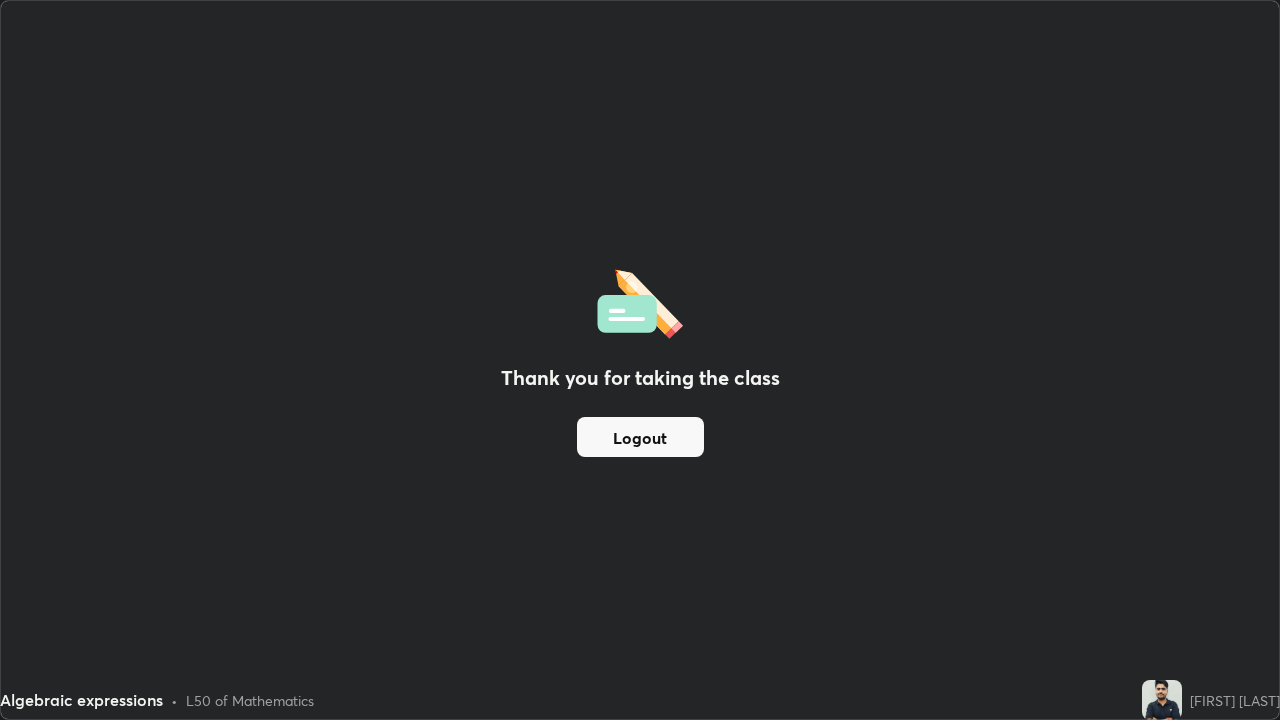 click on "Logout" at bounding box center [640, 437] 